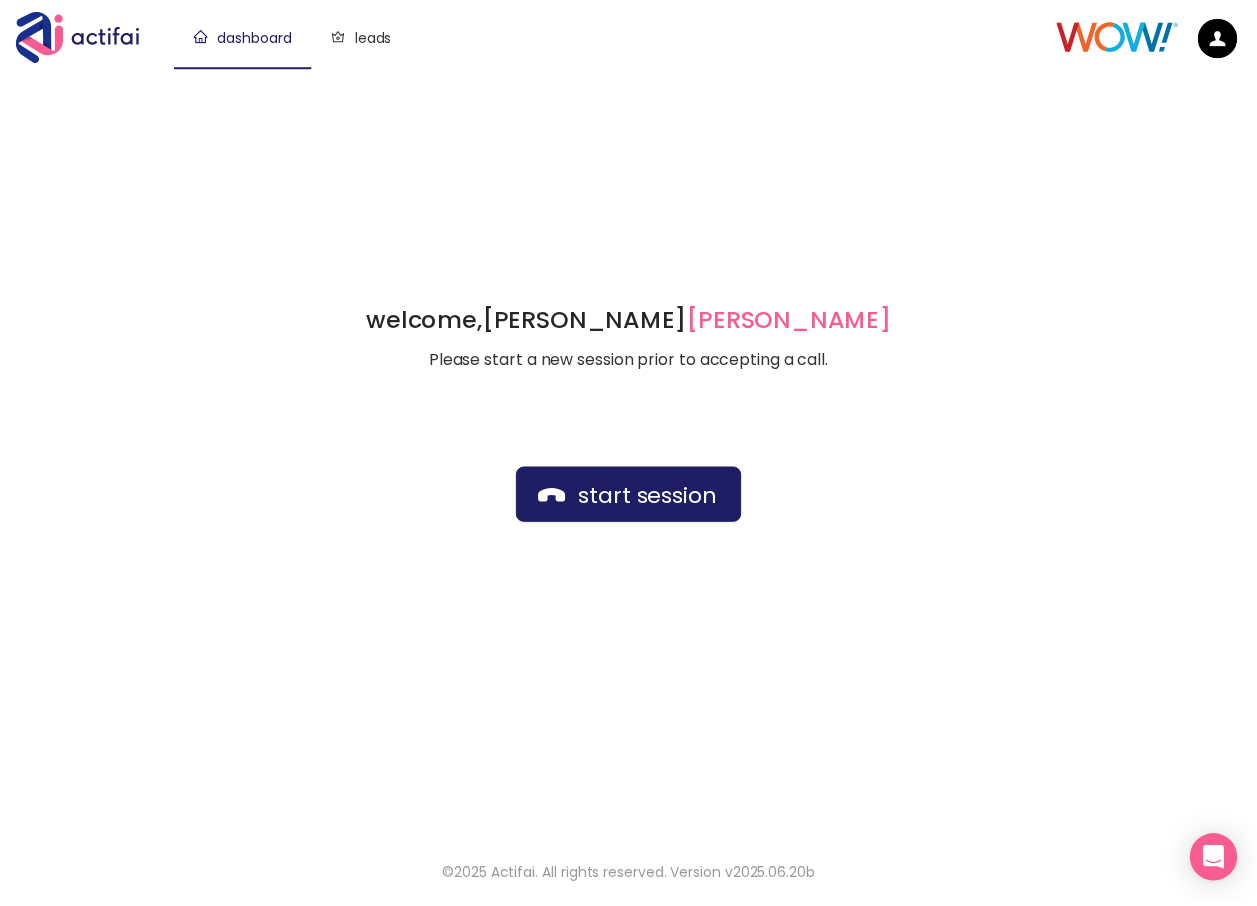 scroll, scrollTop: 0, scrollLeft: 0, axis: both 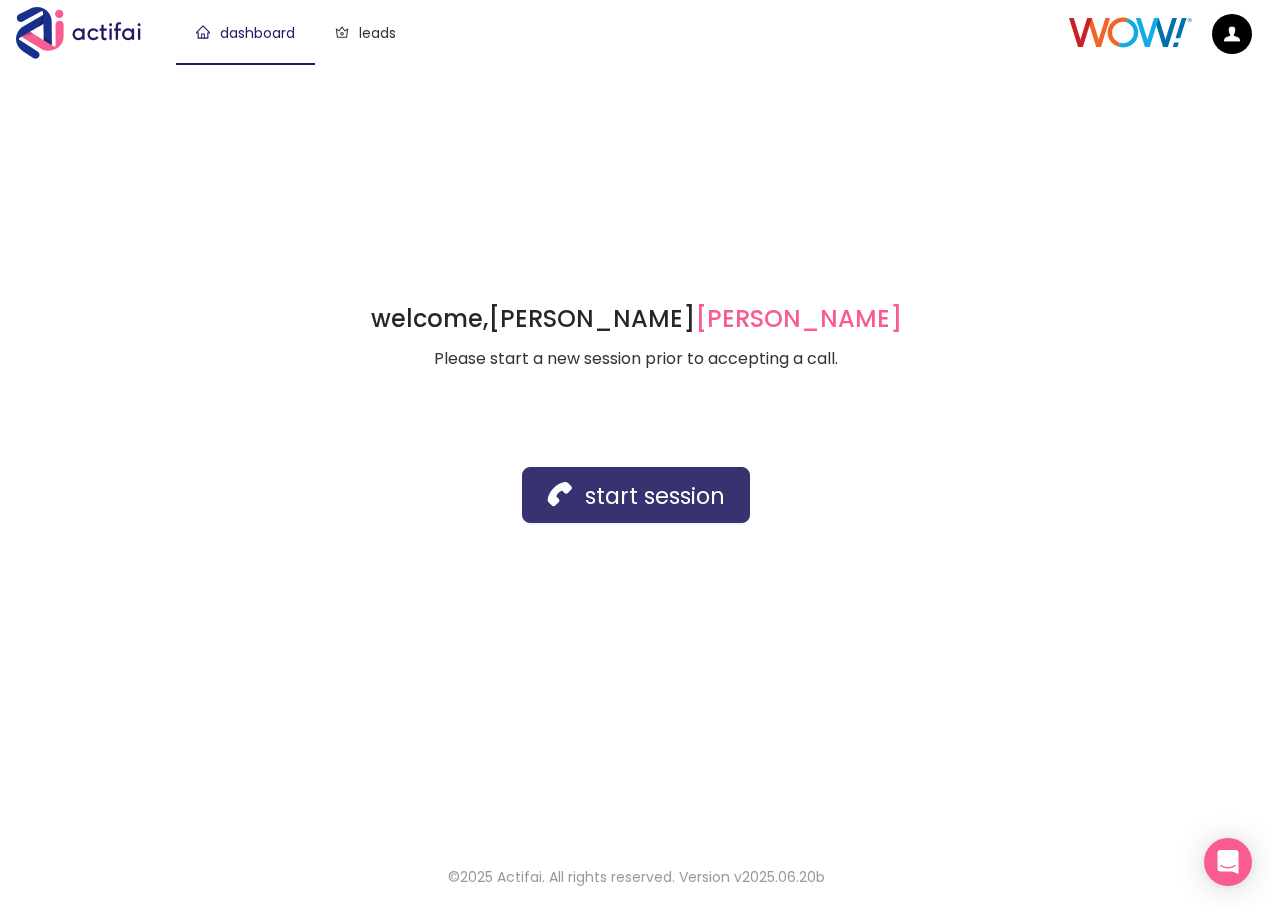 click on "start session" at bounding box center [636, 495] 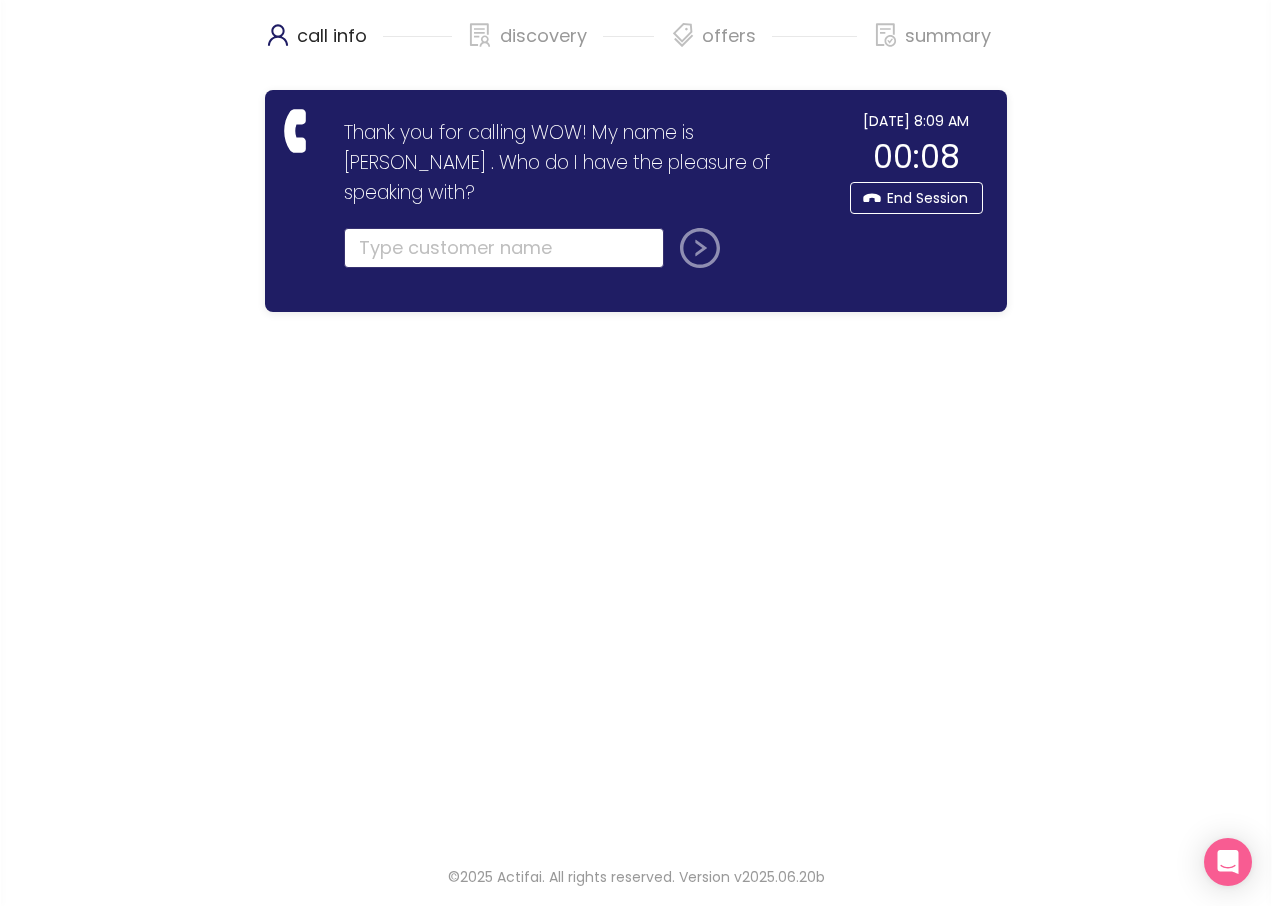 click 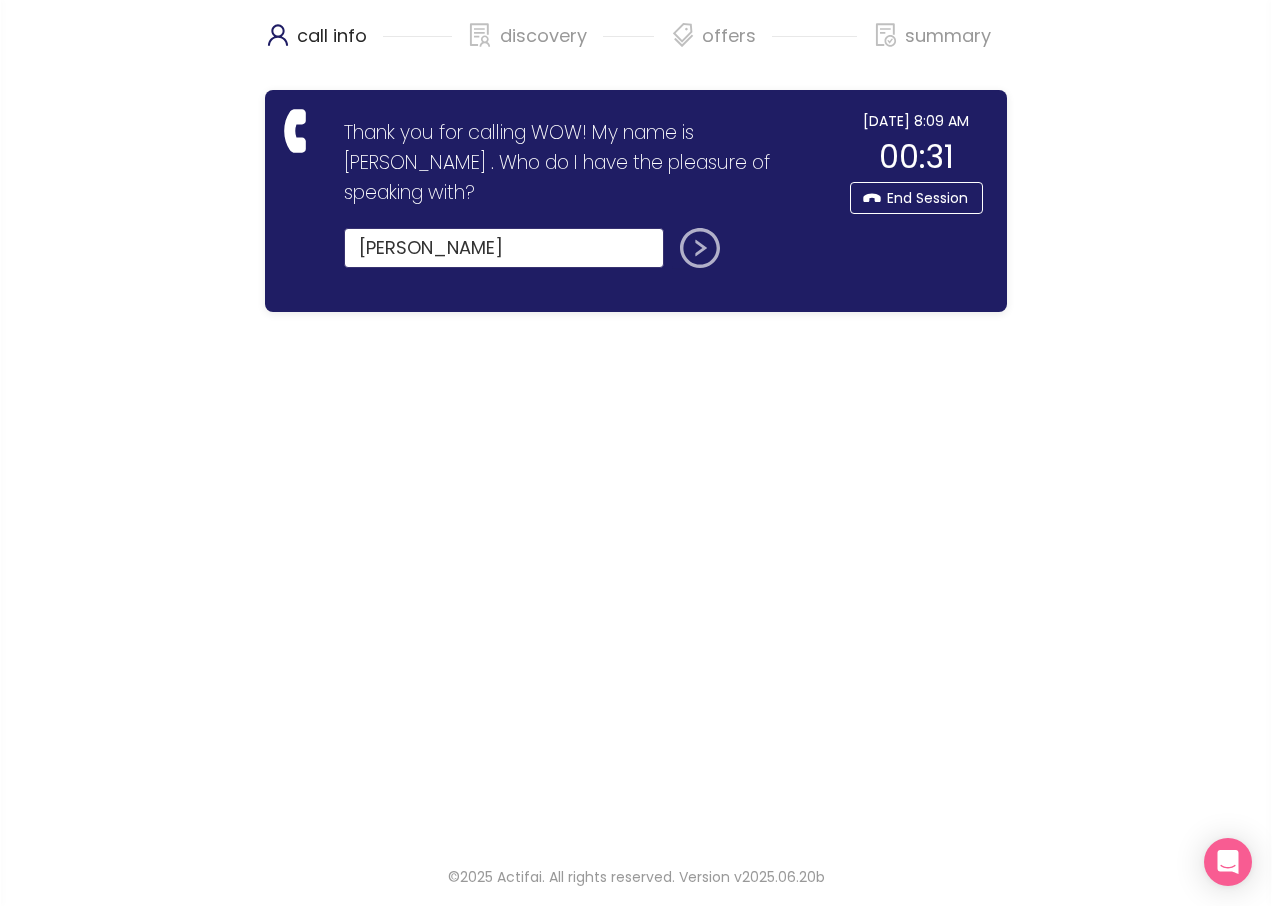 type on "[PERSON_NAME]" 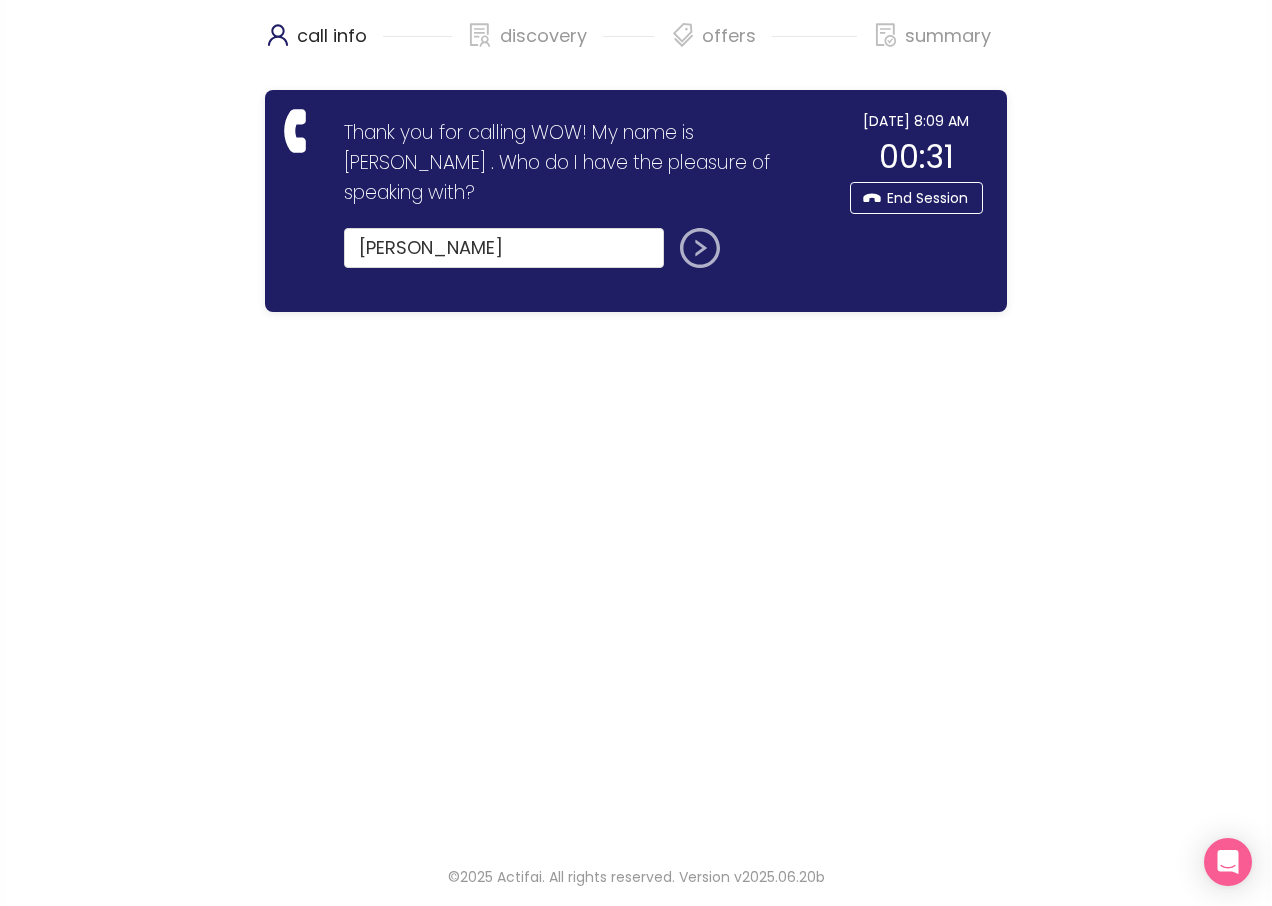 click 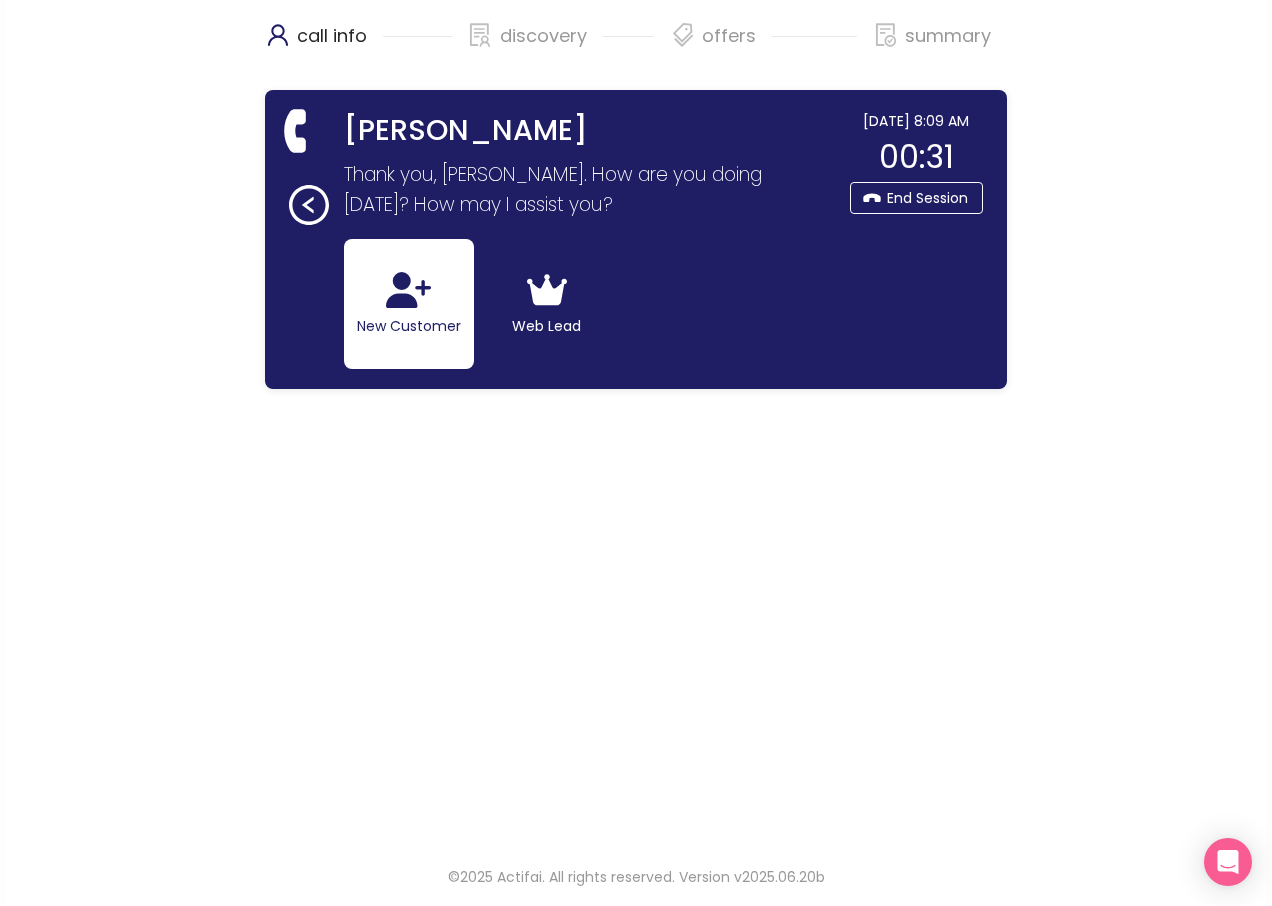 click on "New Customer" 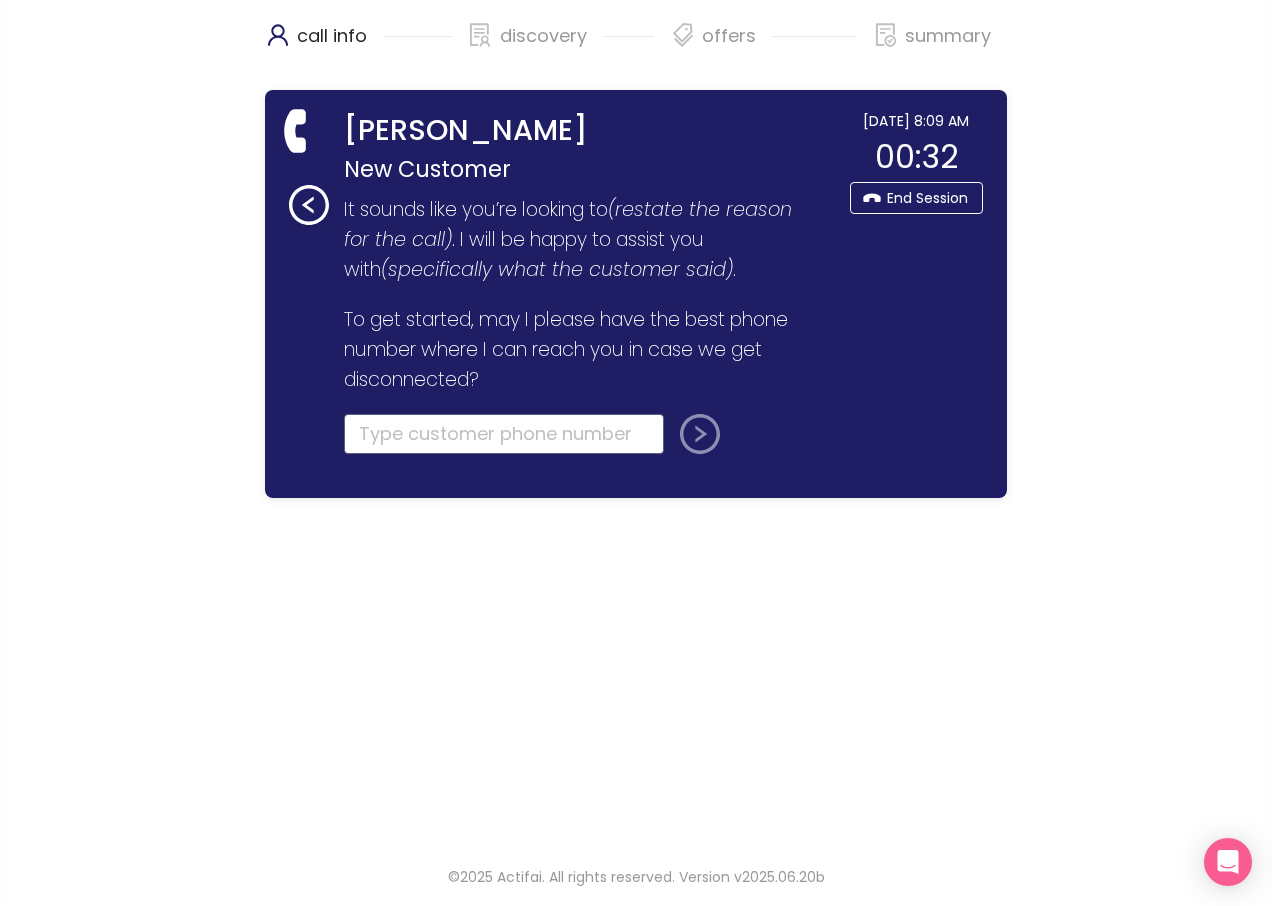 click 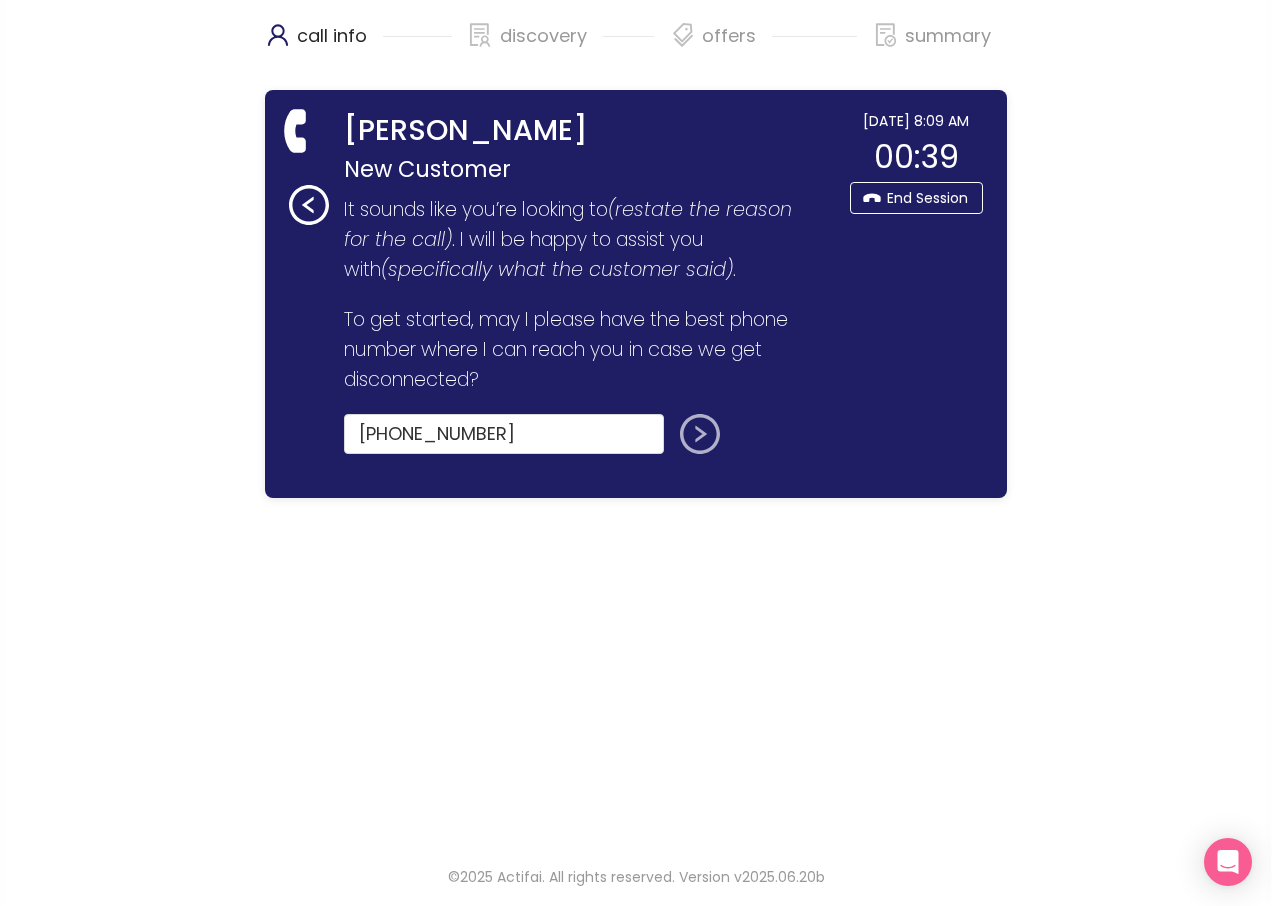 type on "[PHONE_NUMBER]" 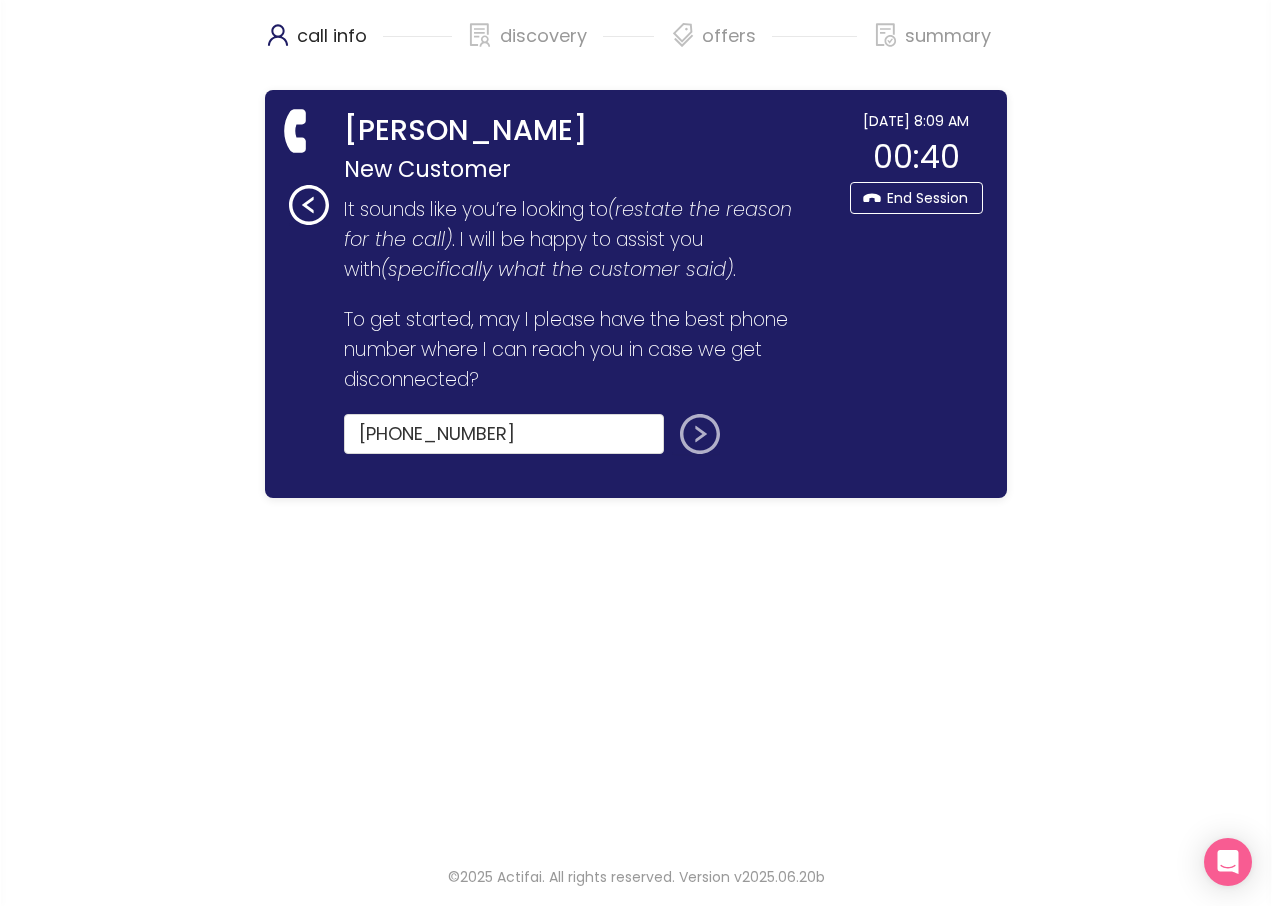 click 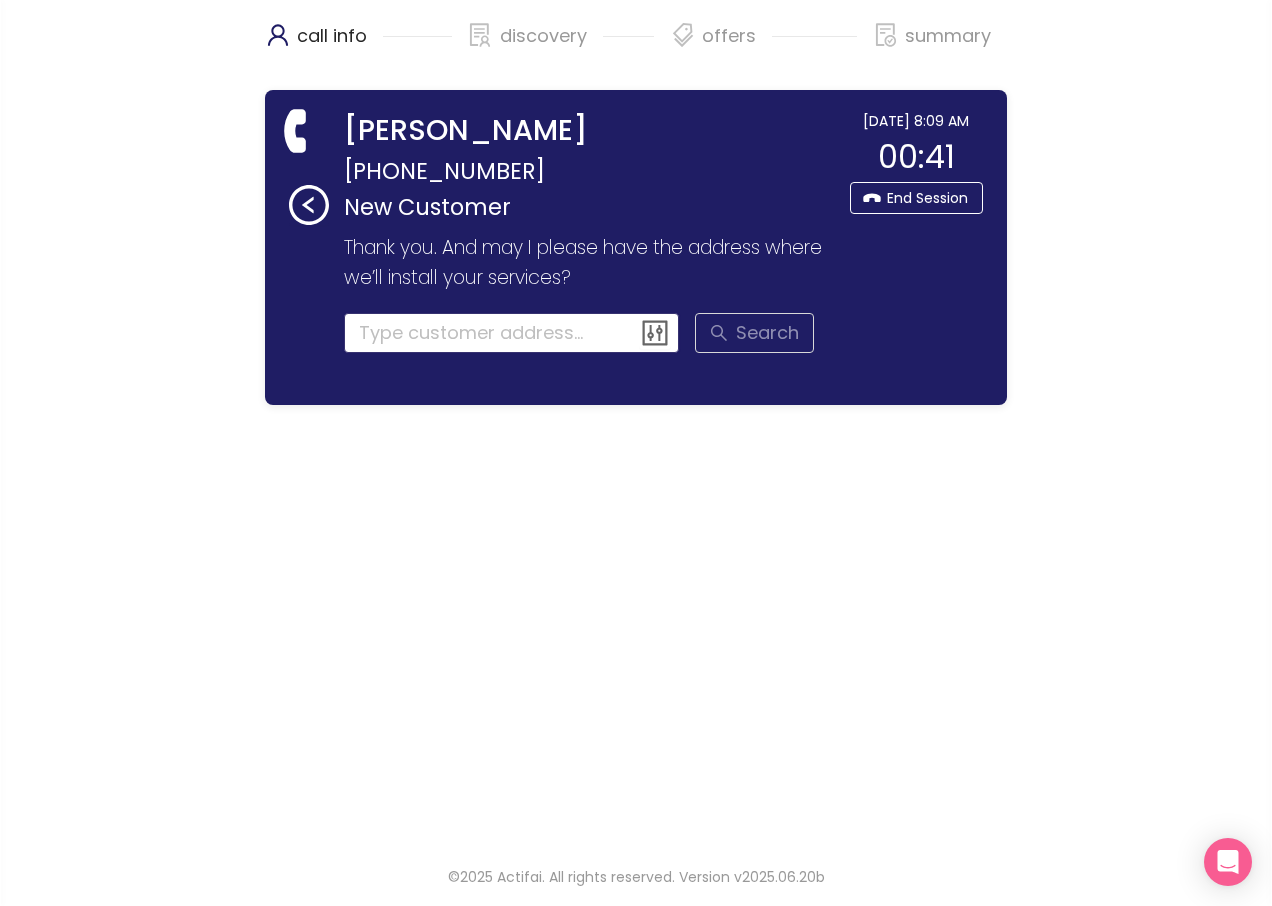 click at bounding box center [512, 333] 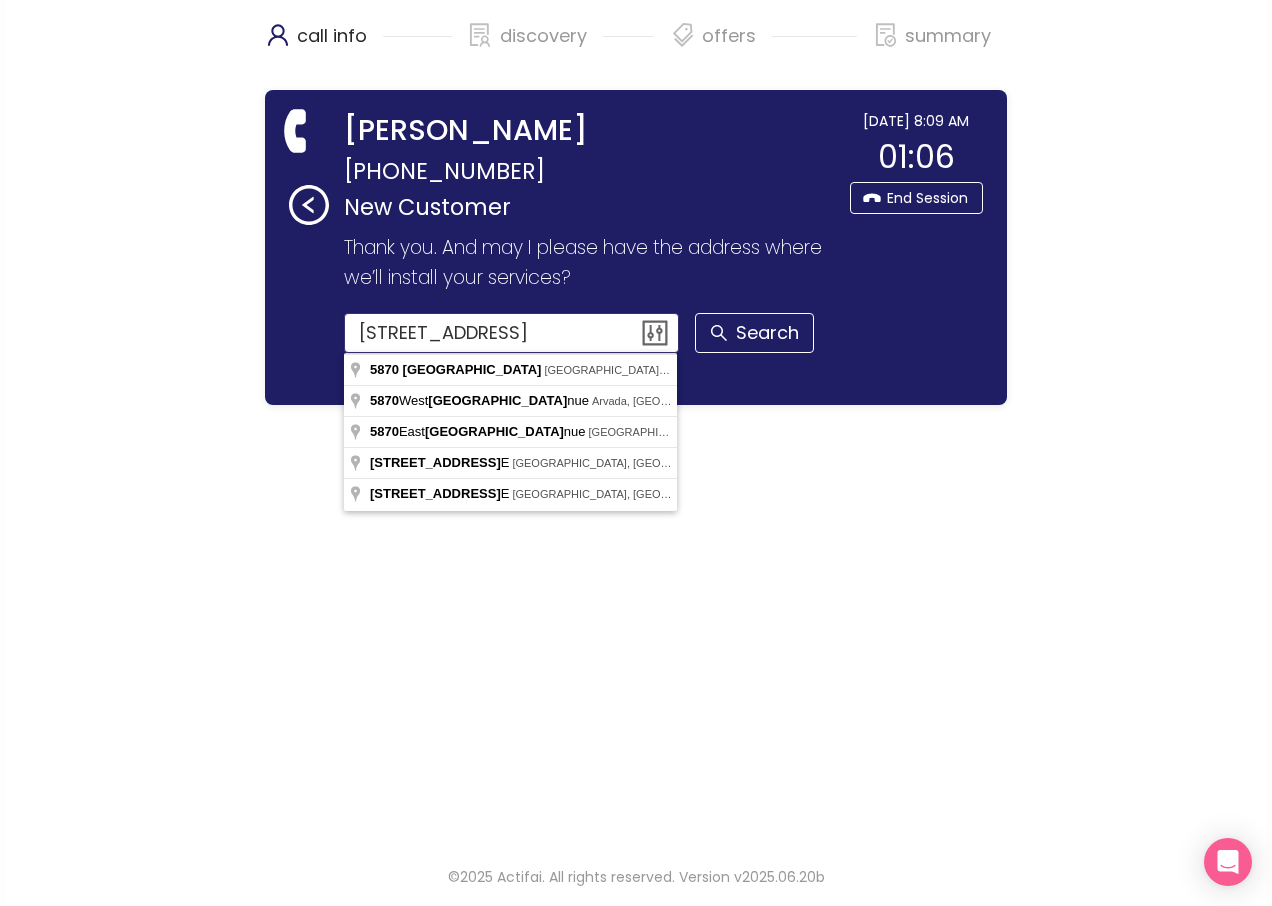 click on "[STREET_ADDRESS]" at bounding box center (512, 333) 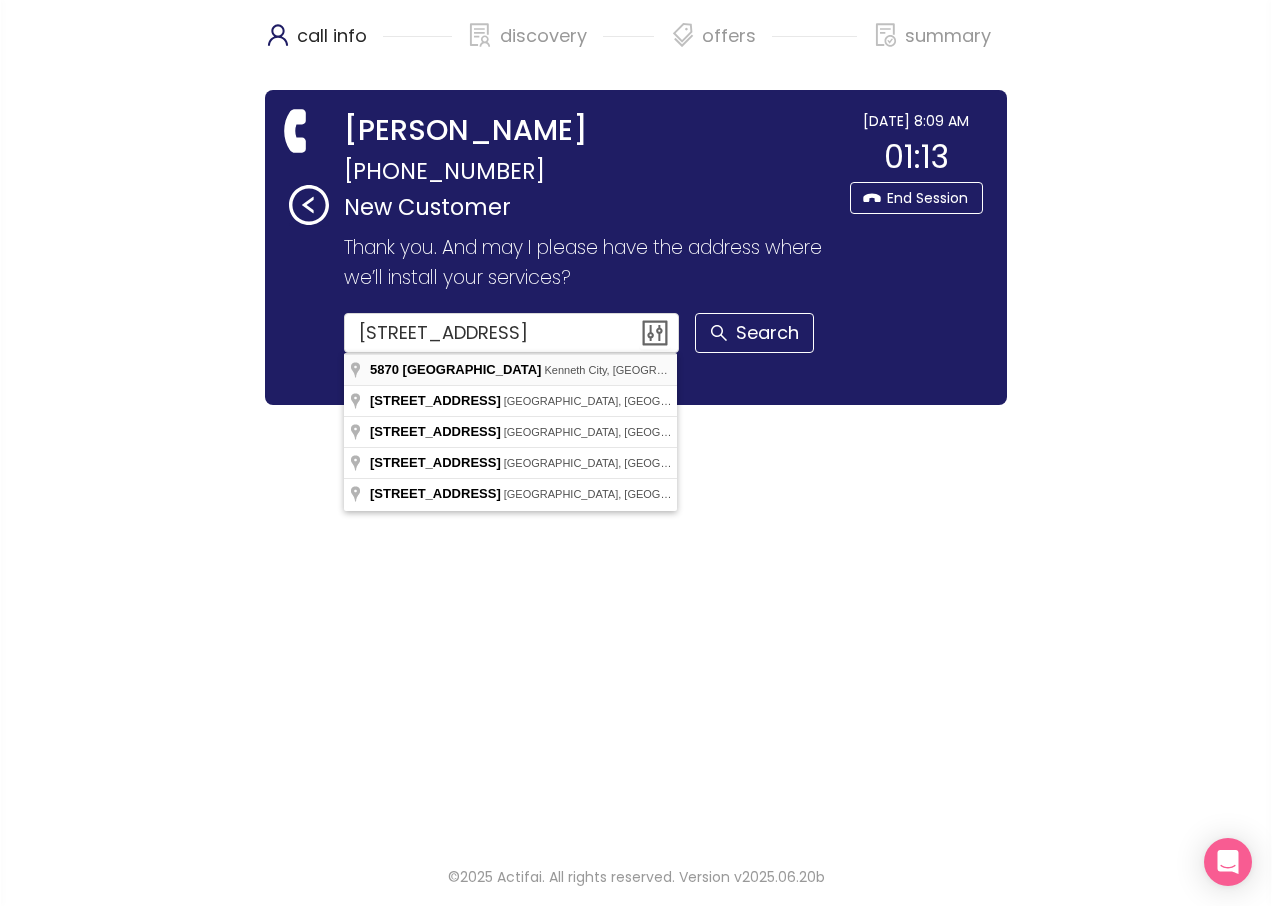 type on "[STREET_ADDRESS]" 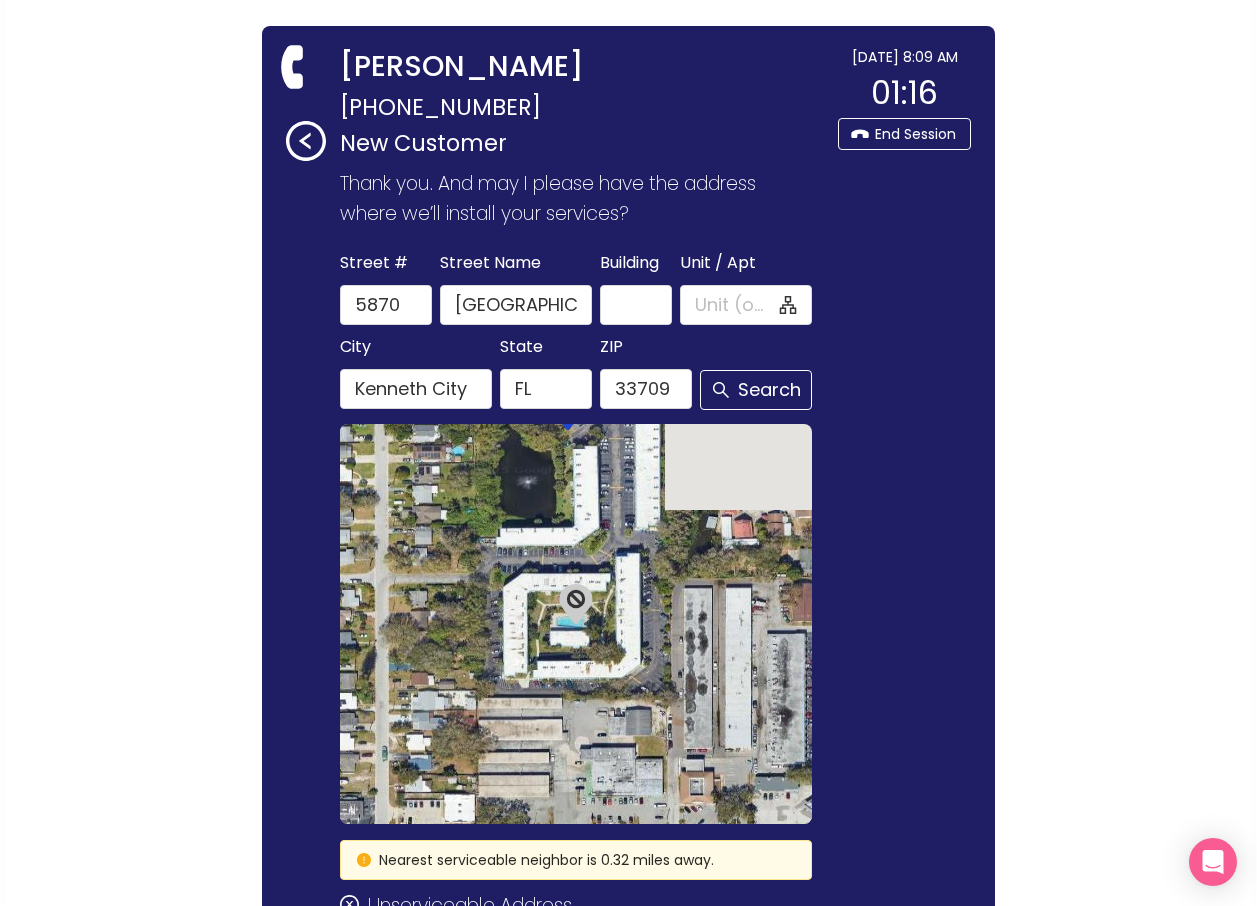 scroll, scrollTop: 100, scrollLeft: 0, axis: vertical 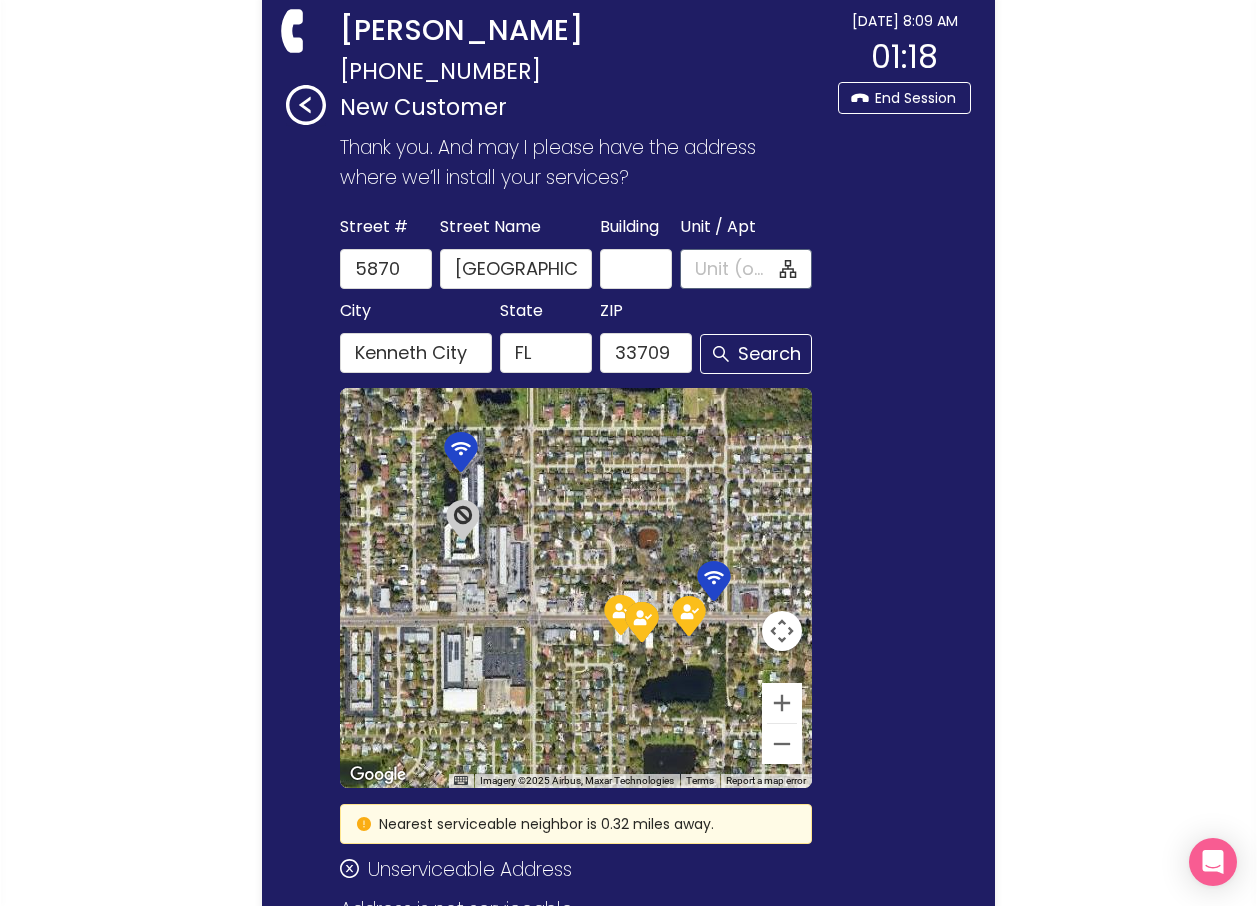 click on "Unit / Apt" at bounding box center (735, 269) 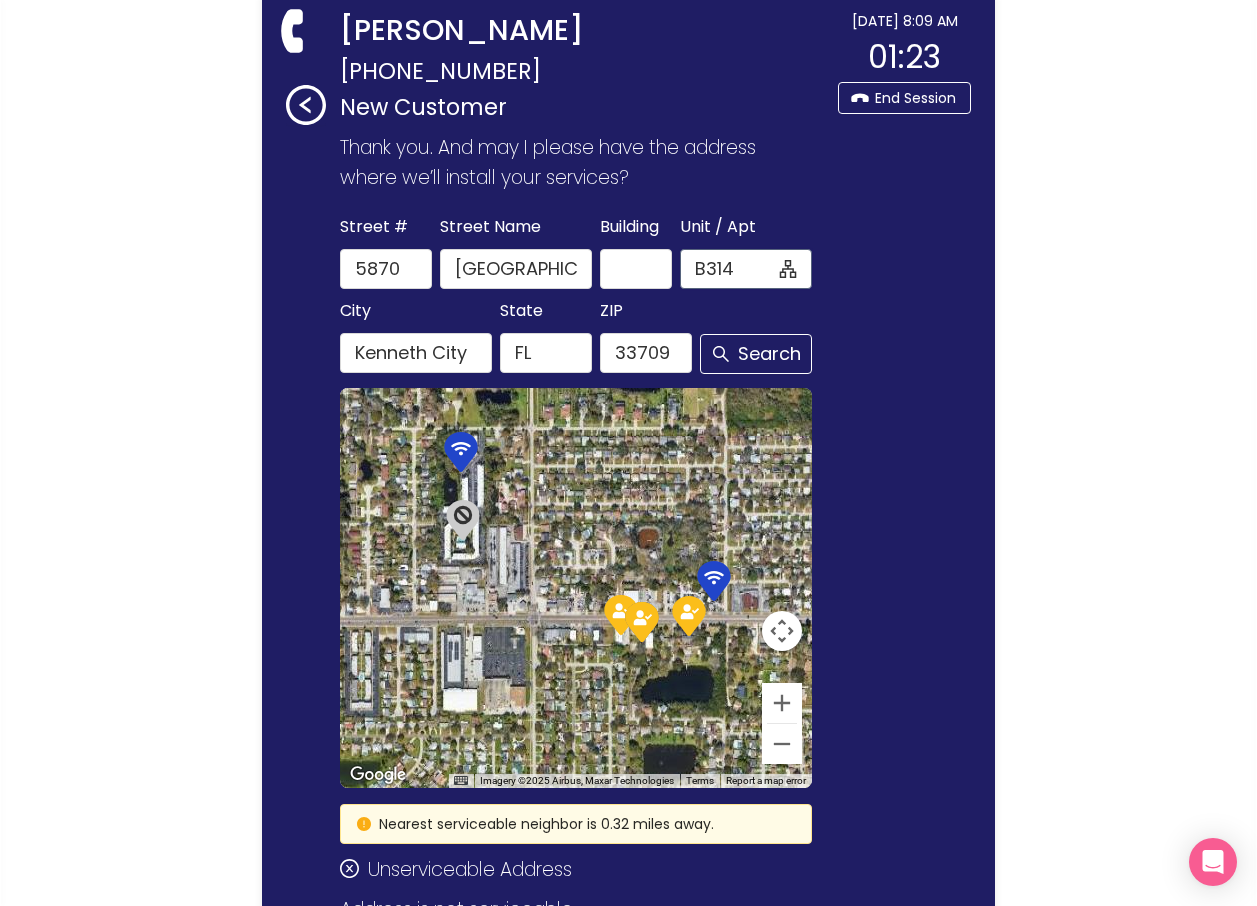 type on "B314" 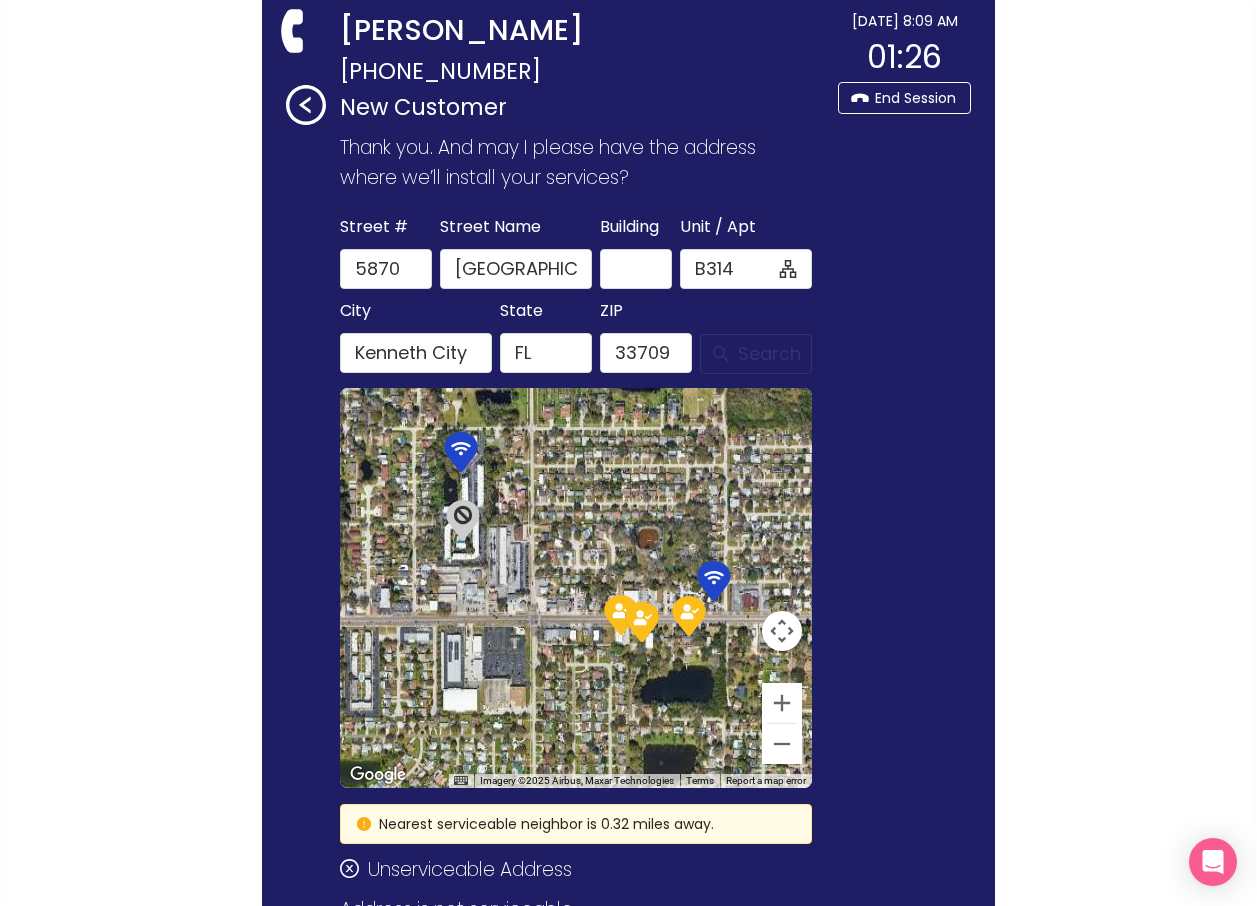 click on "Search" 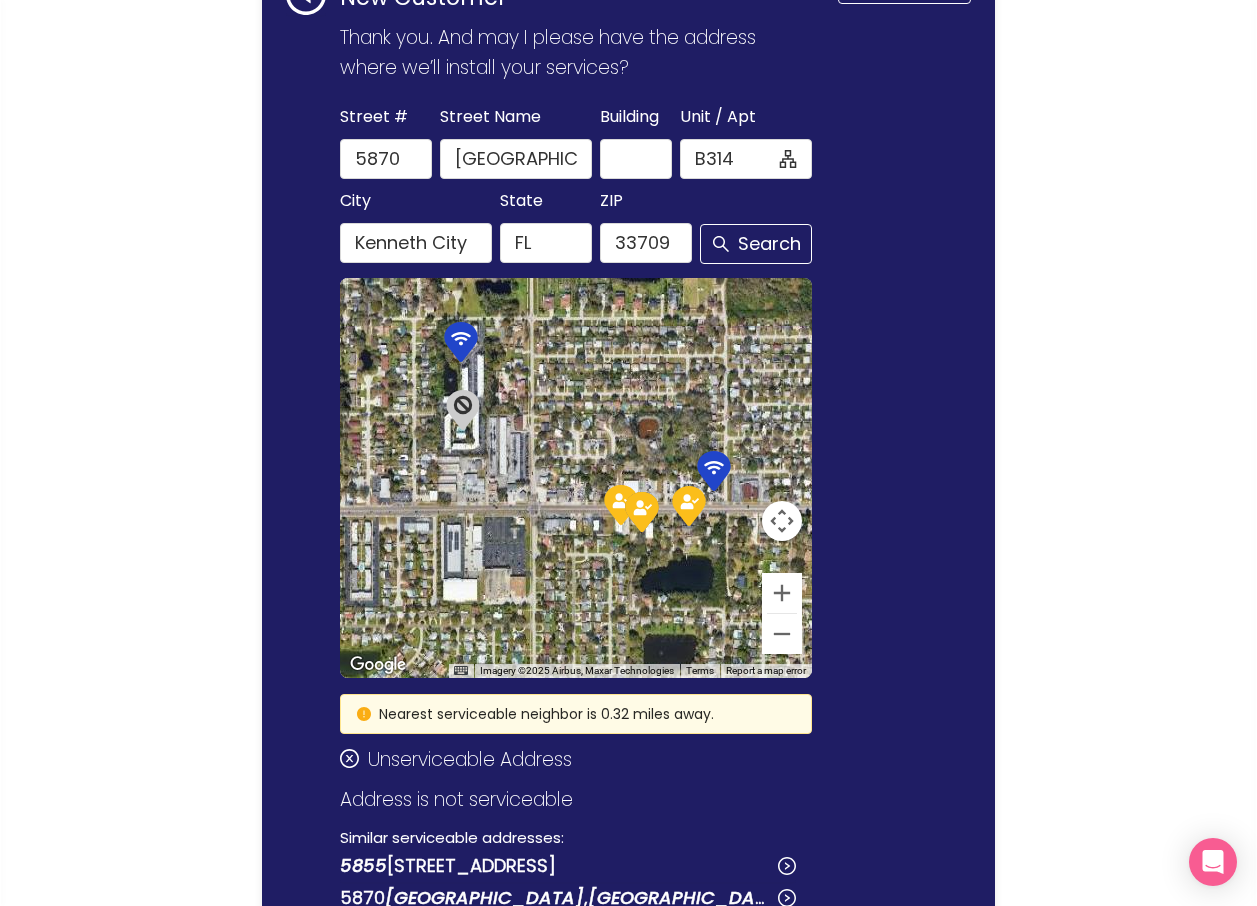 scroll, scrollTop: 0, scrollLeft: 0, axis: both 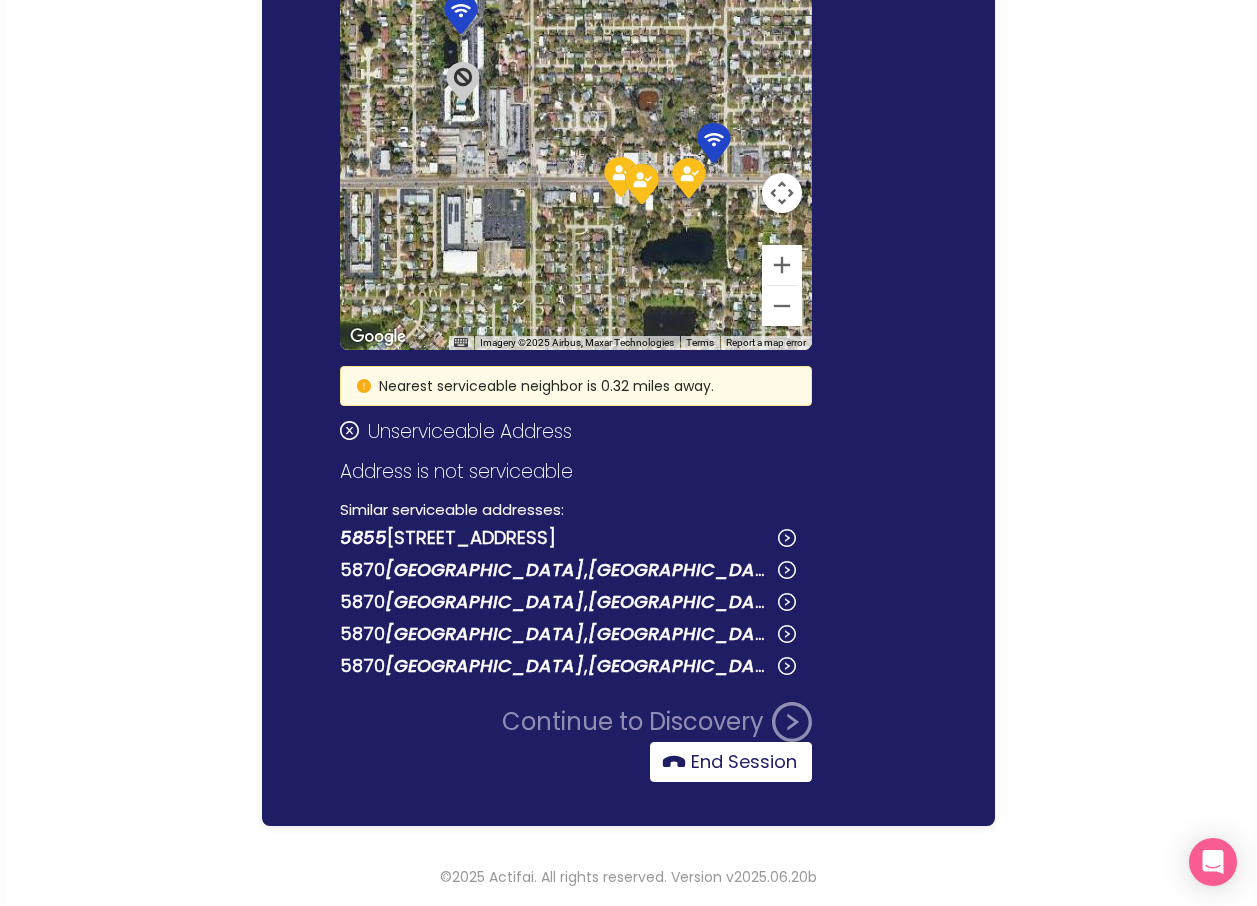 click on "End Session" 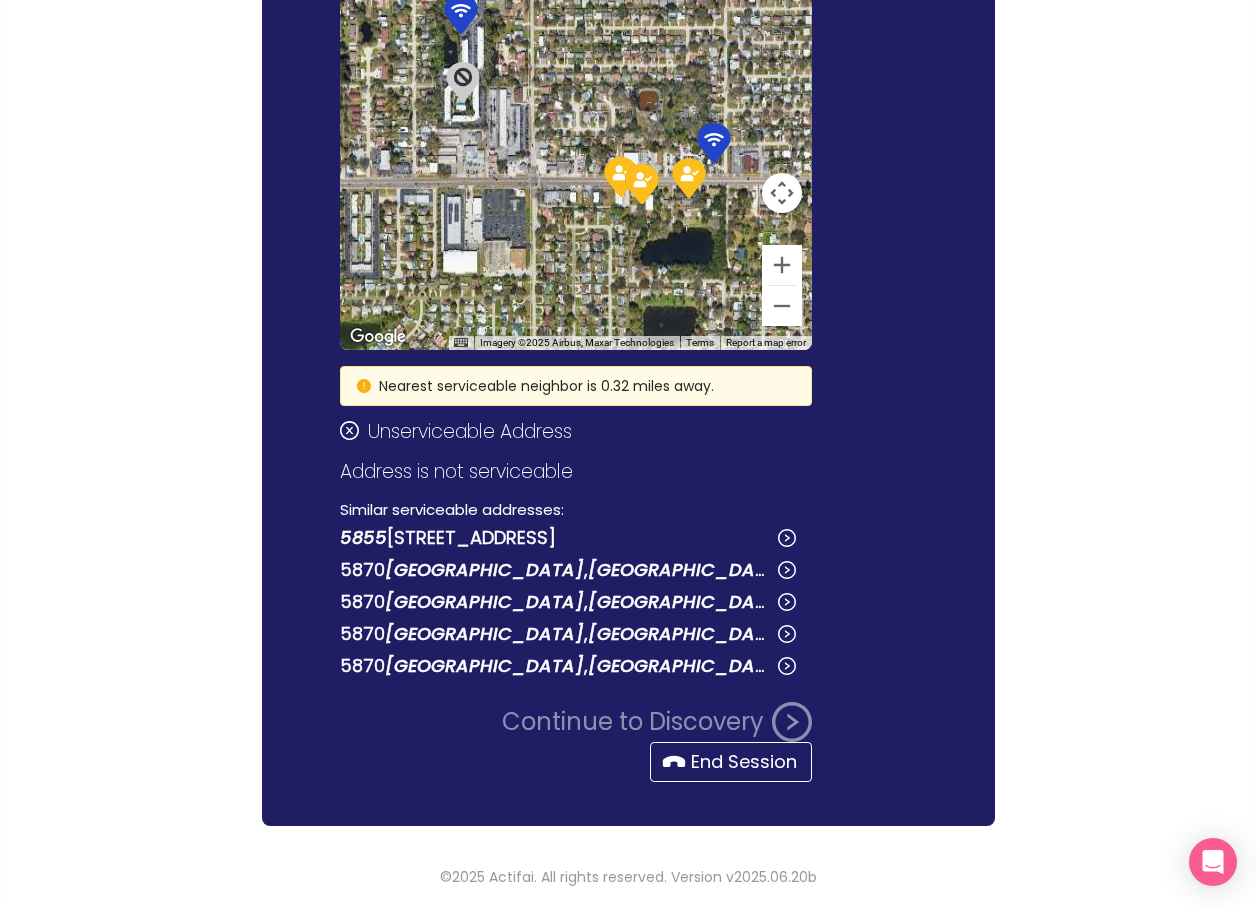 scroll, scrollTop: 0, scrollLeft: 0, axis: both 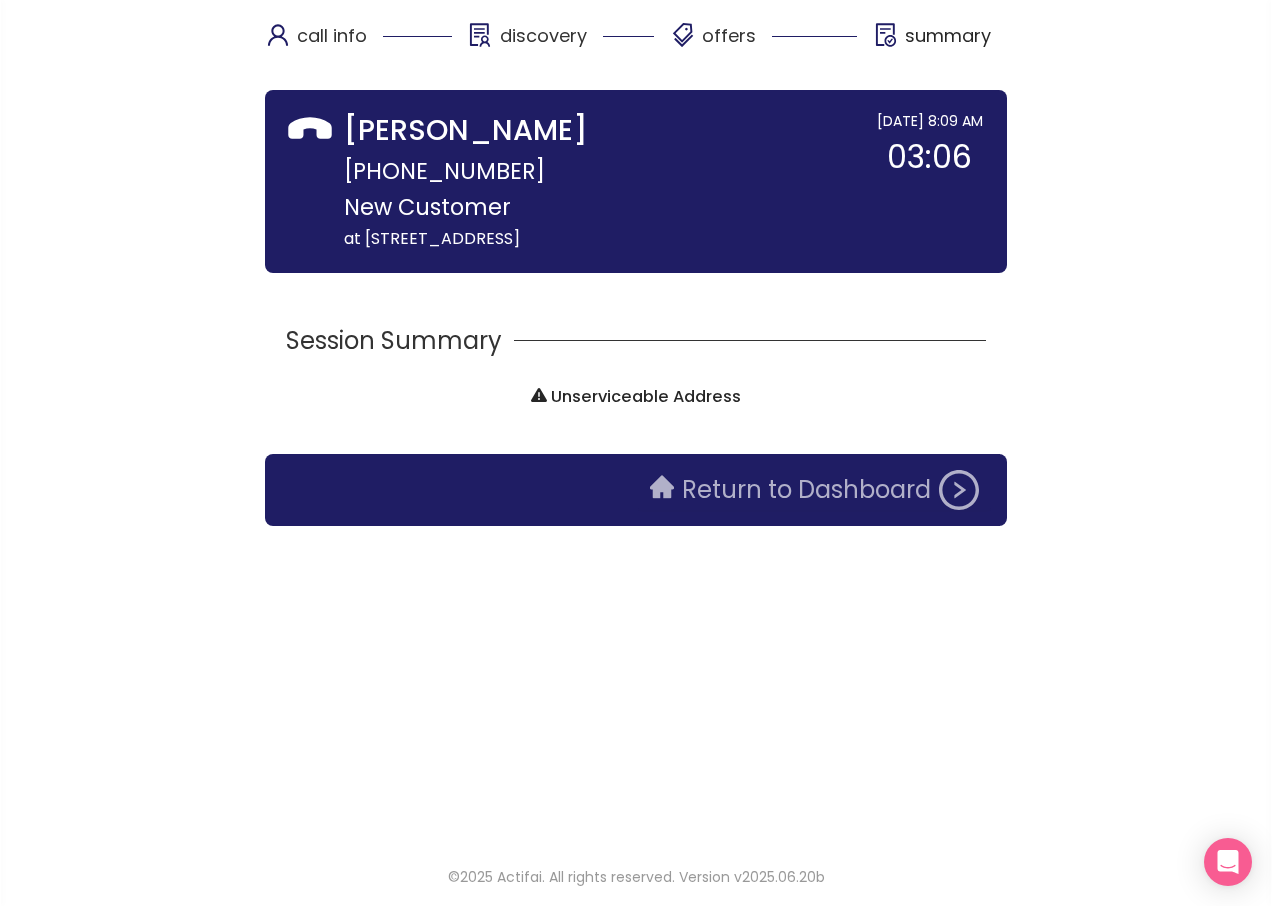 click on "Return to Dashboard" 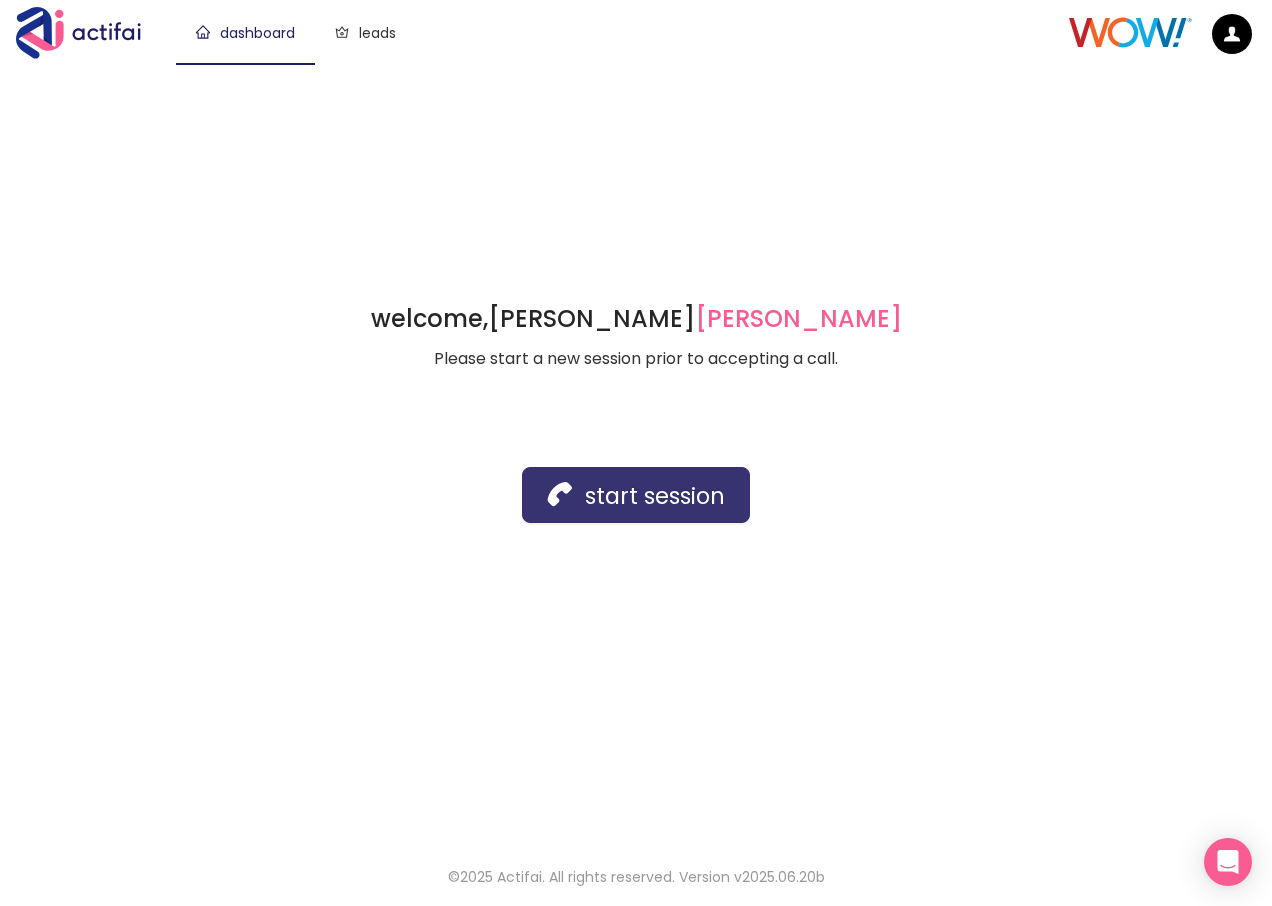 click on "start session" at bounding box center [636, 495] 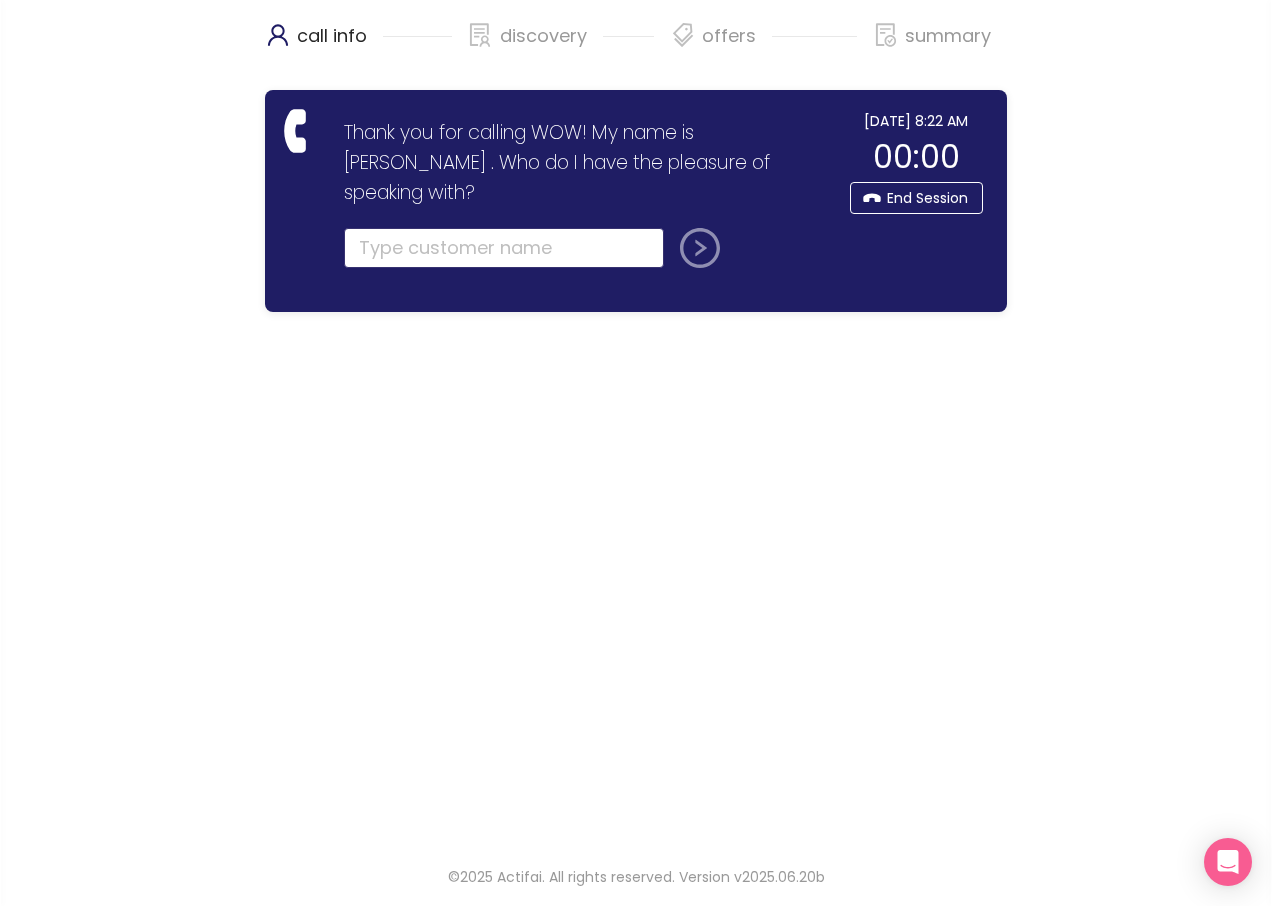 click 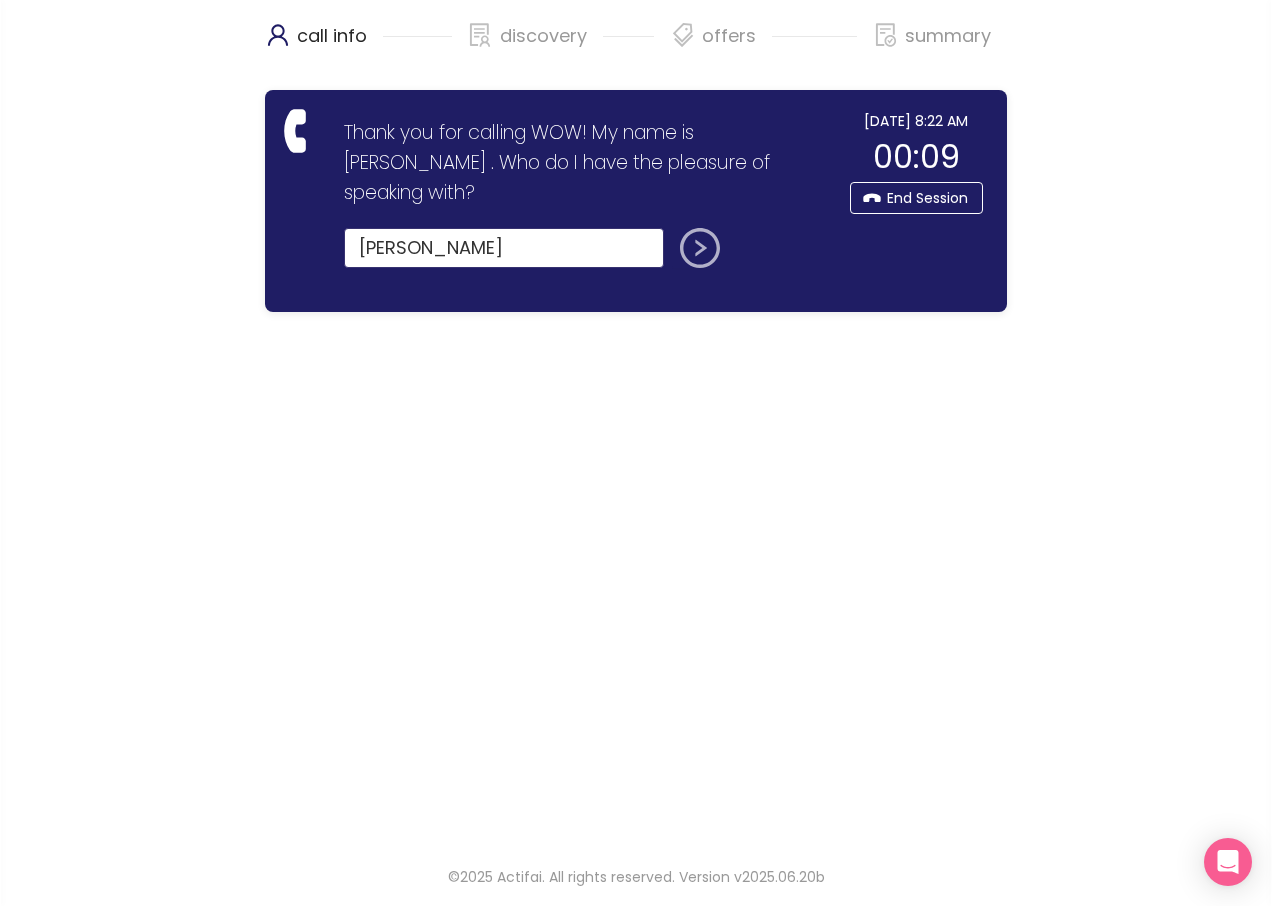 type on "[PERSON_NAME]" 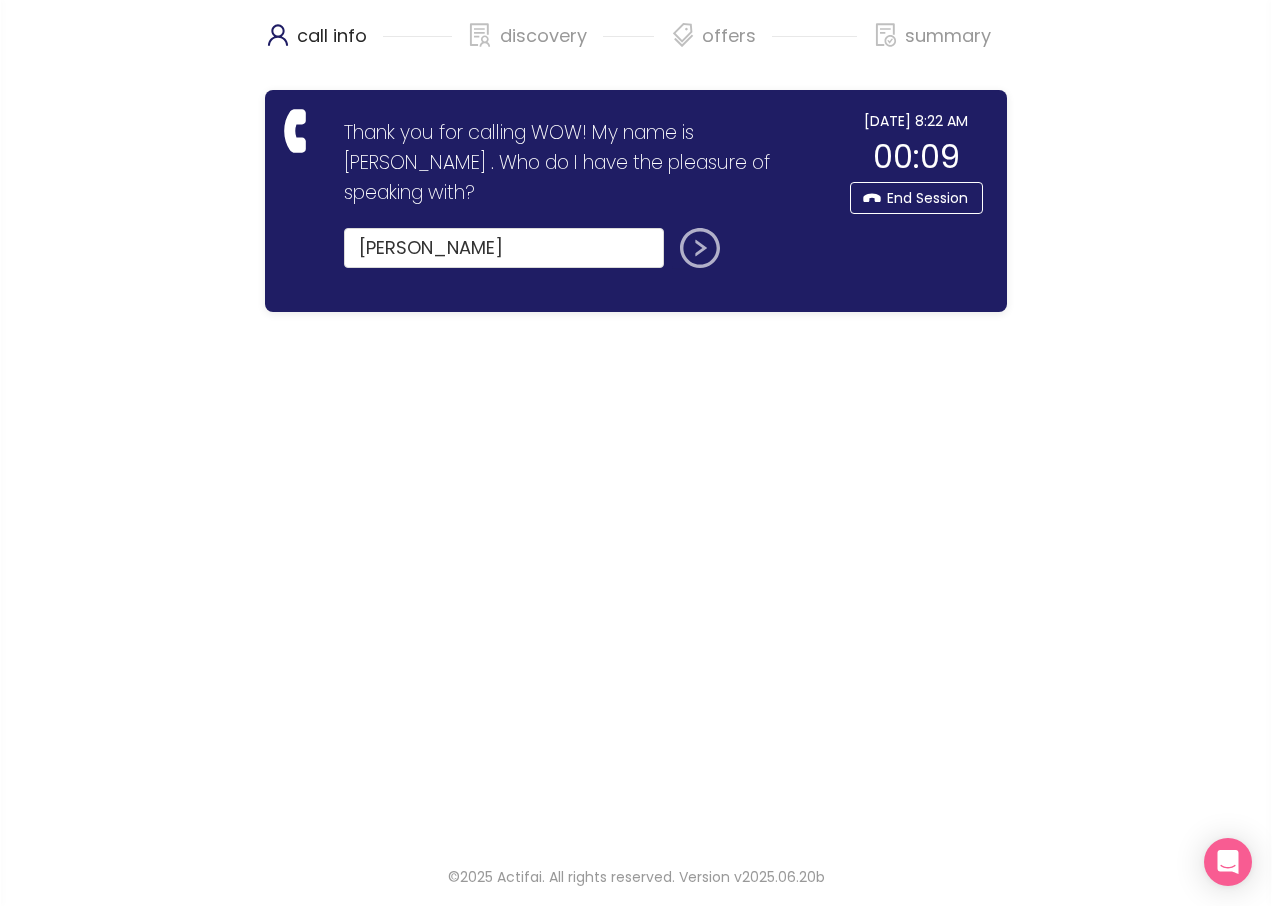 click 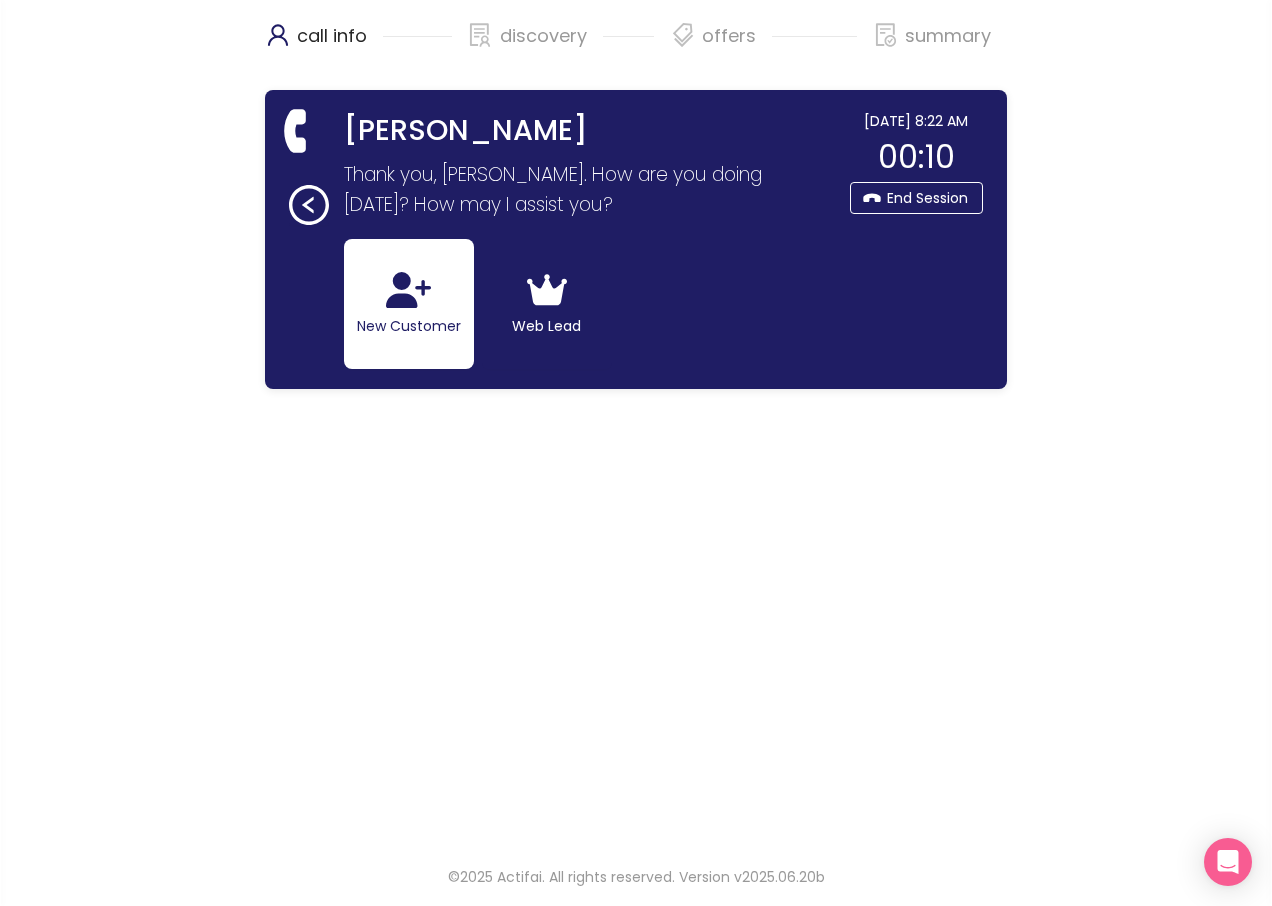 click 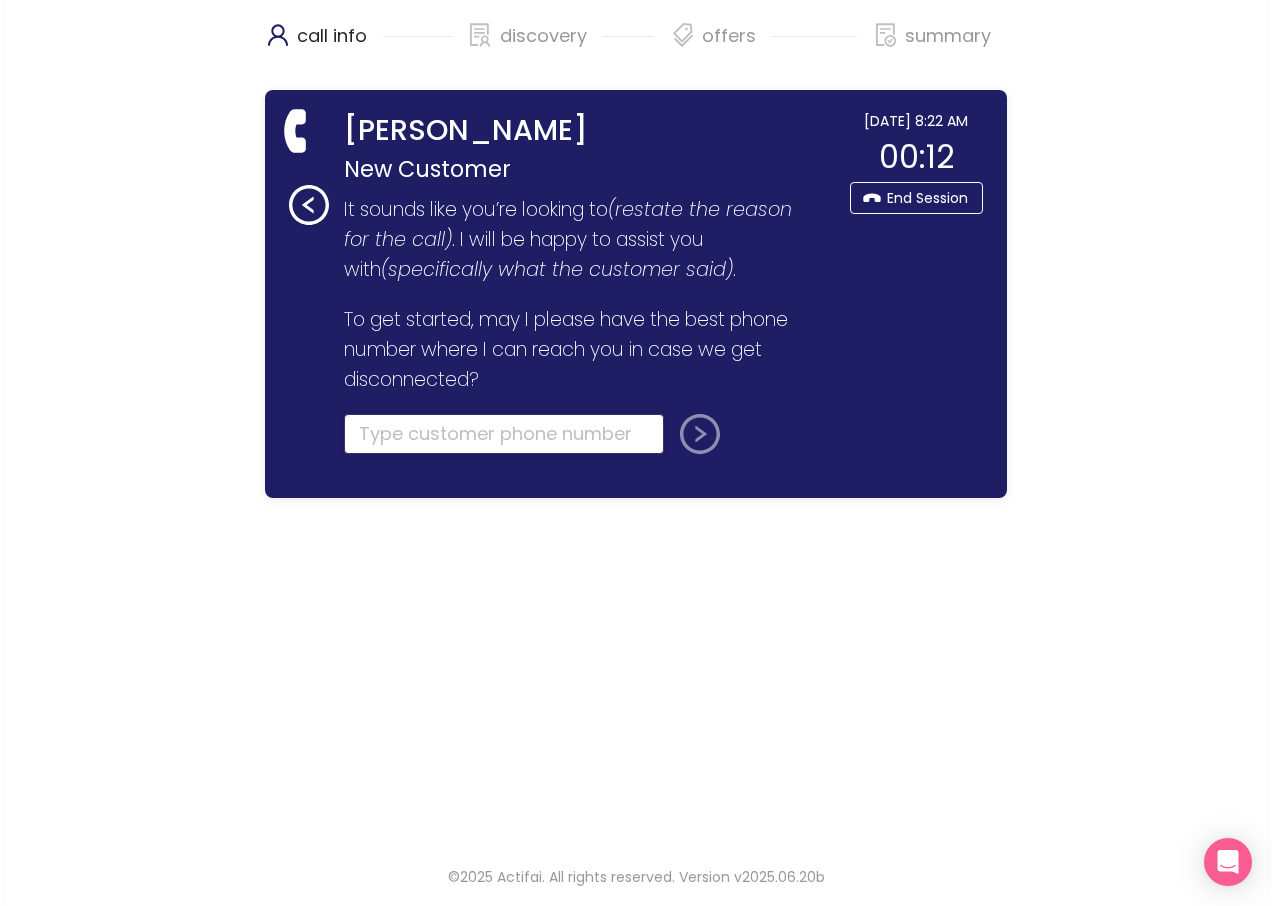 click 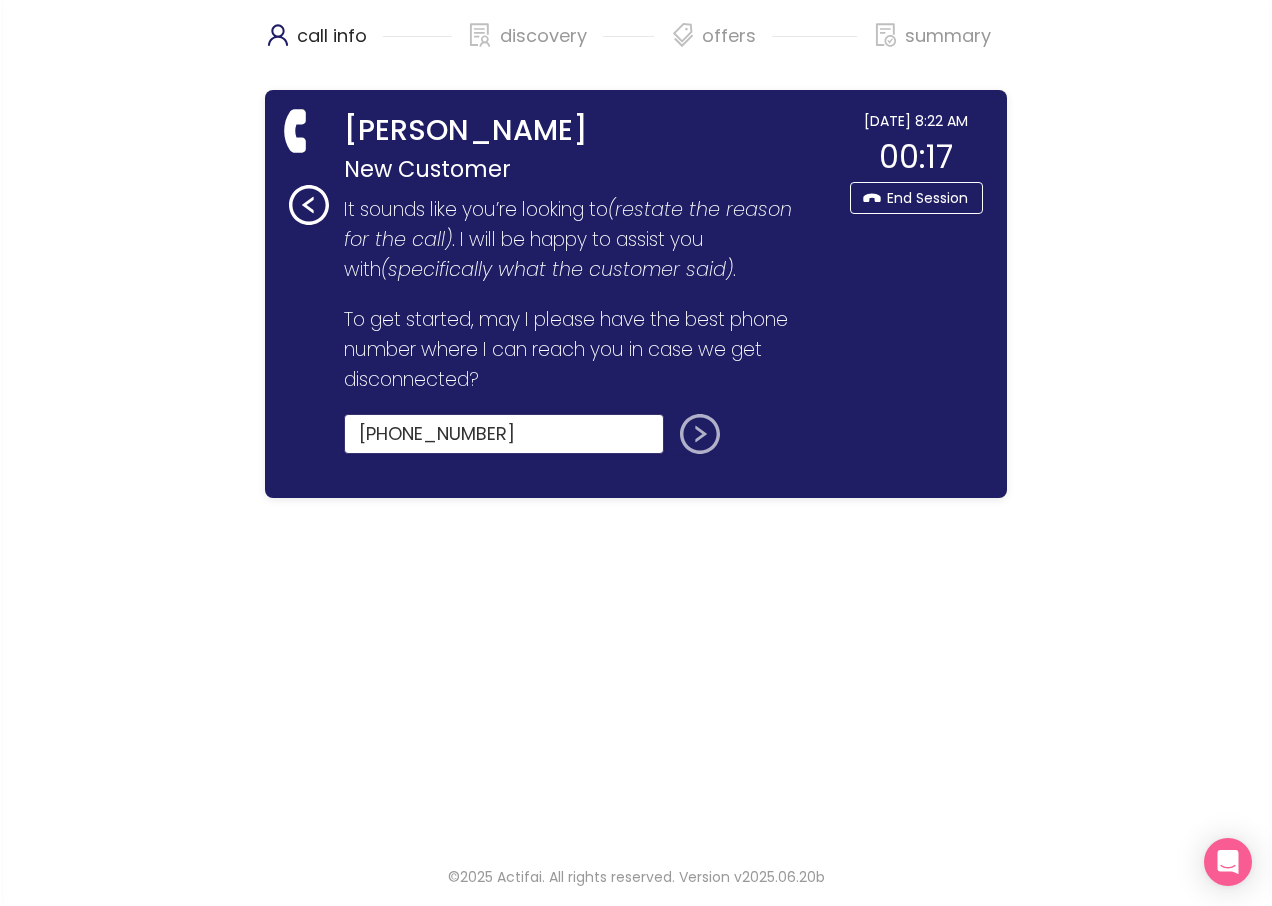 type on "[PHONE_NUMBER]" 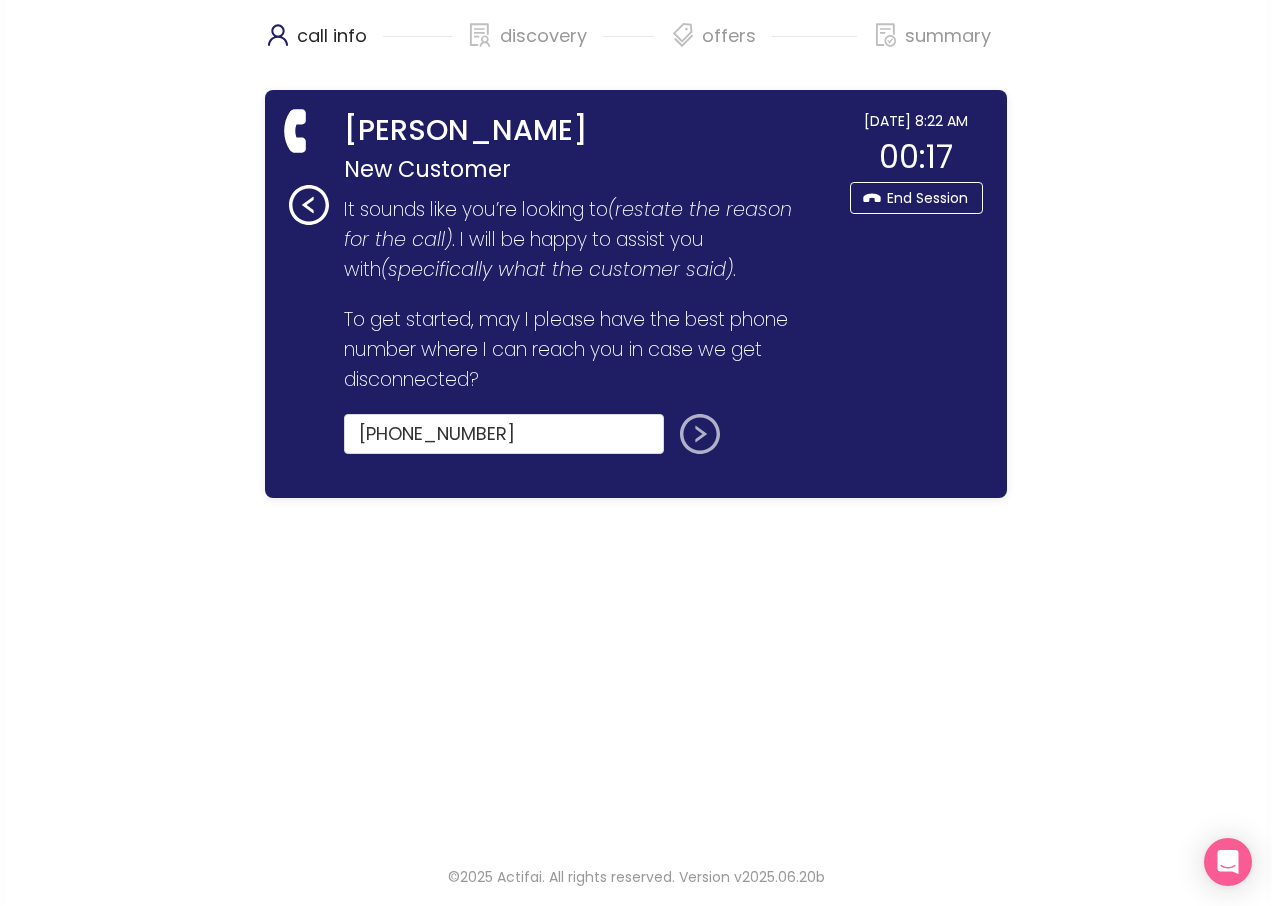 click 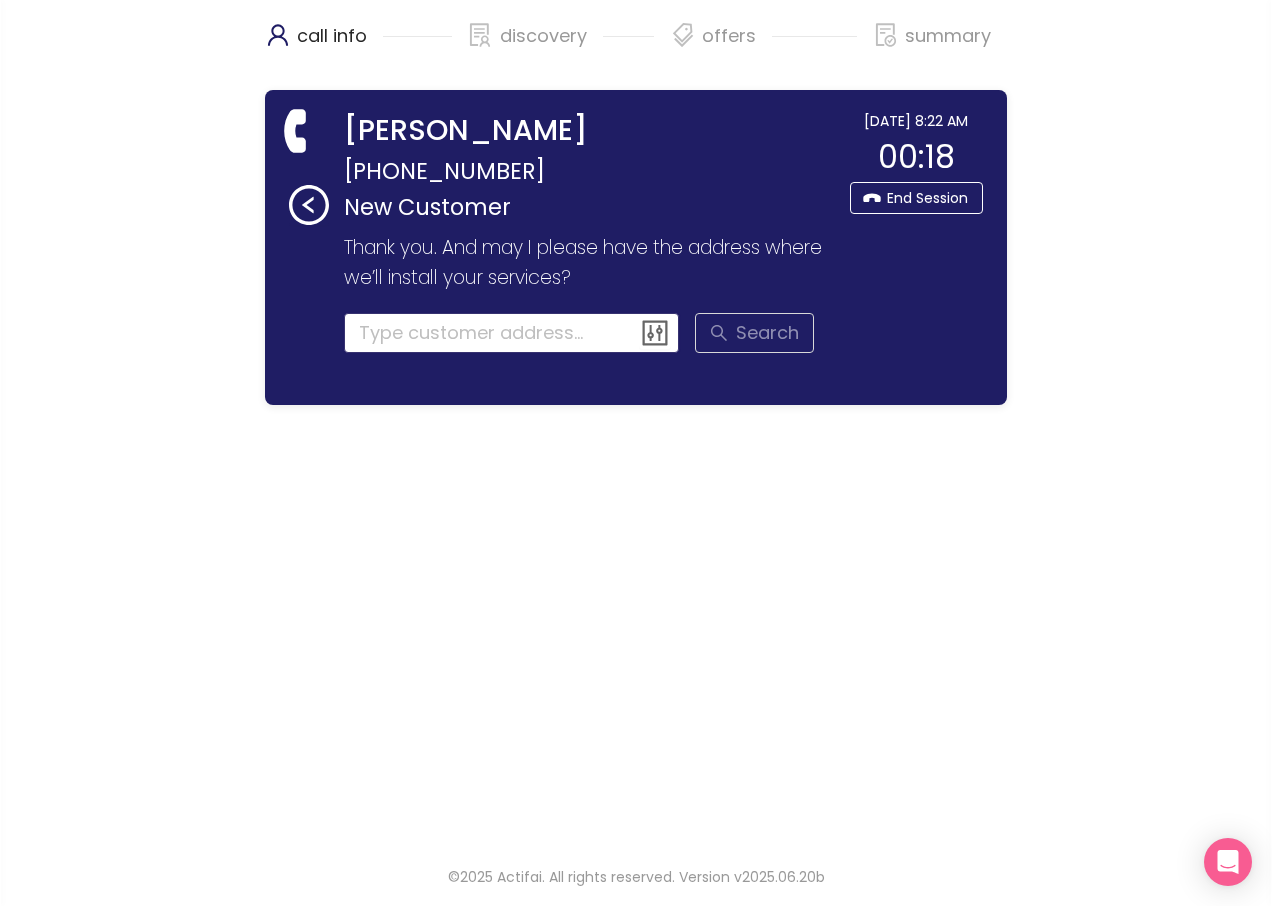 click at bounding box center [512, 333] 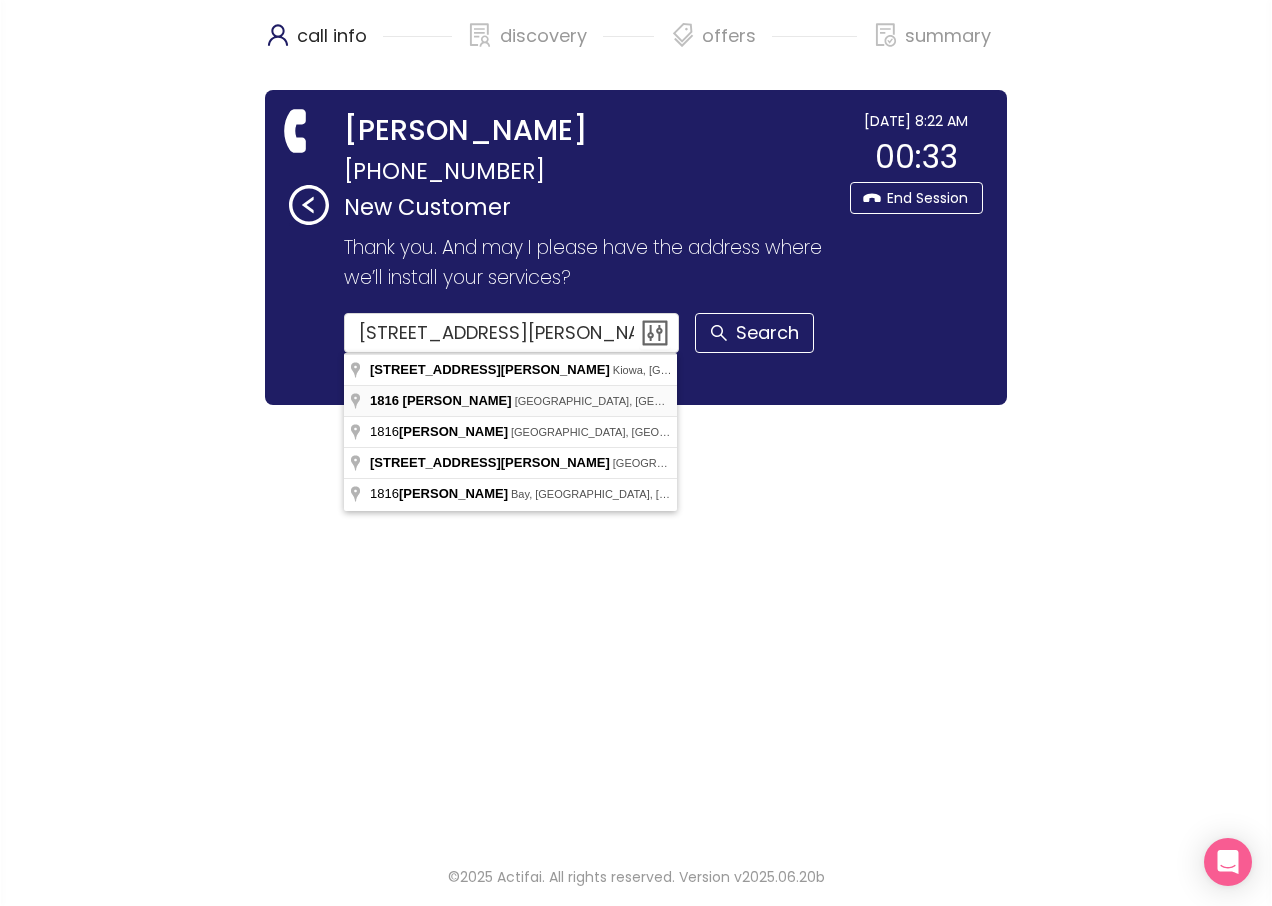 type on "[STREET_ADDRESS][PERSON_NAME]" 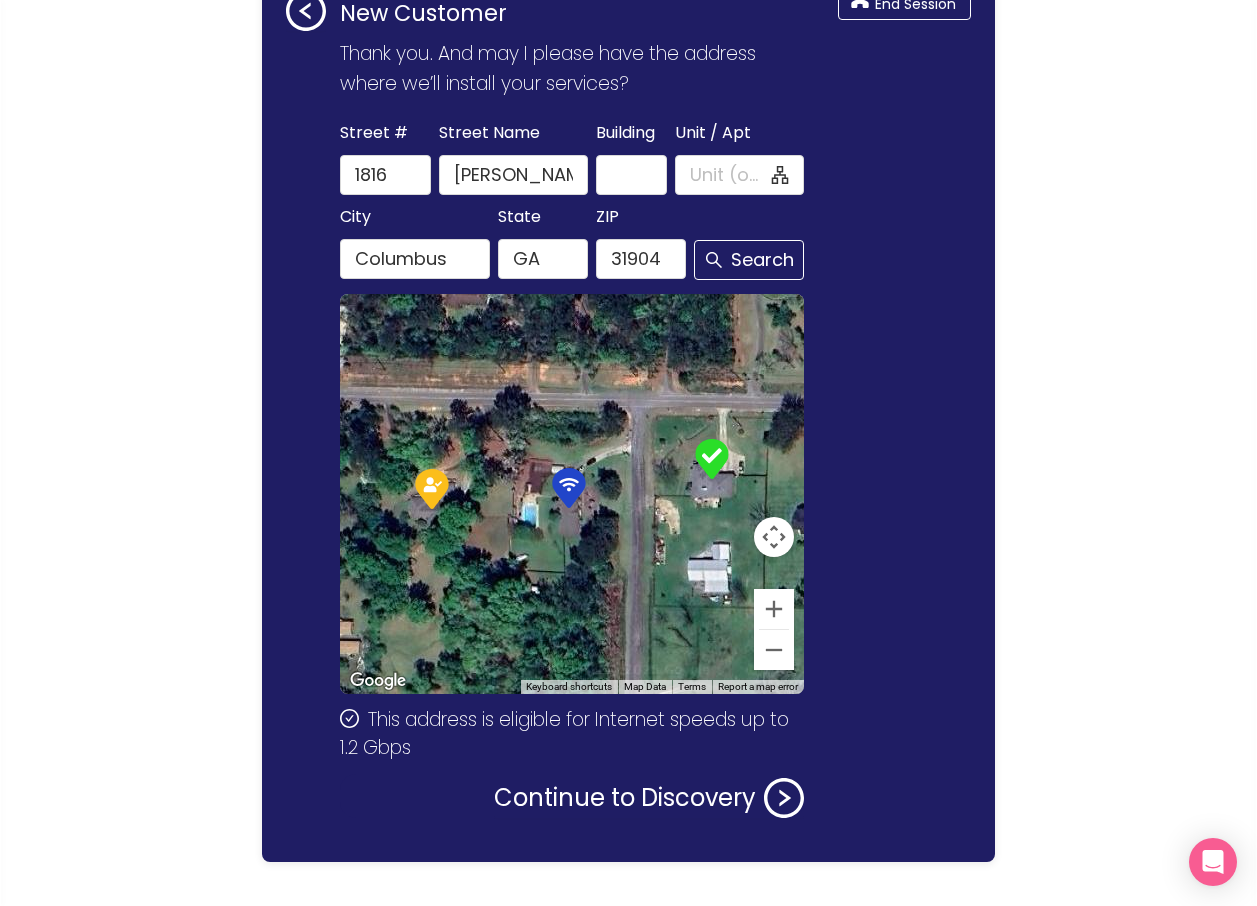 scroll, scrollTop: 230, scrollLeft: 0, axis: vertical 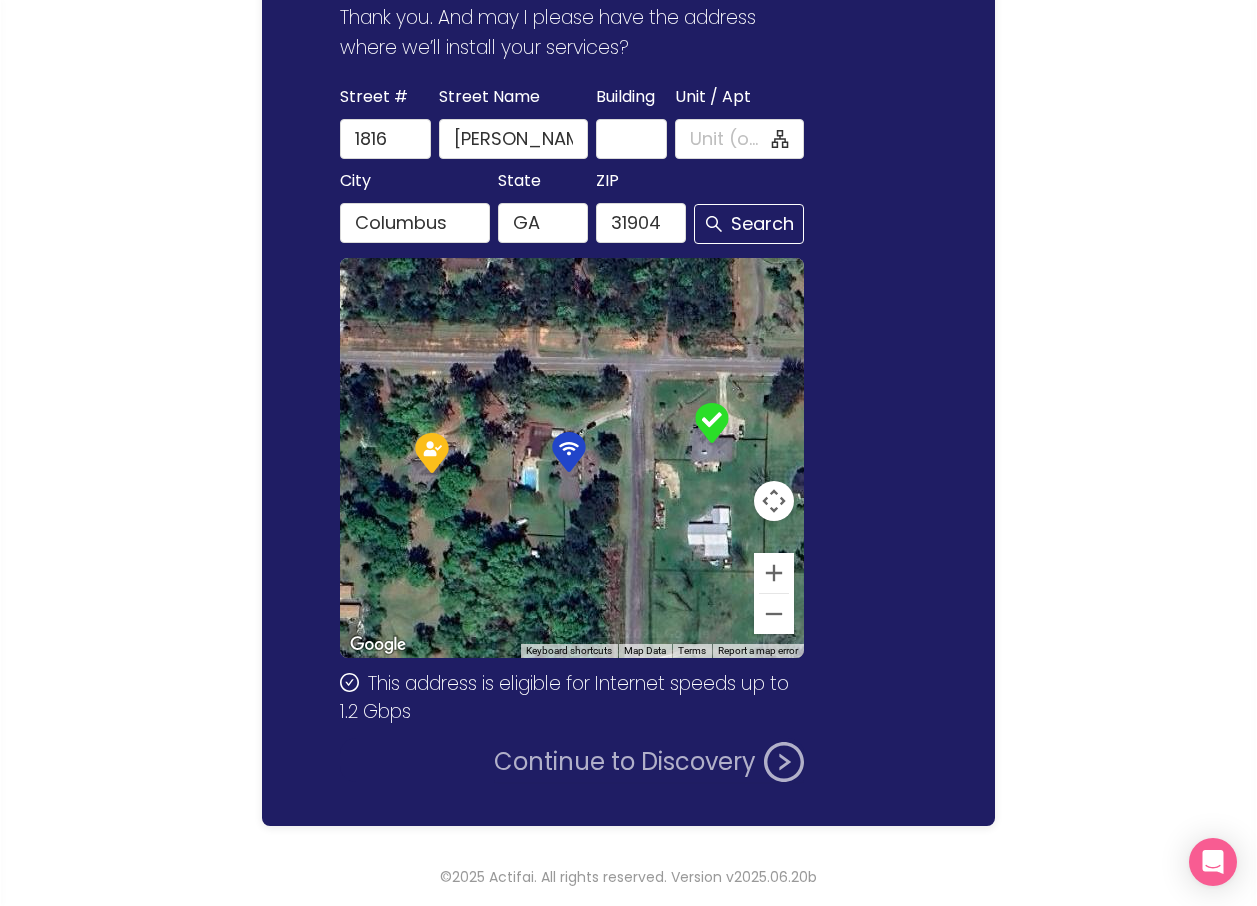 click on "Continue to Discovery" 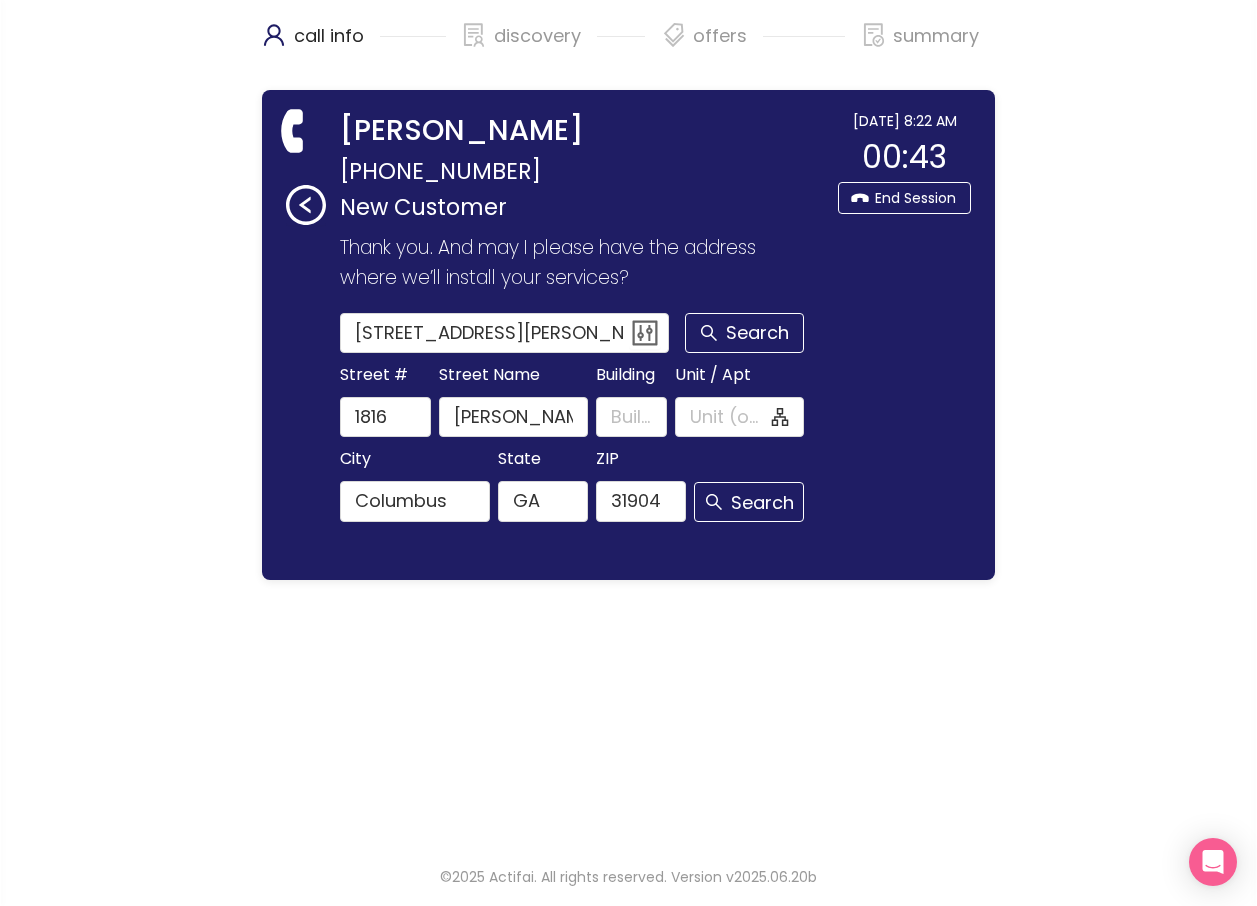 scroll, scrollTop: 0, scrollLeft: 0, axis: both 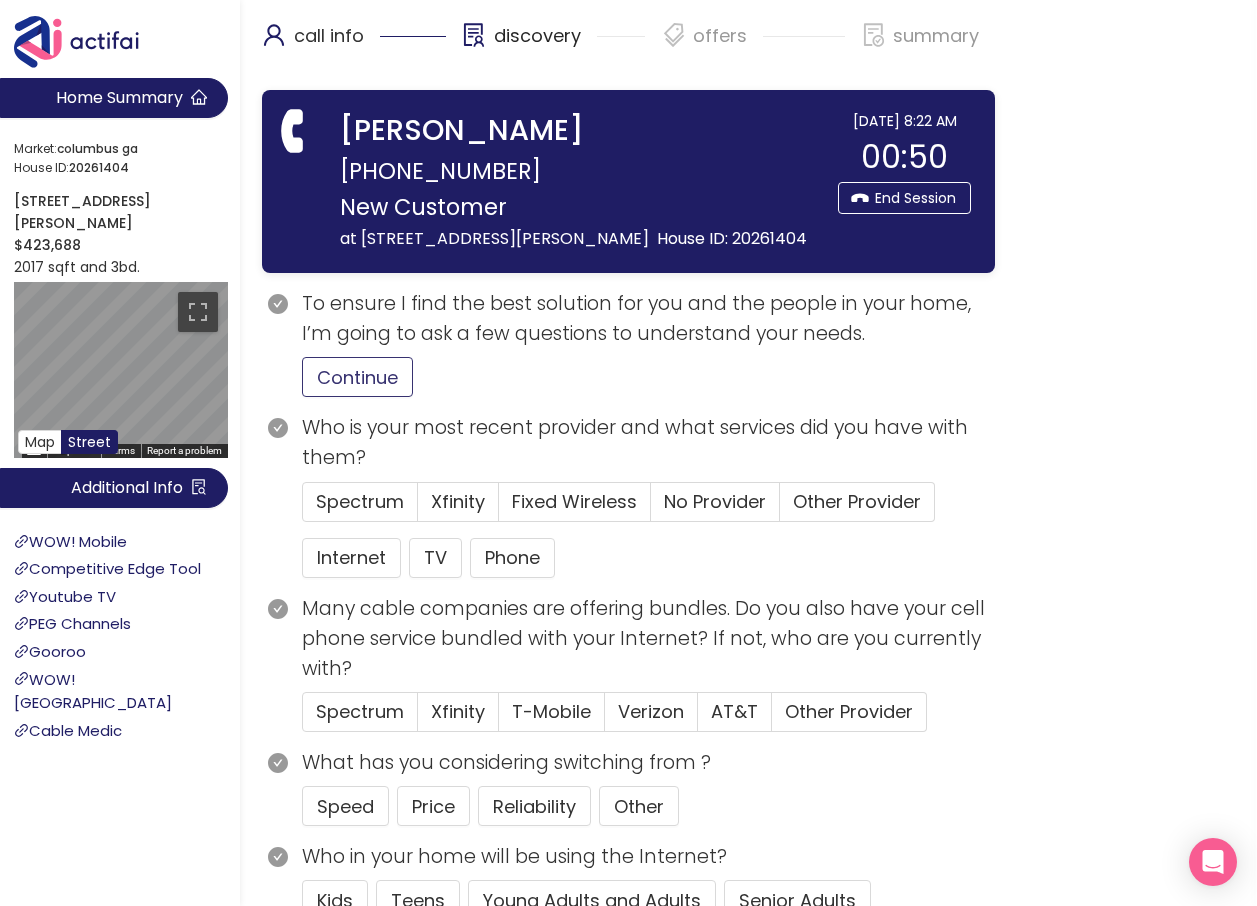 drag, startPoint x: 377, startPoint y: 381, endPoint x: 415, endPoint y: 395, distance: 40.496914 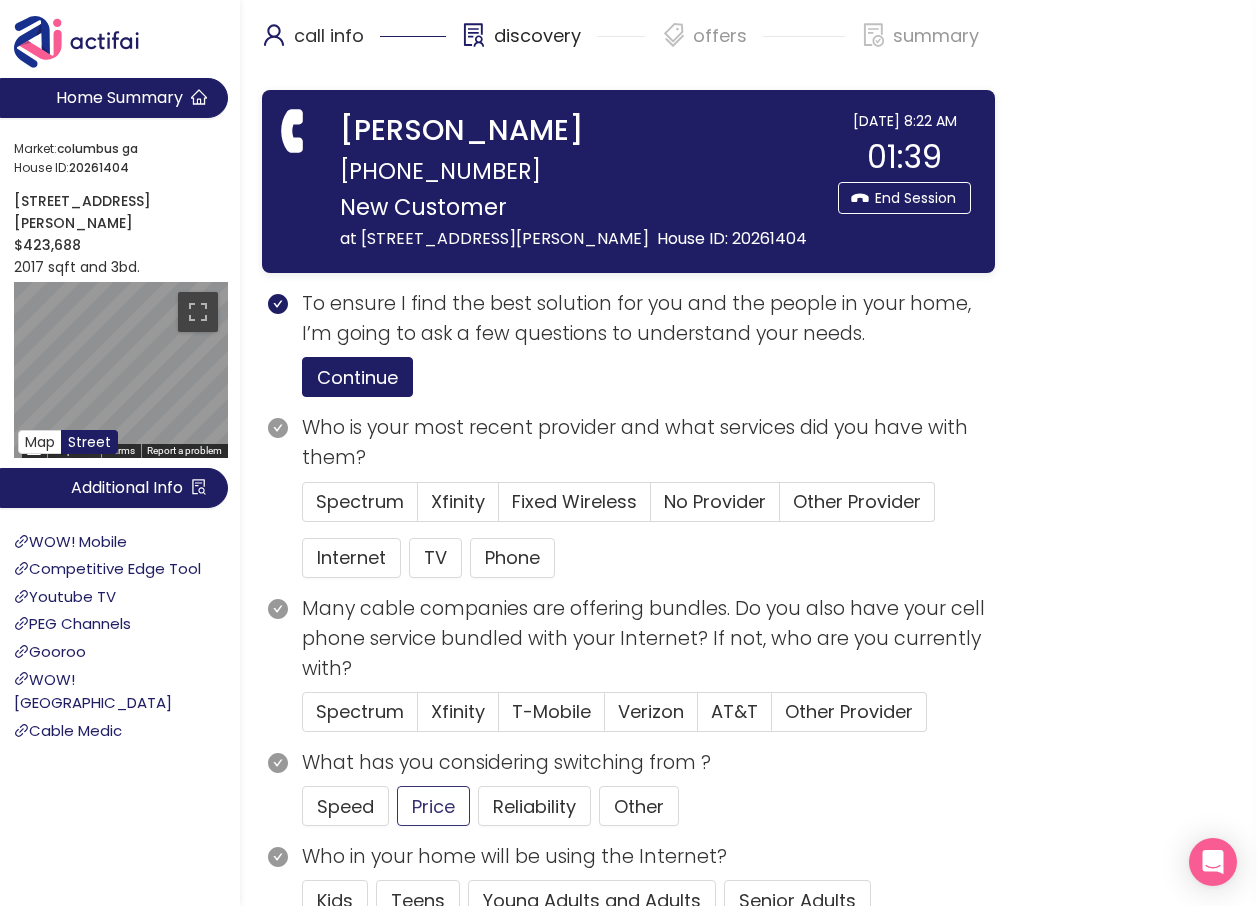 drag, startPoint x: 440, startPoint y: 798, endPoint x: 525, endPoint y: 768, distance: 90.13878 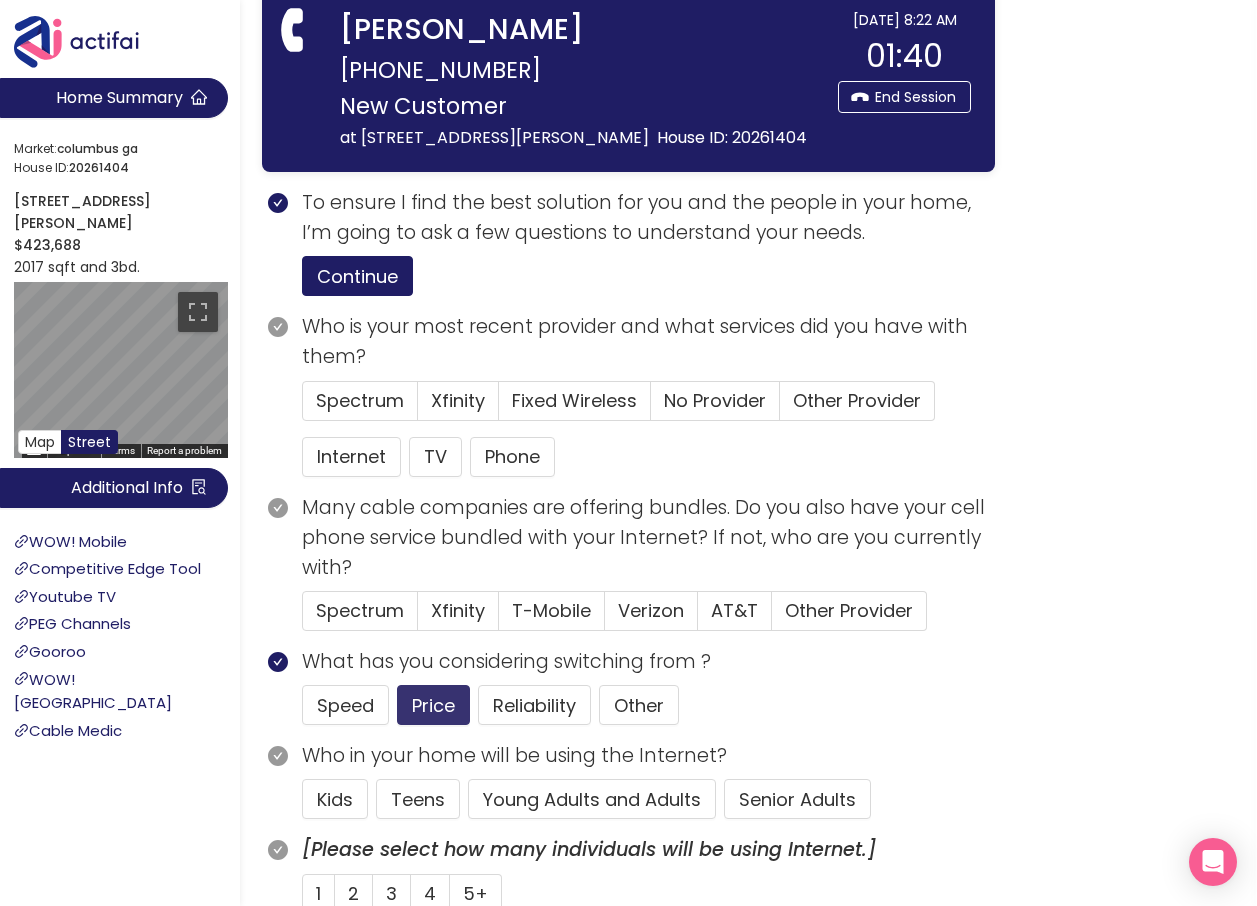 scroll, scrollTop: 300, scrollLeft: 0, axis: vertical 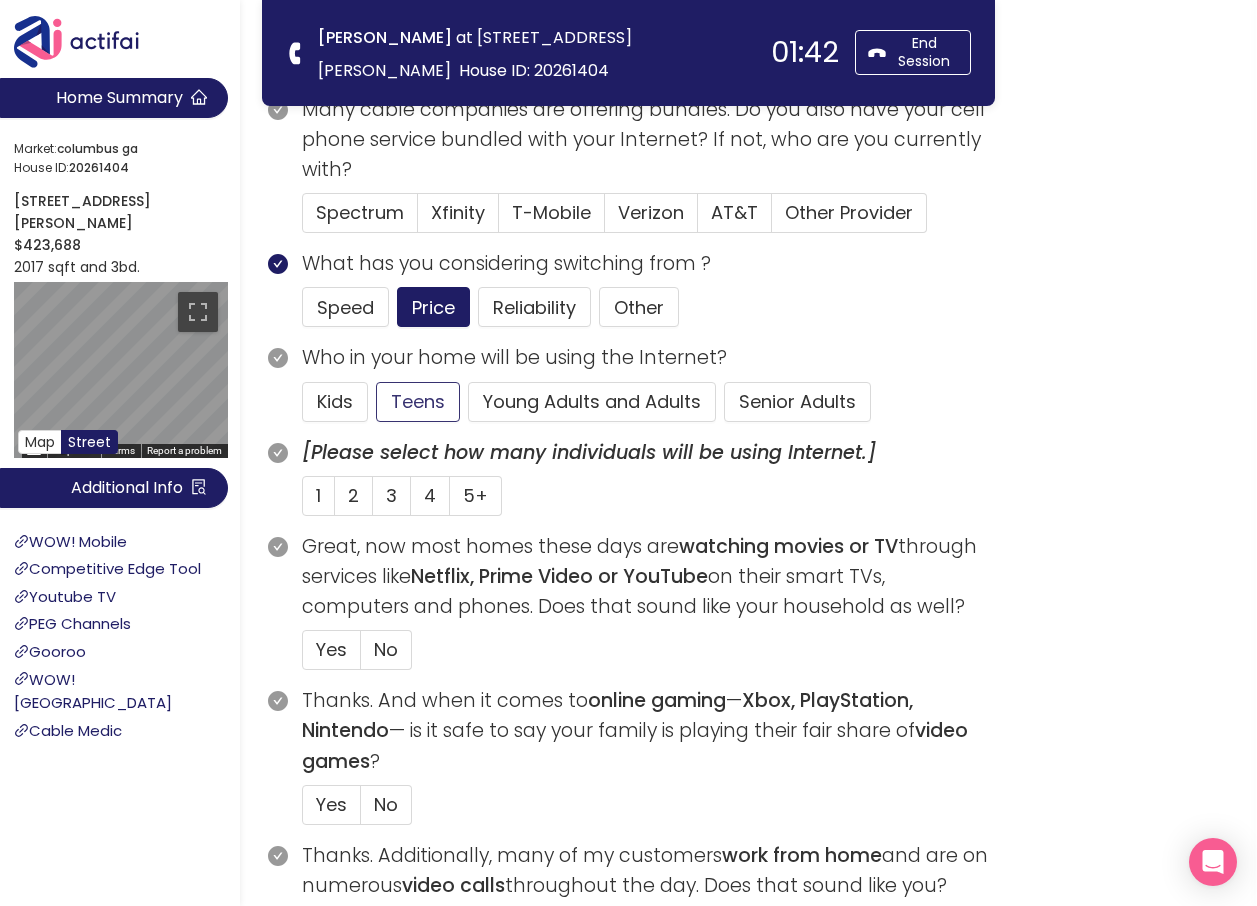 click on "Teens" 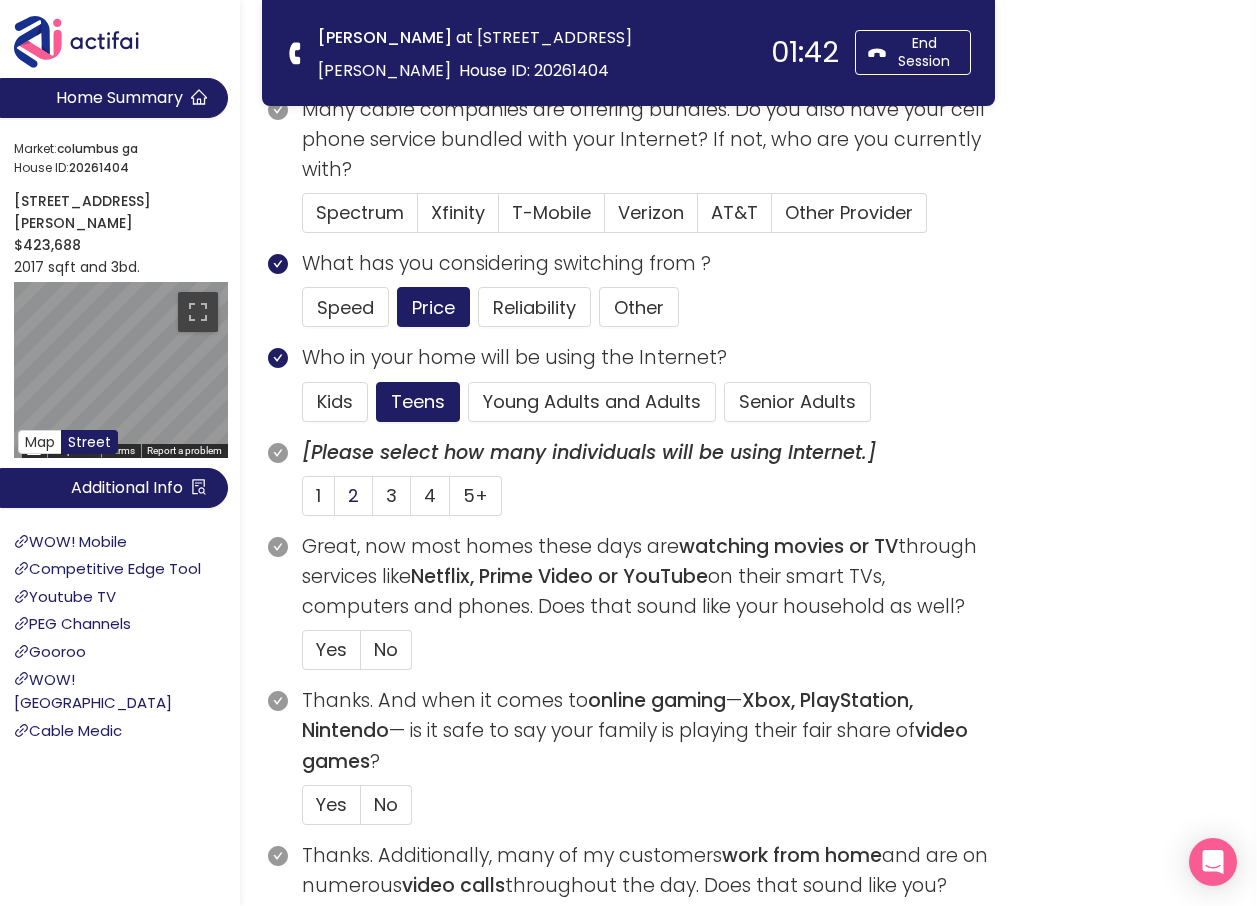 click on "2" at bounding box center [353, 495] 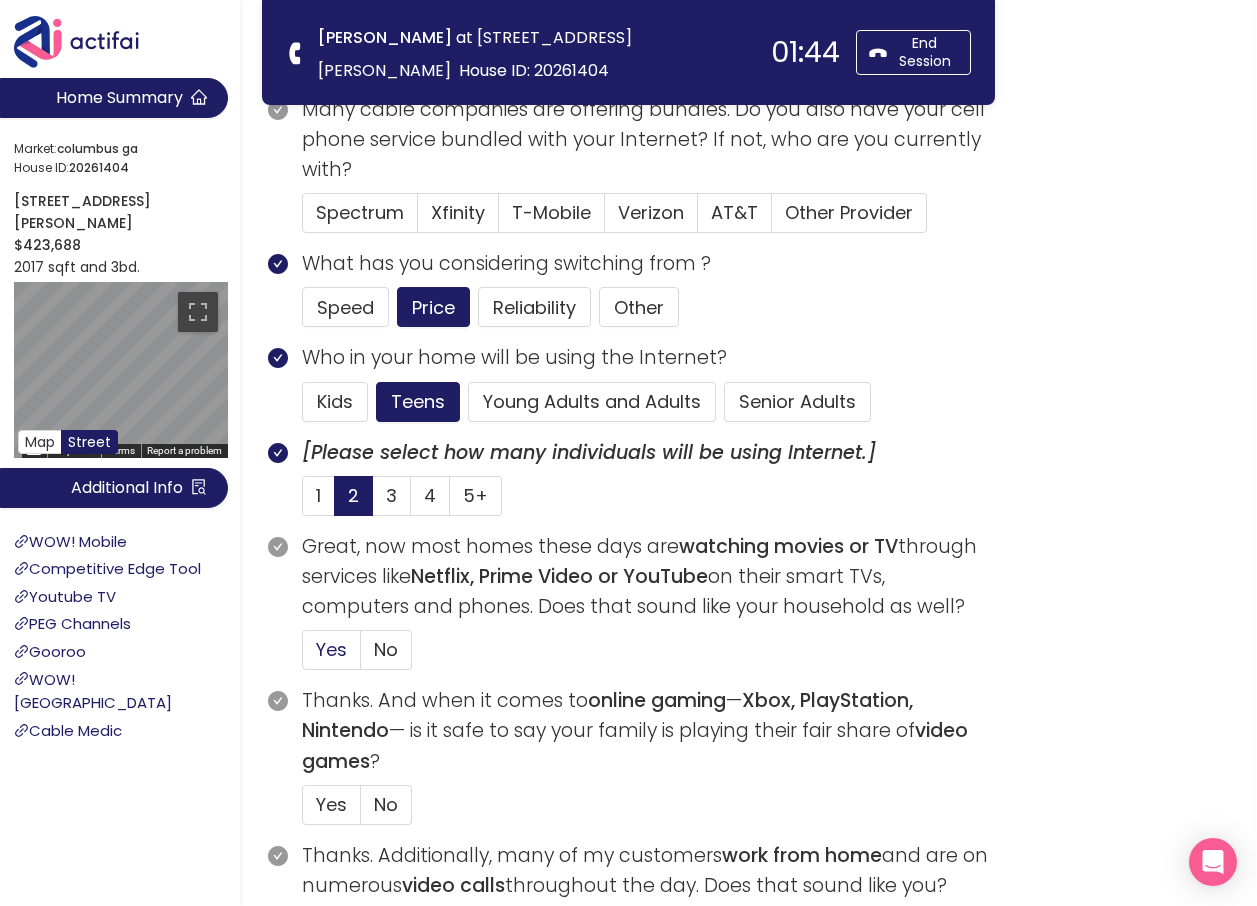click on "Yes" at bounding box center [331, 649] 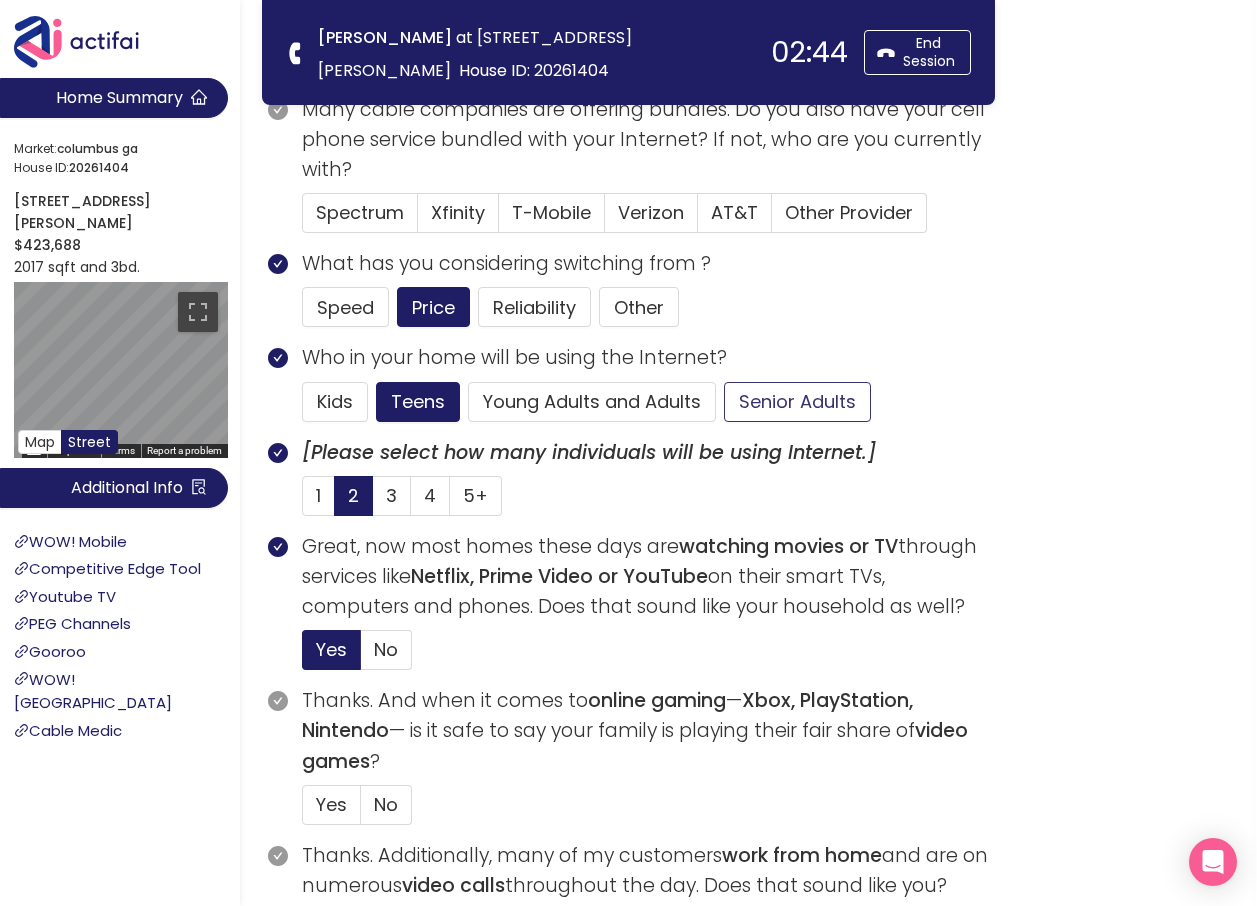 scroll, scrollTop: 0, scrollLeft: 0, axis: both 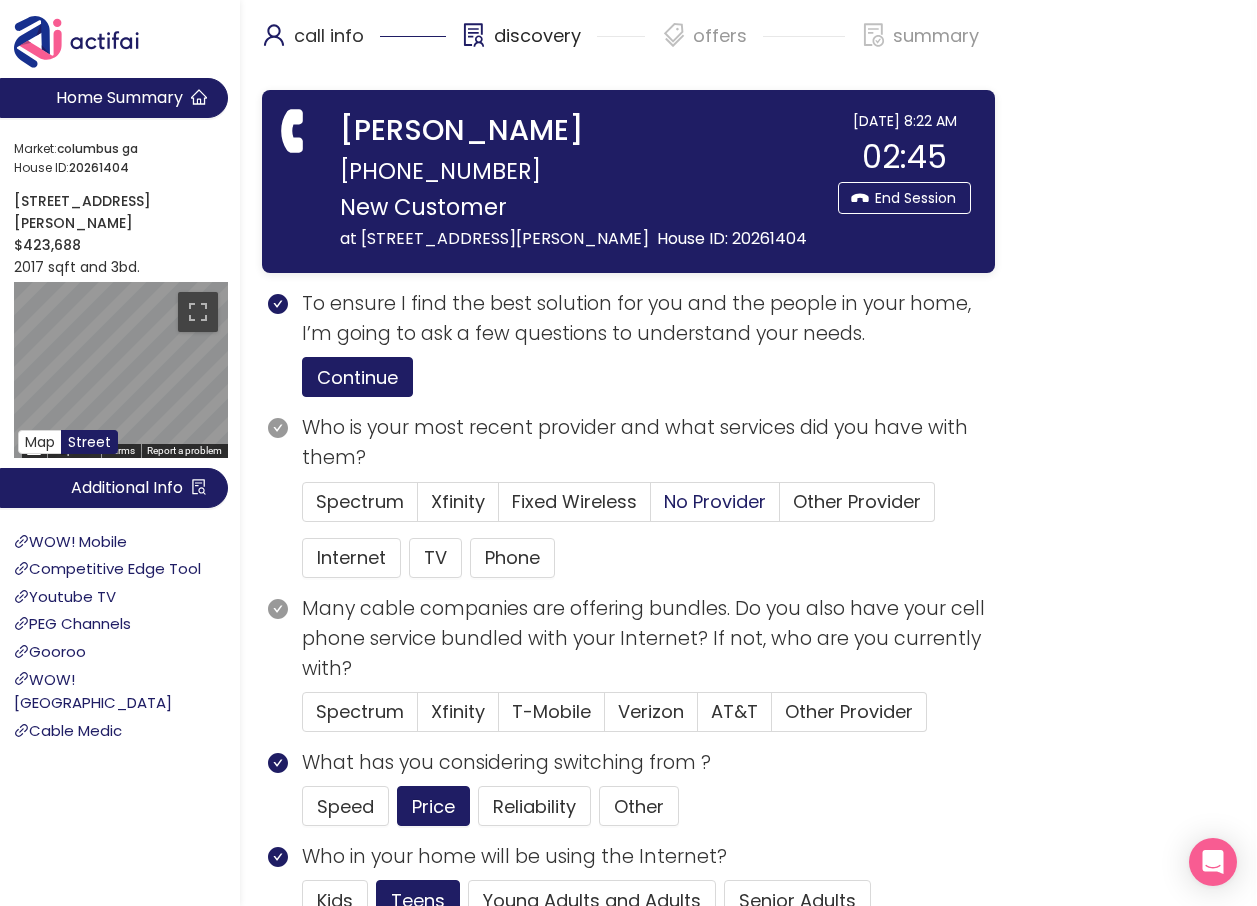 click on "No Provider" at bounding box center (715, 501) 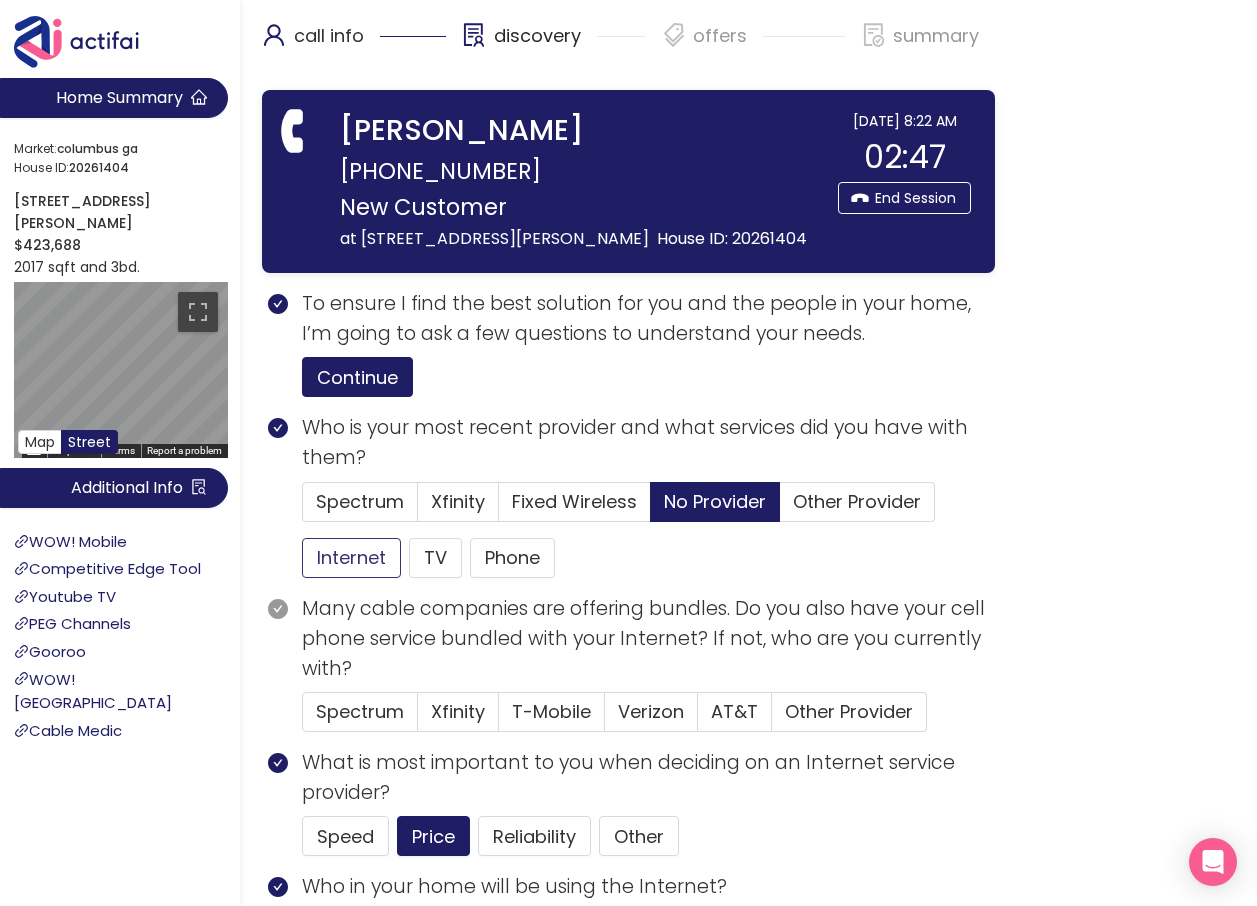 click on "Internet" 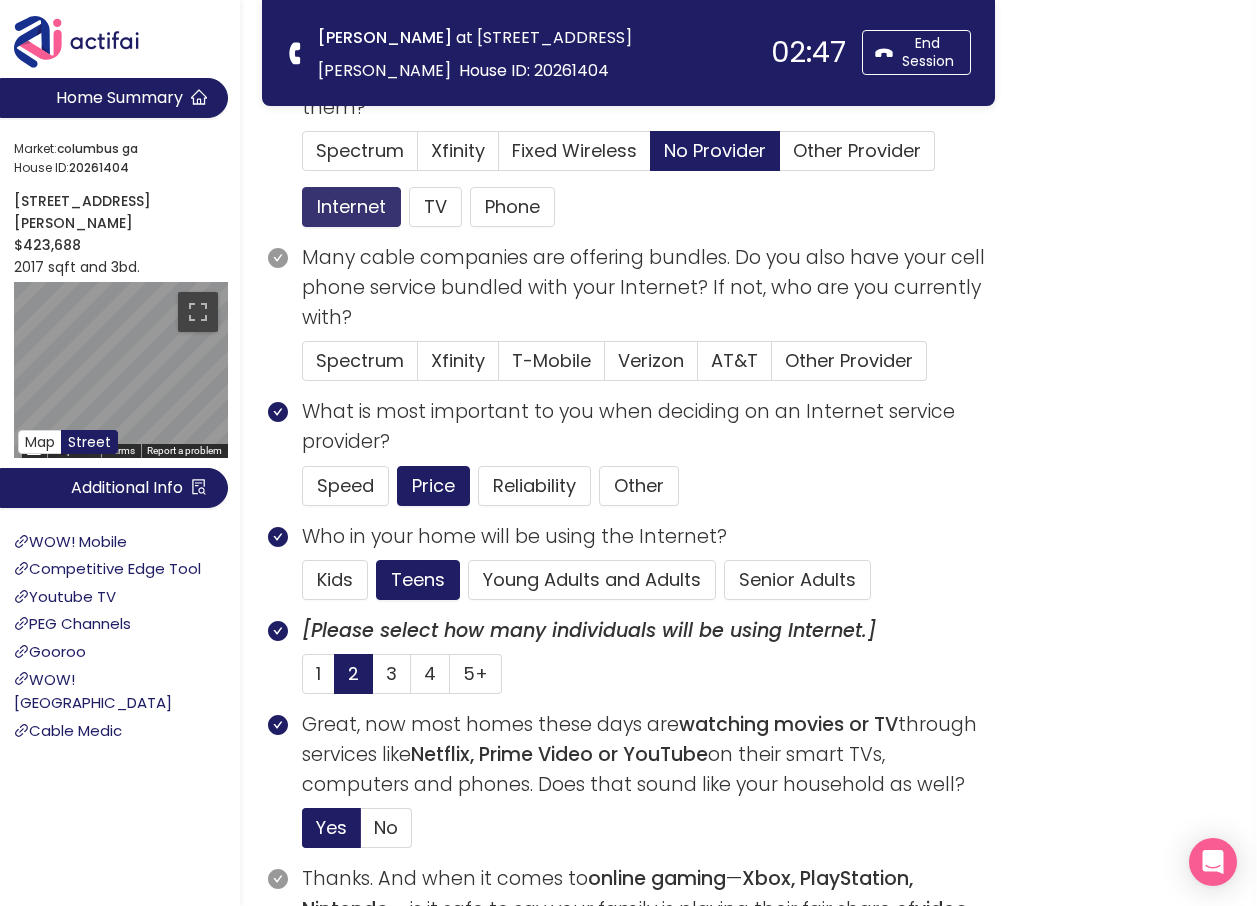 scroll, scrollTop: 400, scrollLeft: 0, axis: vertical 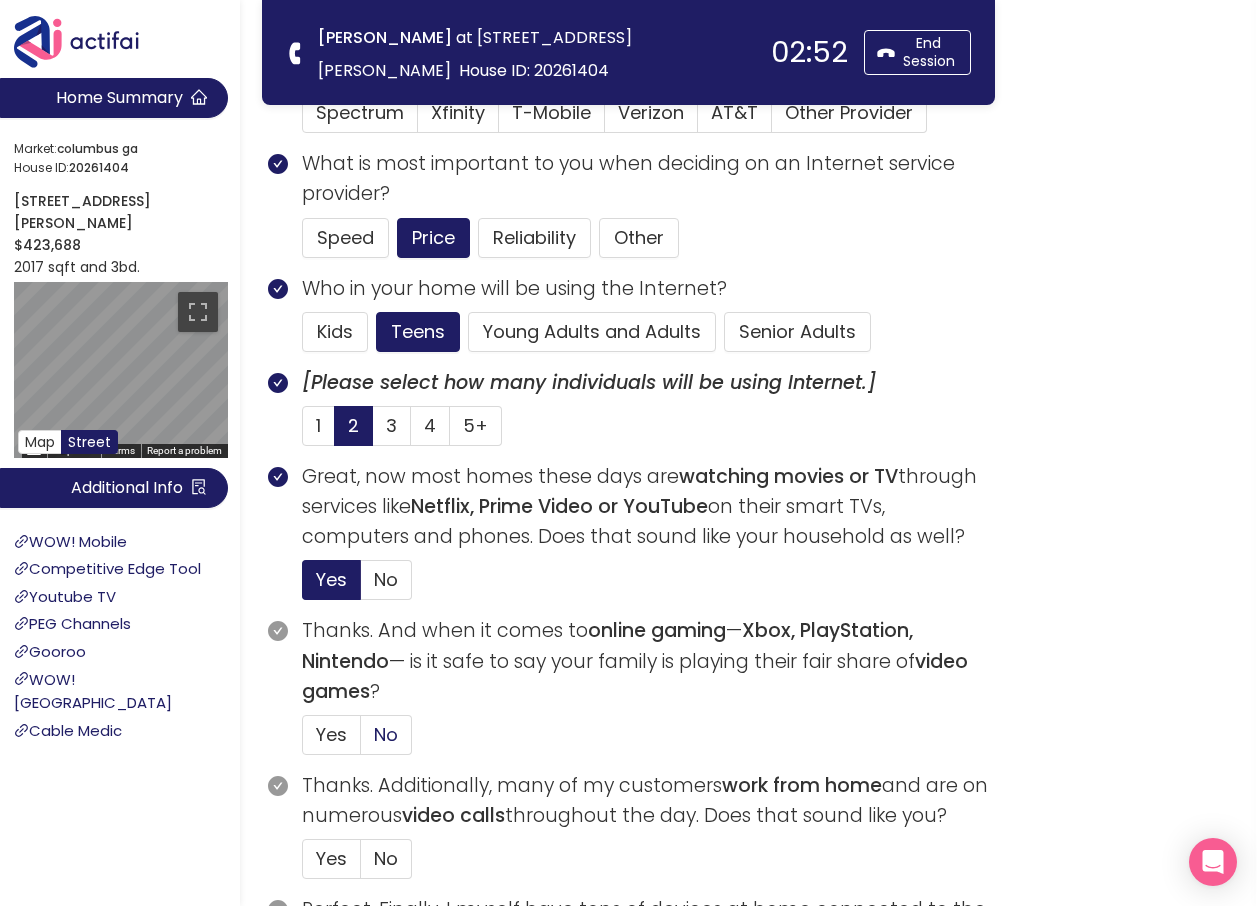 click on "No" at bounding box center [386, 734] 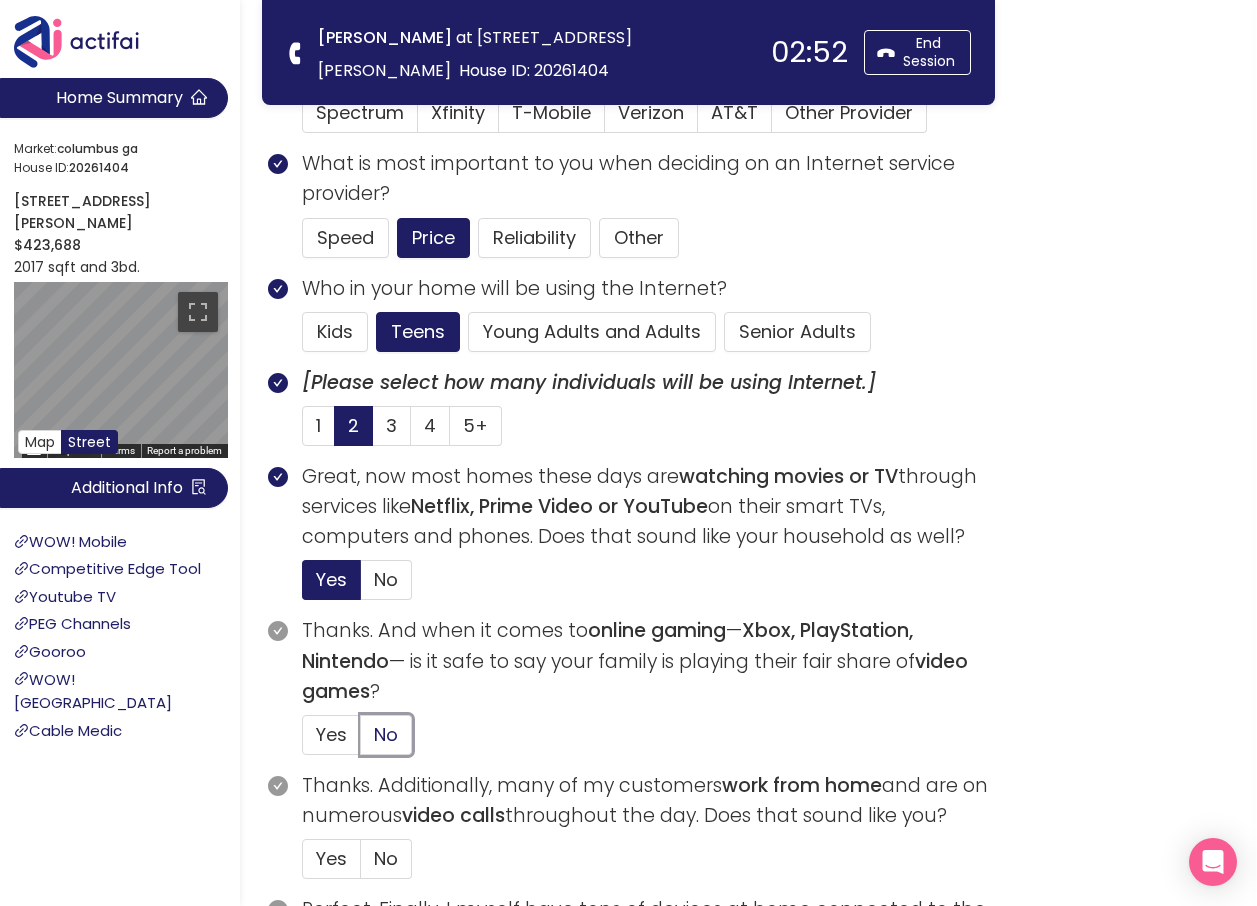 click on "No" at bounding box center [361, 741] 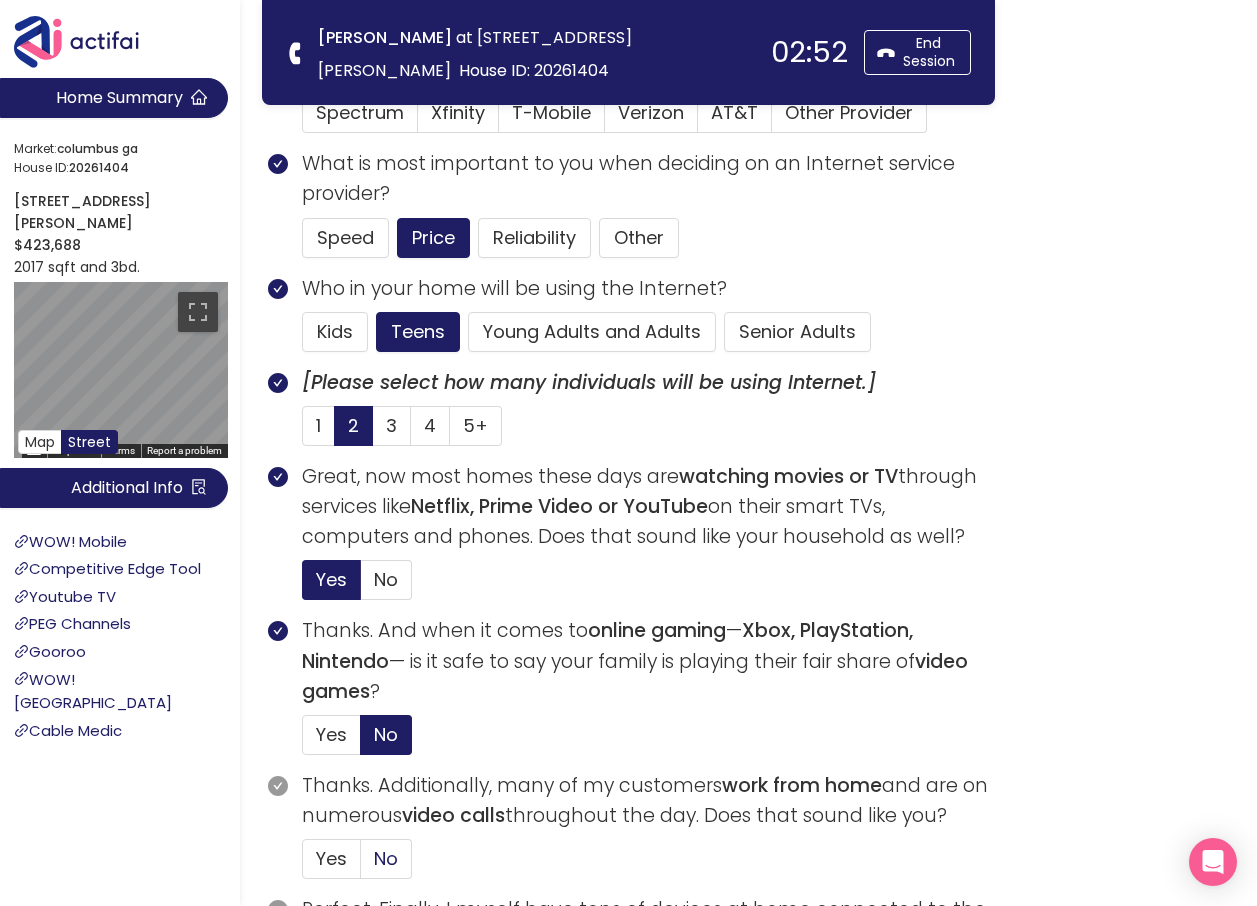 click on "No" 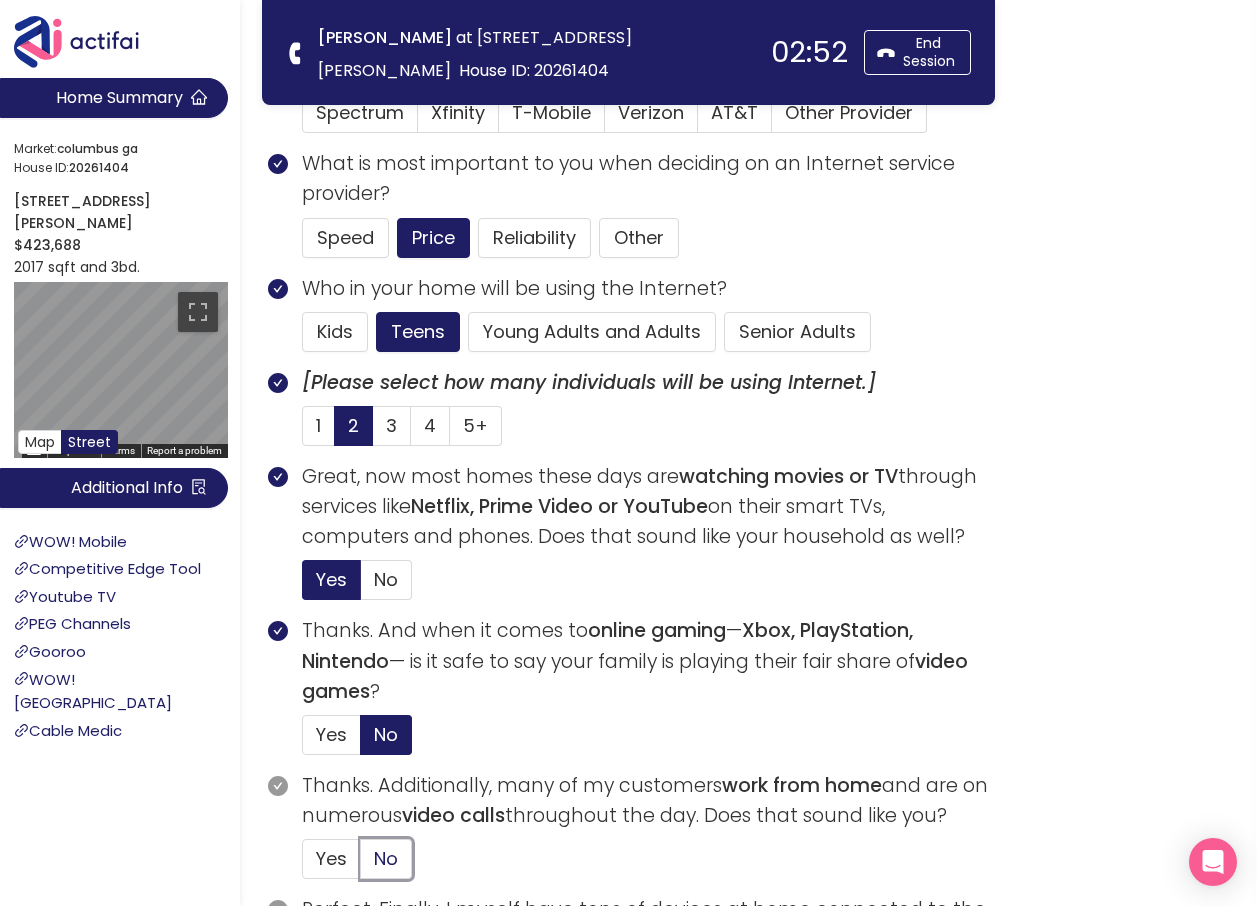 click on "No" at bounding box center [361, 865] 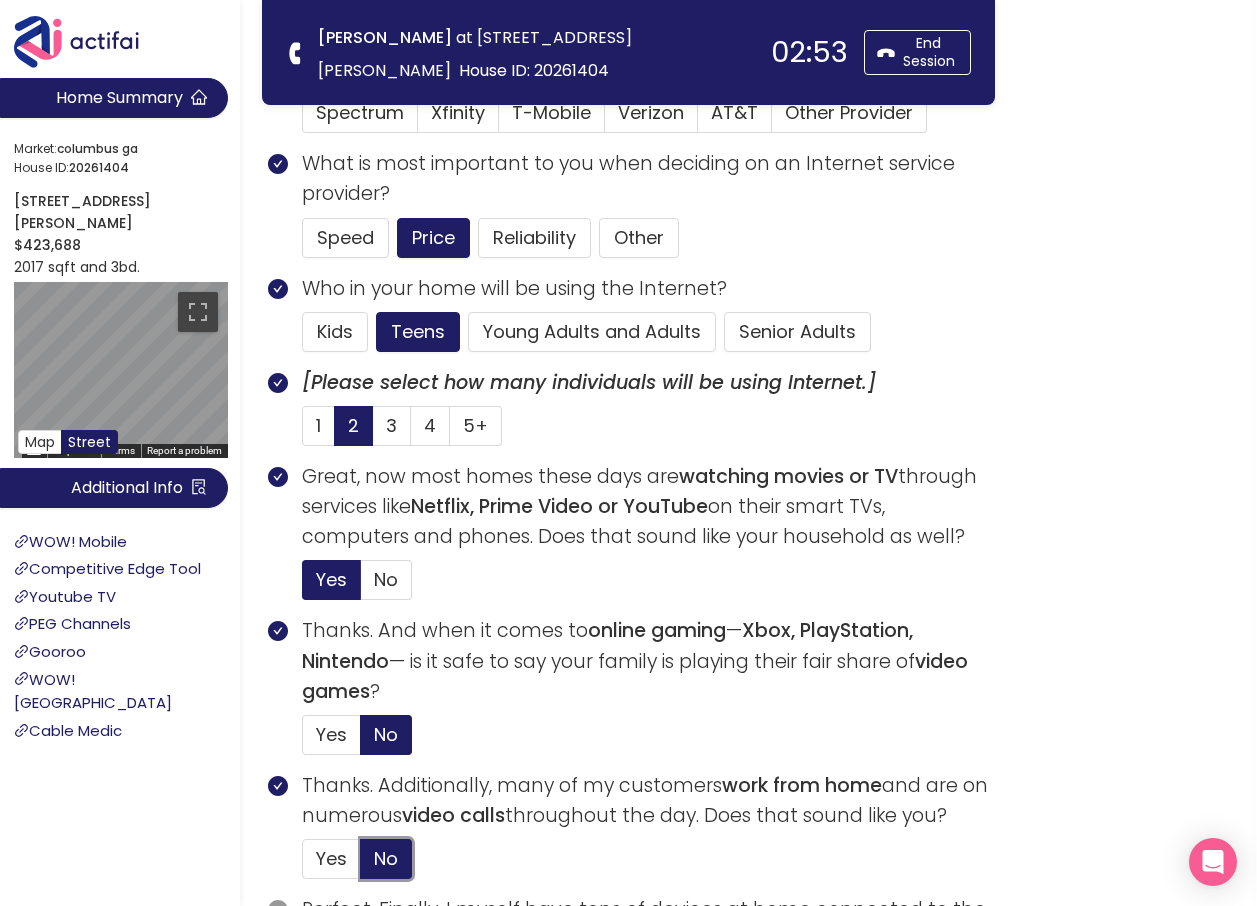 scroll, scrollTop: 600, scrollLeft: 0, axis: vertical 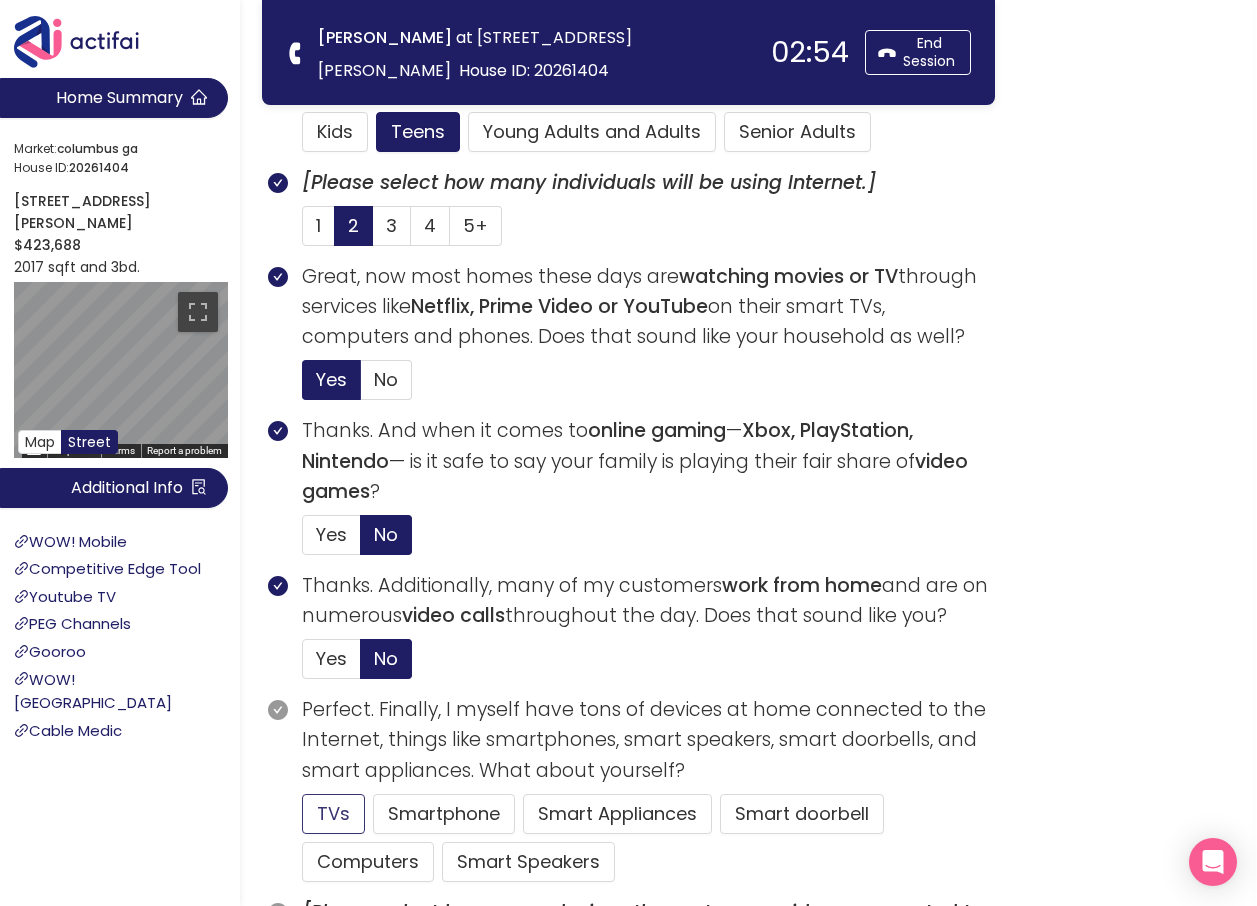click on "TVs" 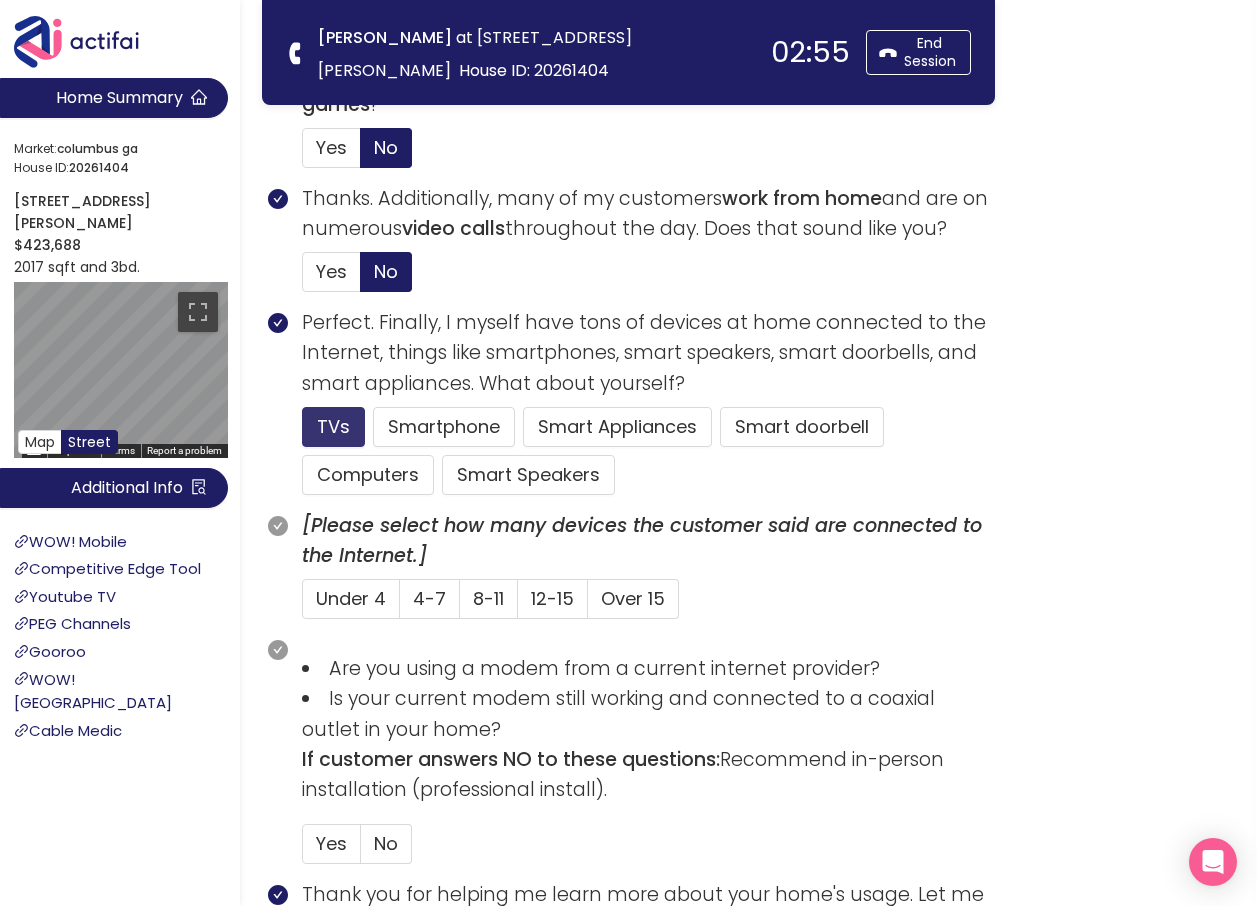 scroll, scrollTop: 1000, scrollLeft: 0, axis: vertical 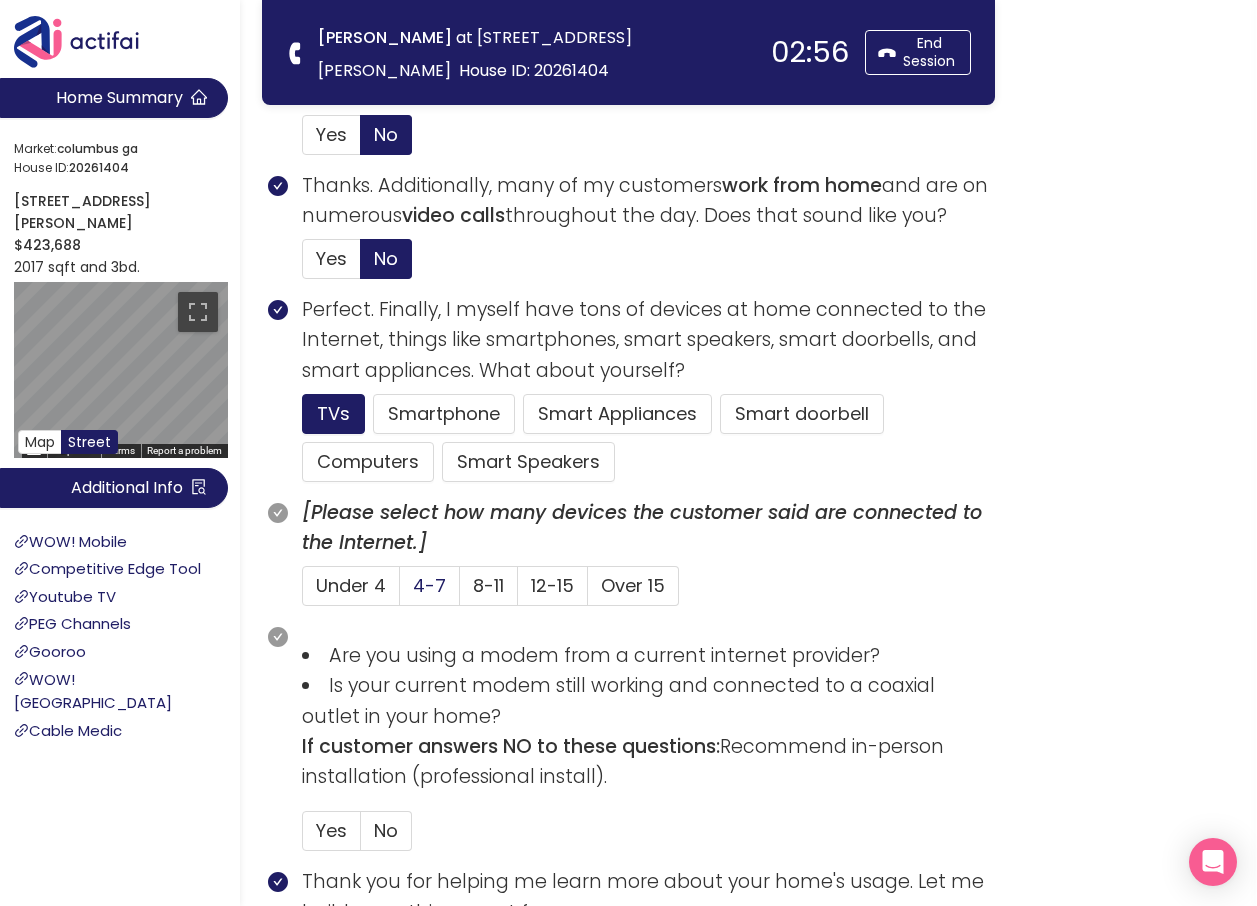 click on "4-7" at bounding box center [429, 585] 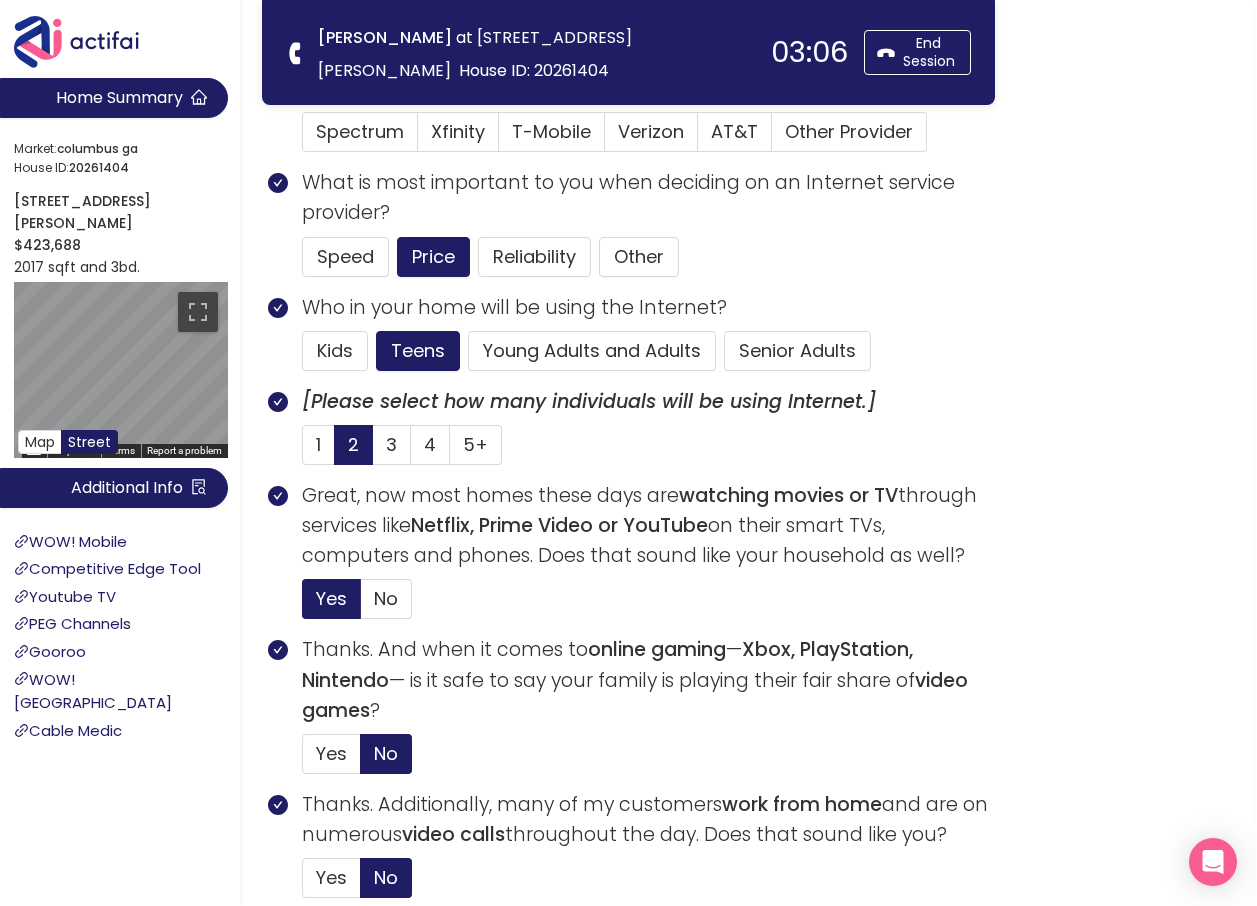 scroll, scrollTop: 200, scrollLeft: 0, axis: vertical 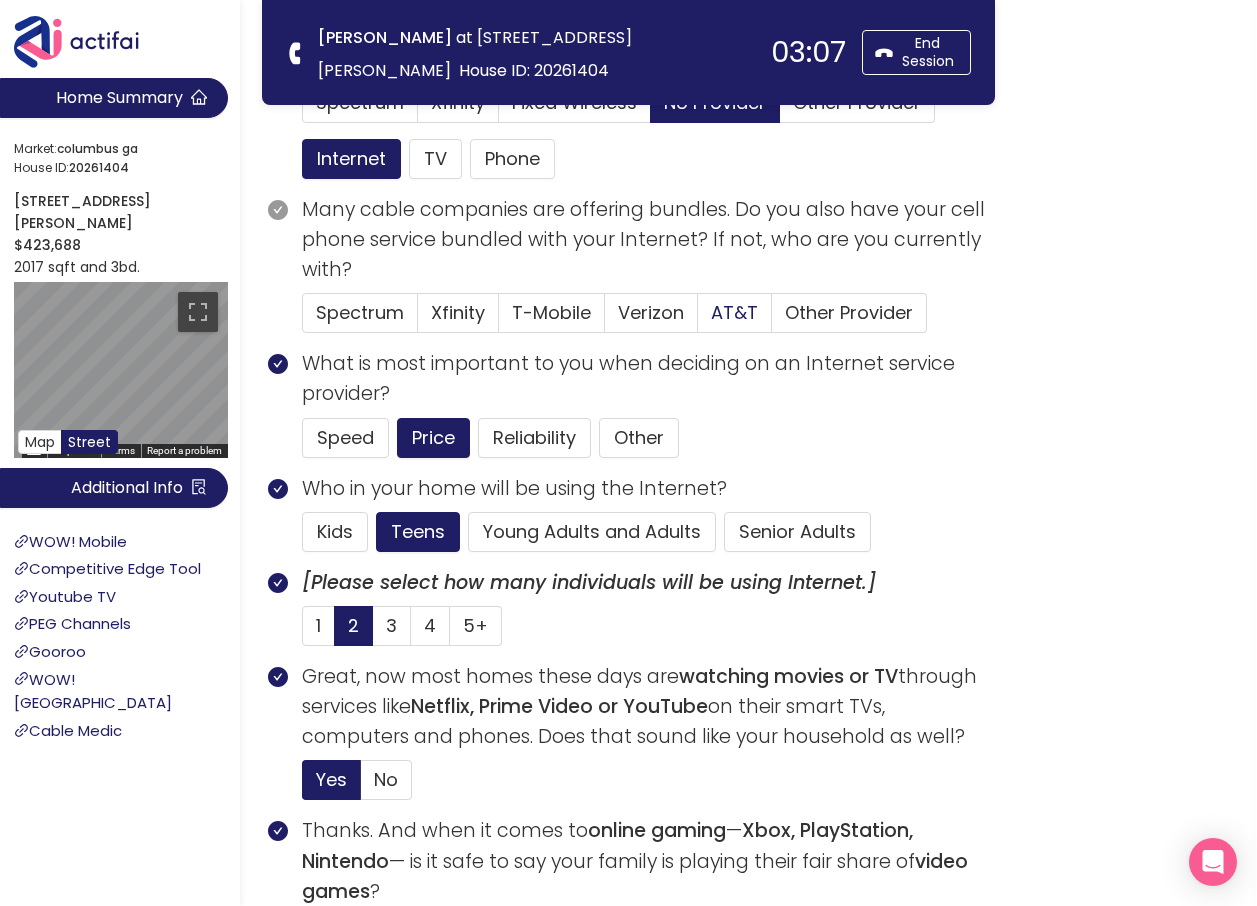 click on "AT&T" at bounding box center [734, 312] 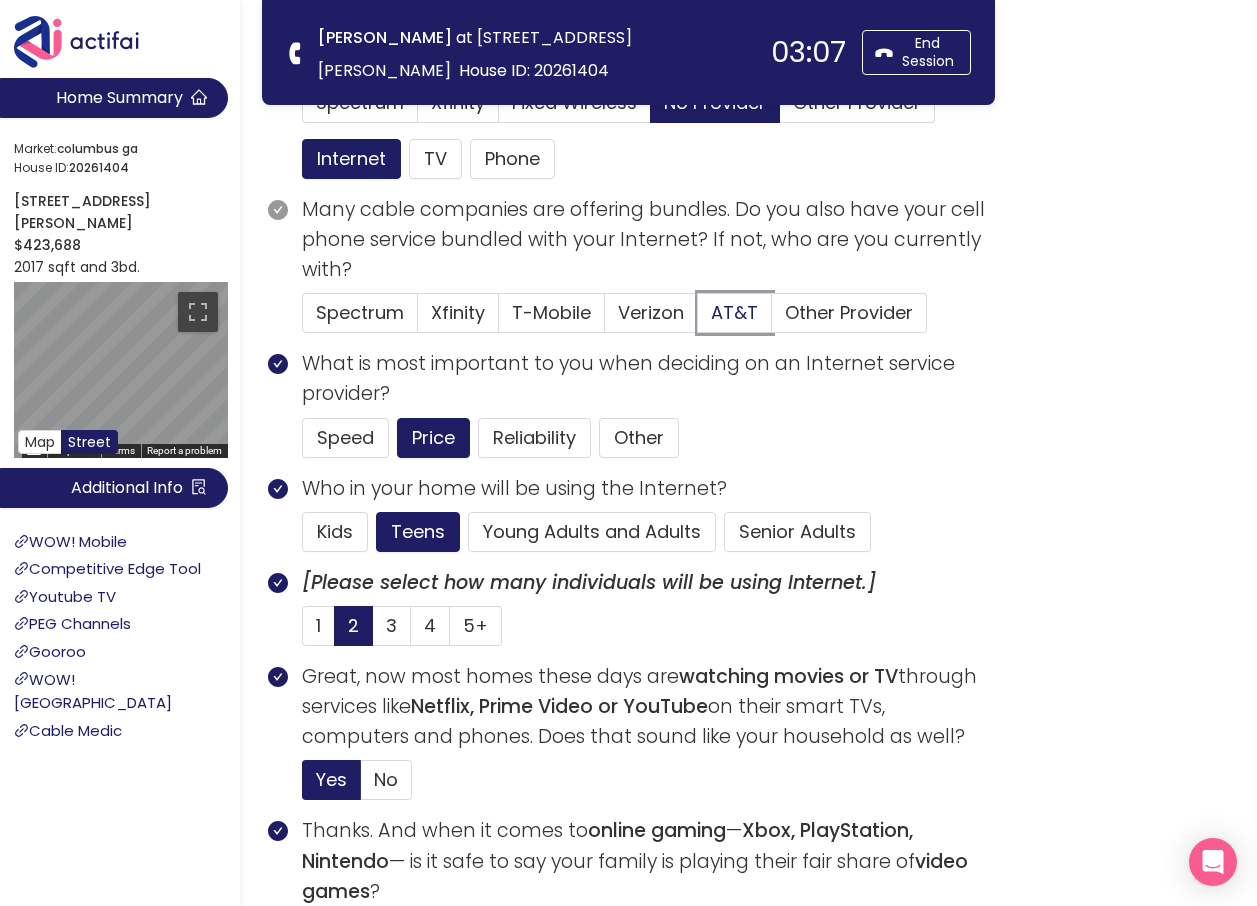 click on "AT&T" at bounding box center (698, 319) 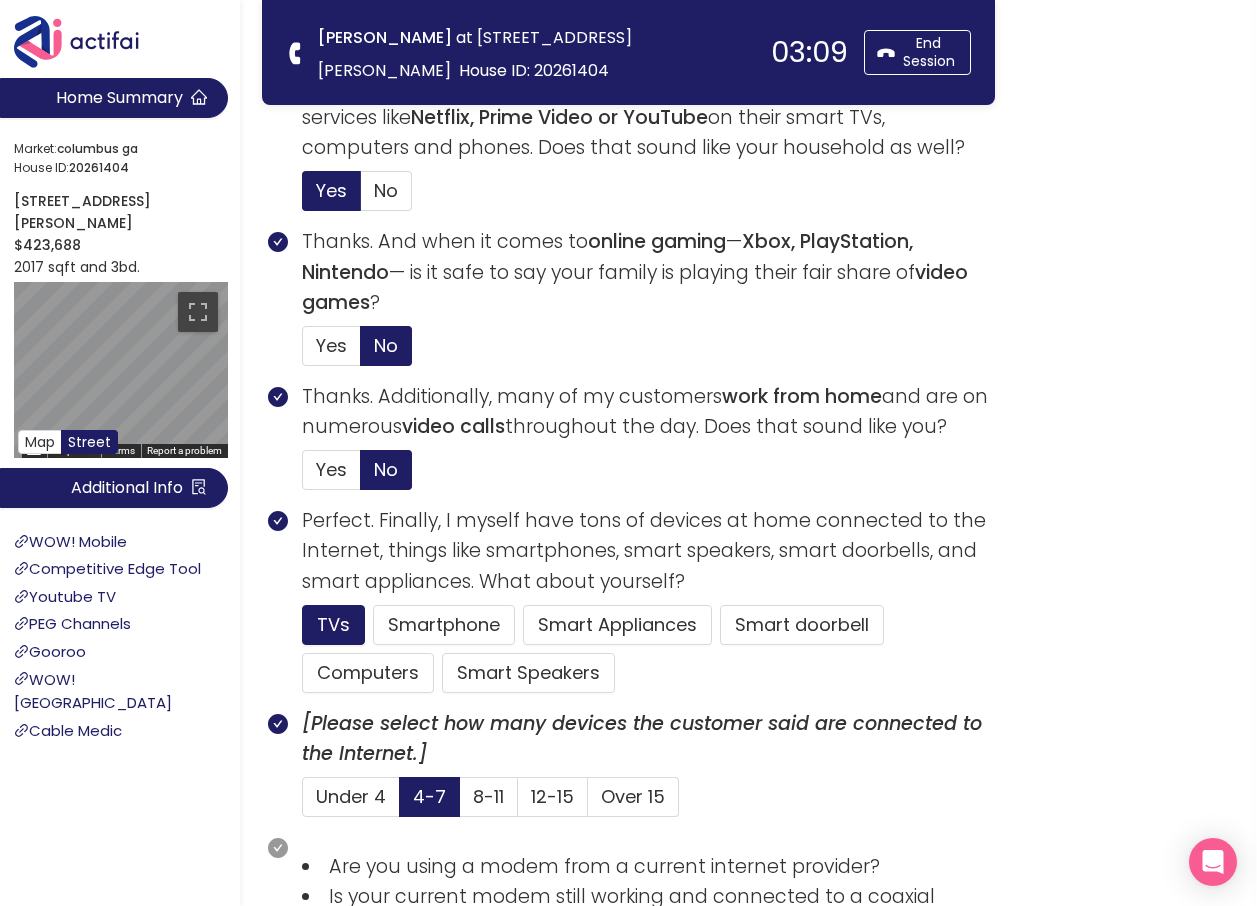 scroll, scrollTop: 800, scrollLeft: 0, axis: vertical 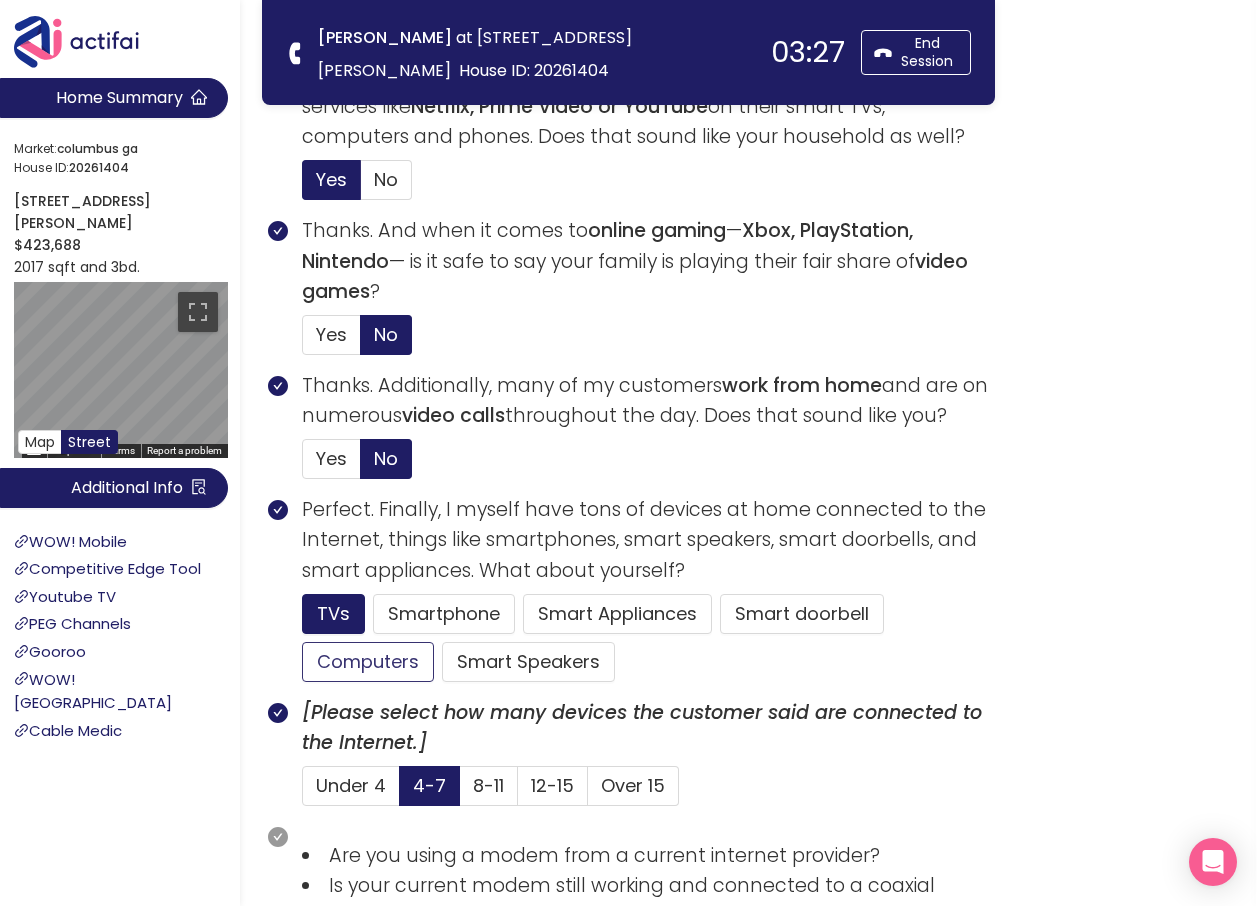 click on "Computers" 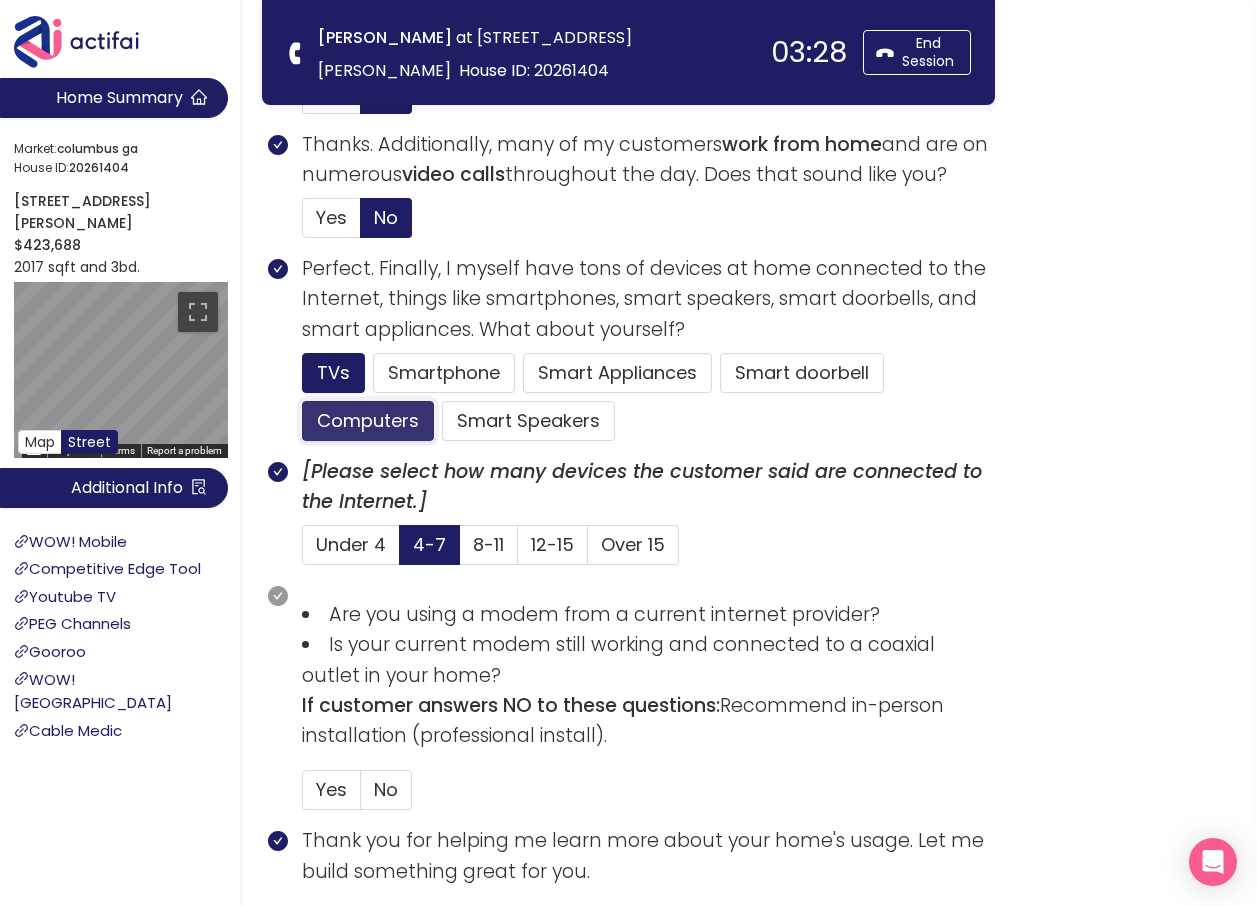 scroll, scrollTop: 1100, scrollLeft: 0, axis: vertical 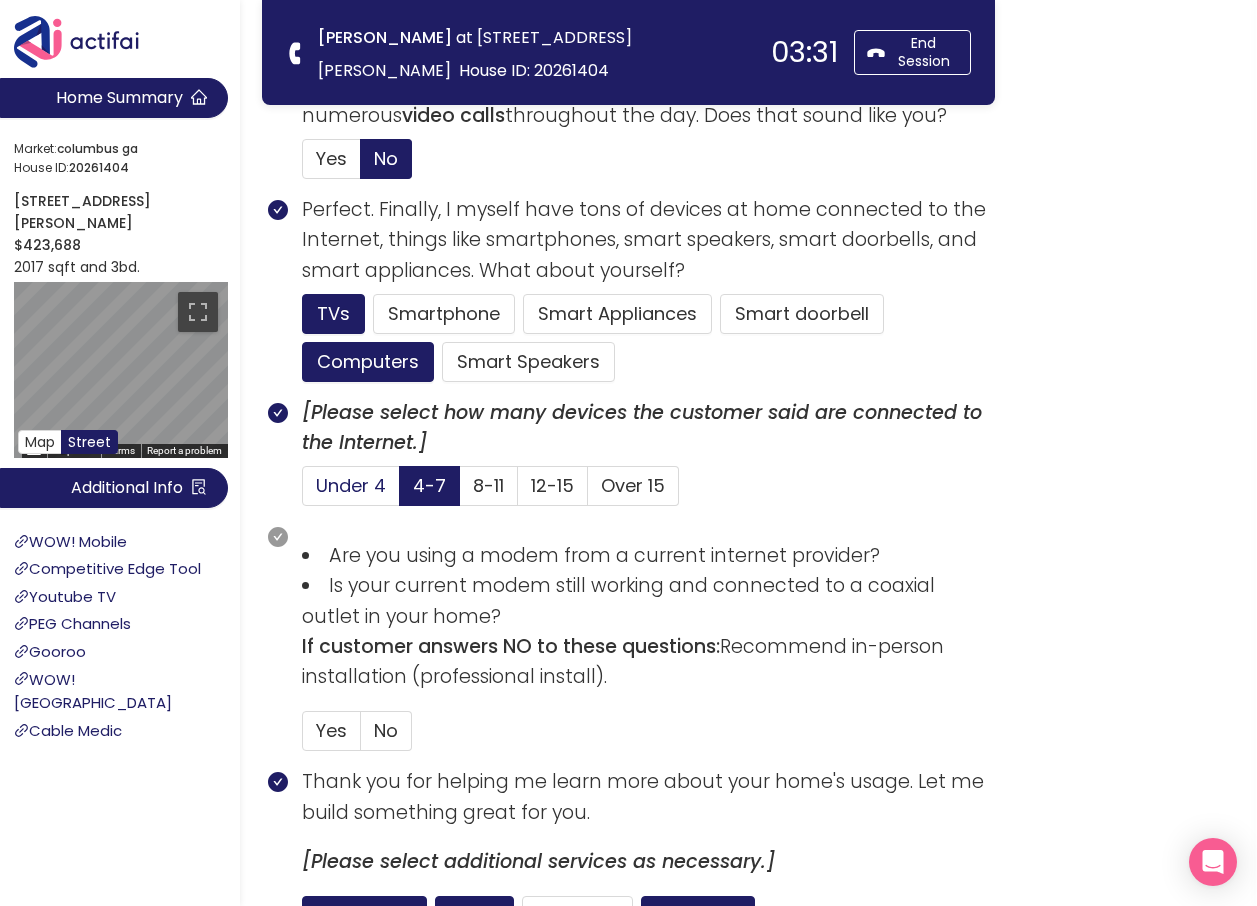 click on "Under 4" 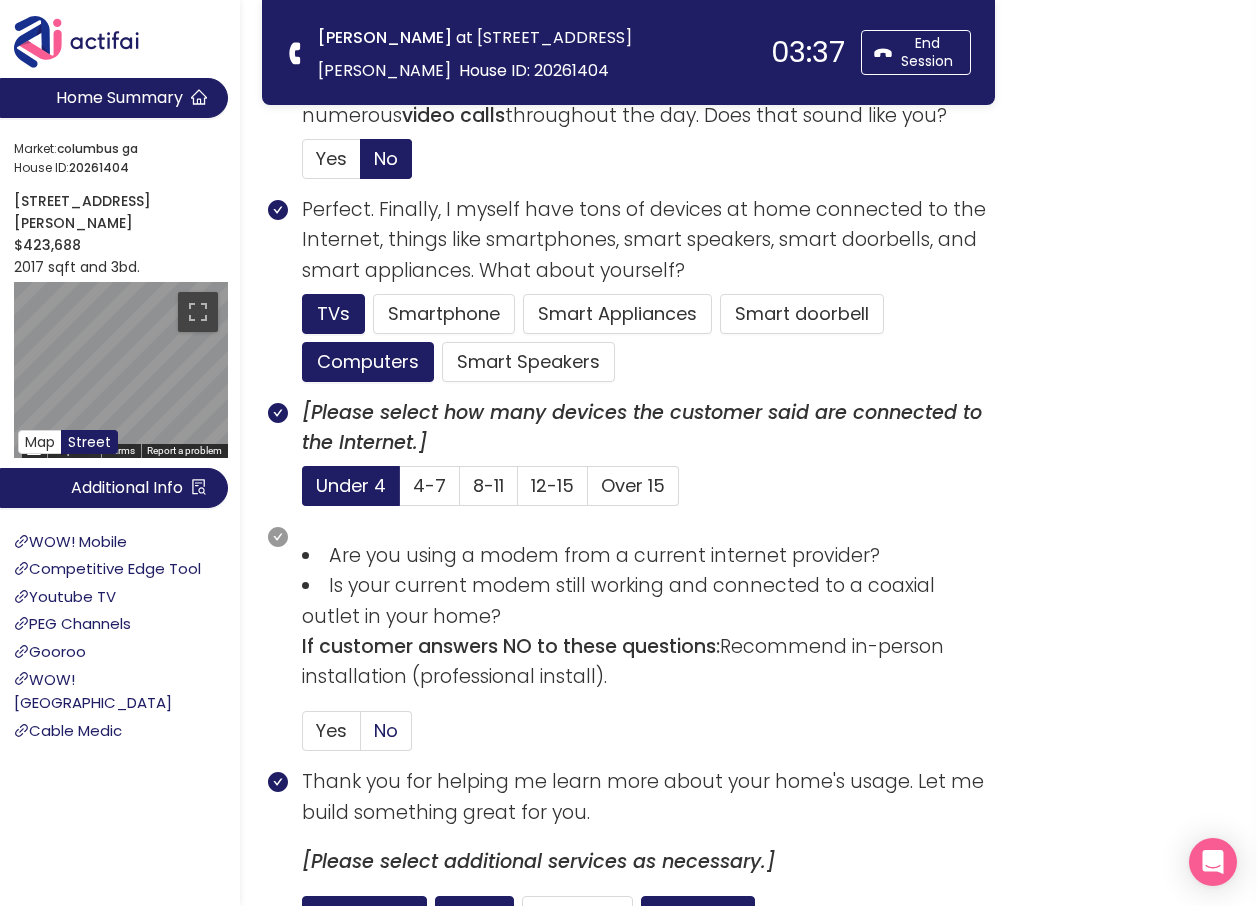 click on "No" 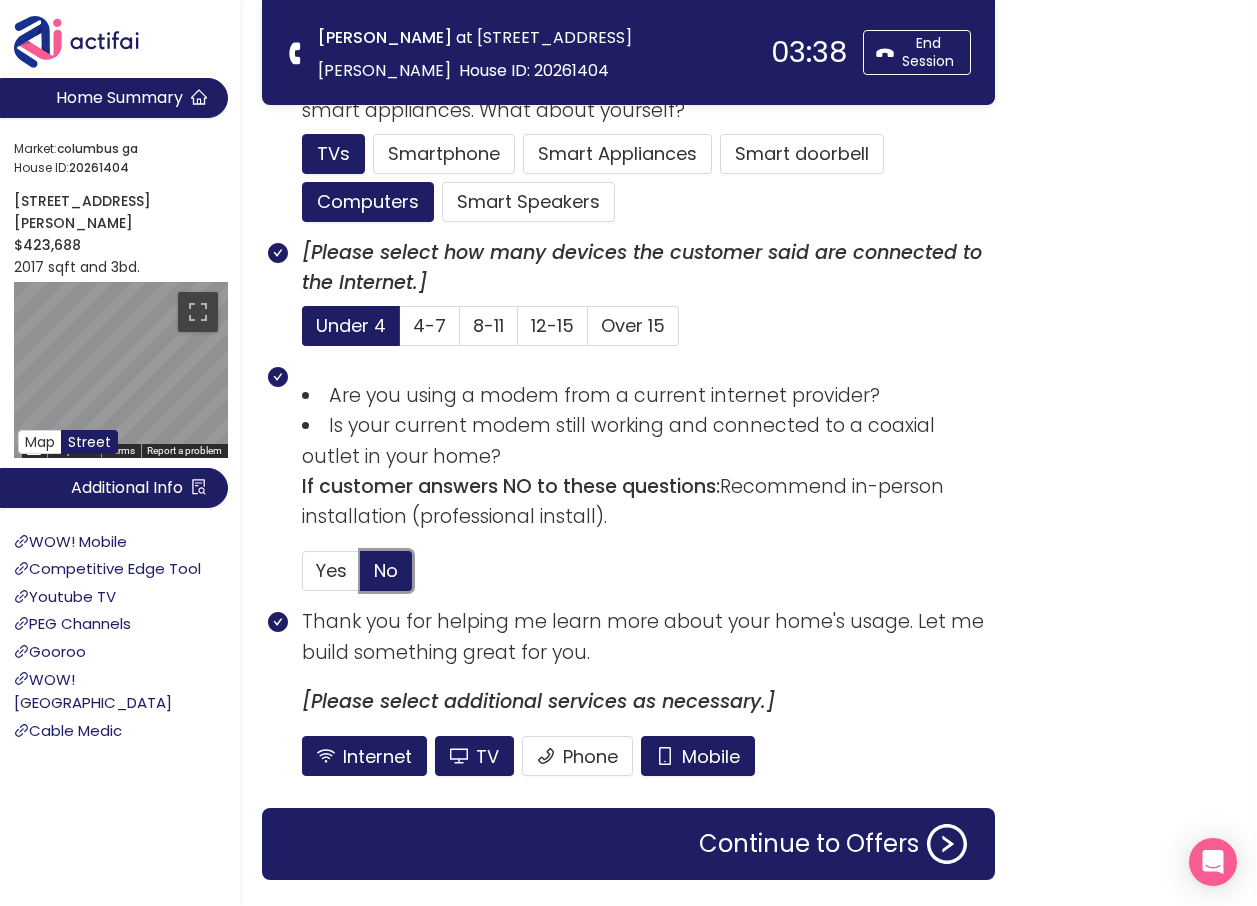 scroll, scrollTop: 1314, scrollLeft: 0, axis: vertical 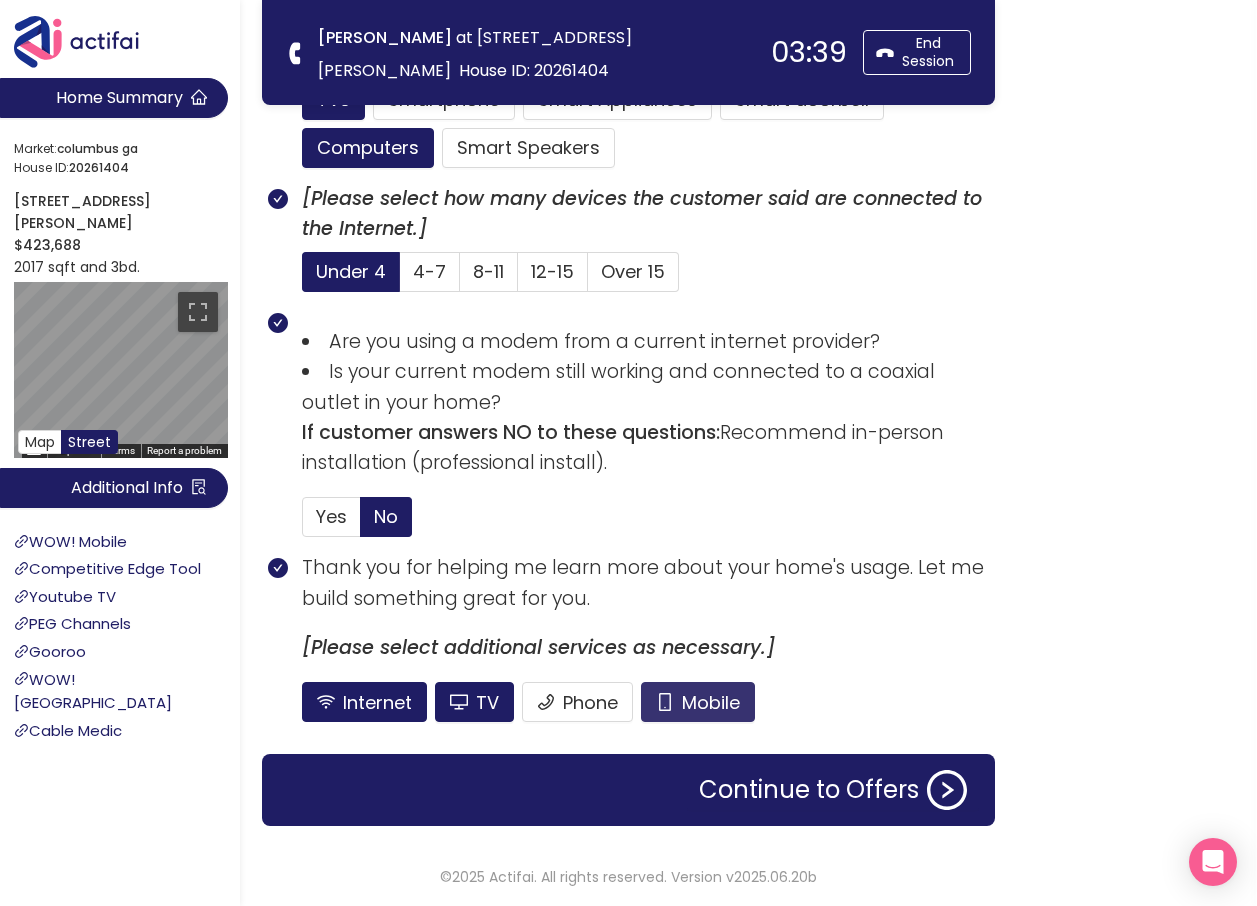 click on "Mobile" 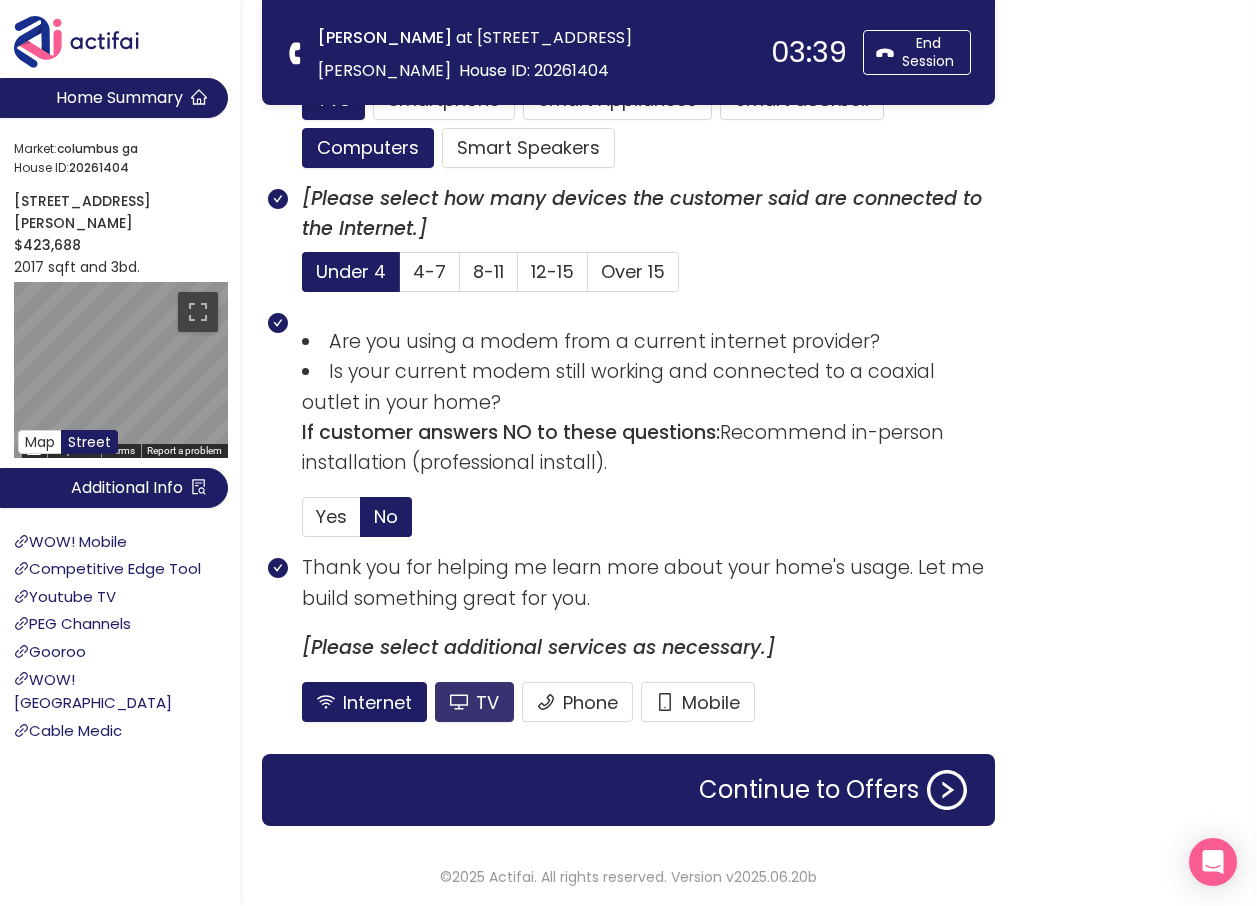 click on "TV" 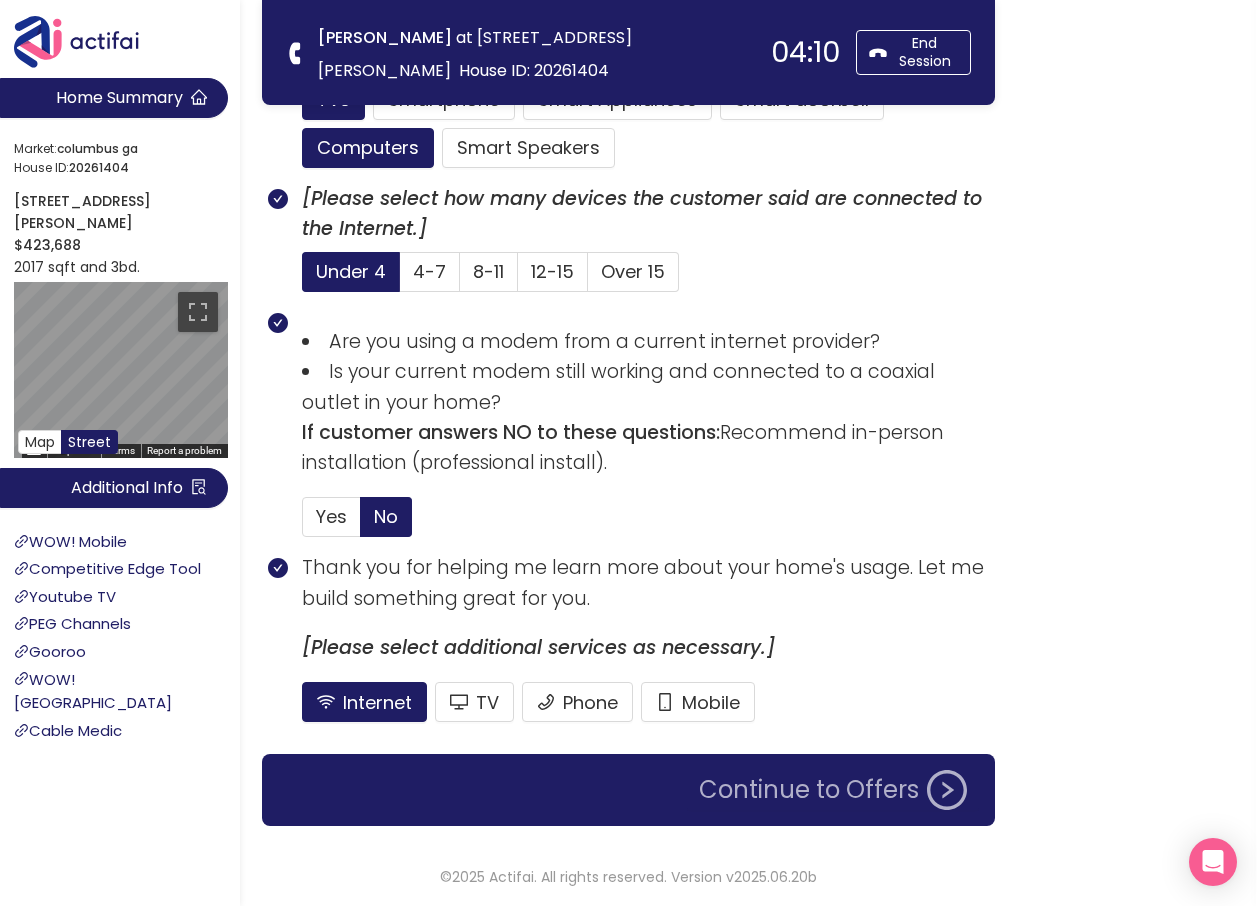 click on "Continue to Offers" 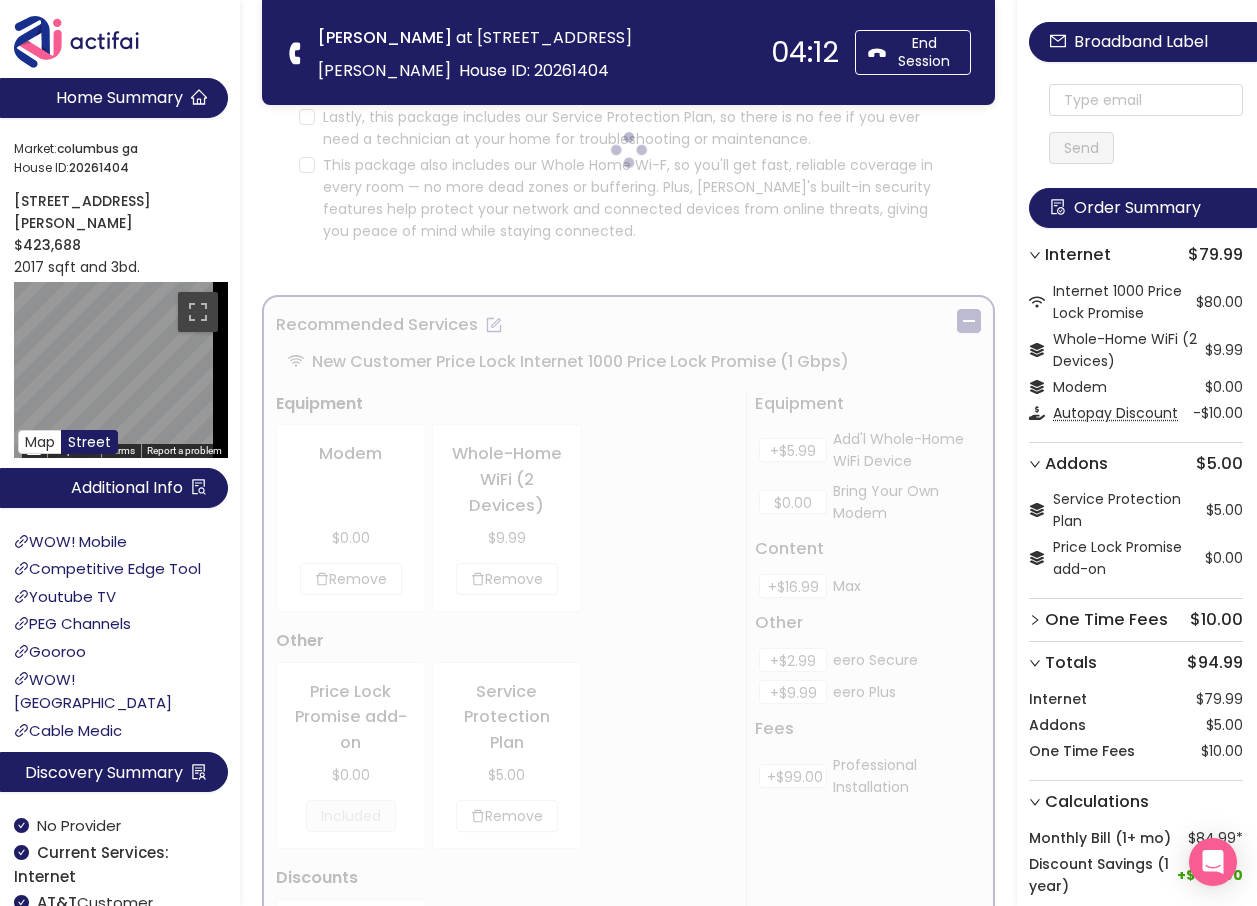 scroll, scrollTop: 0, scrollLeft: 0, axis: both 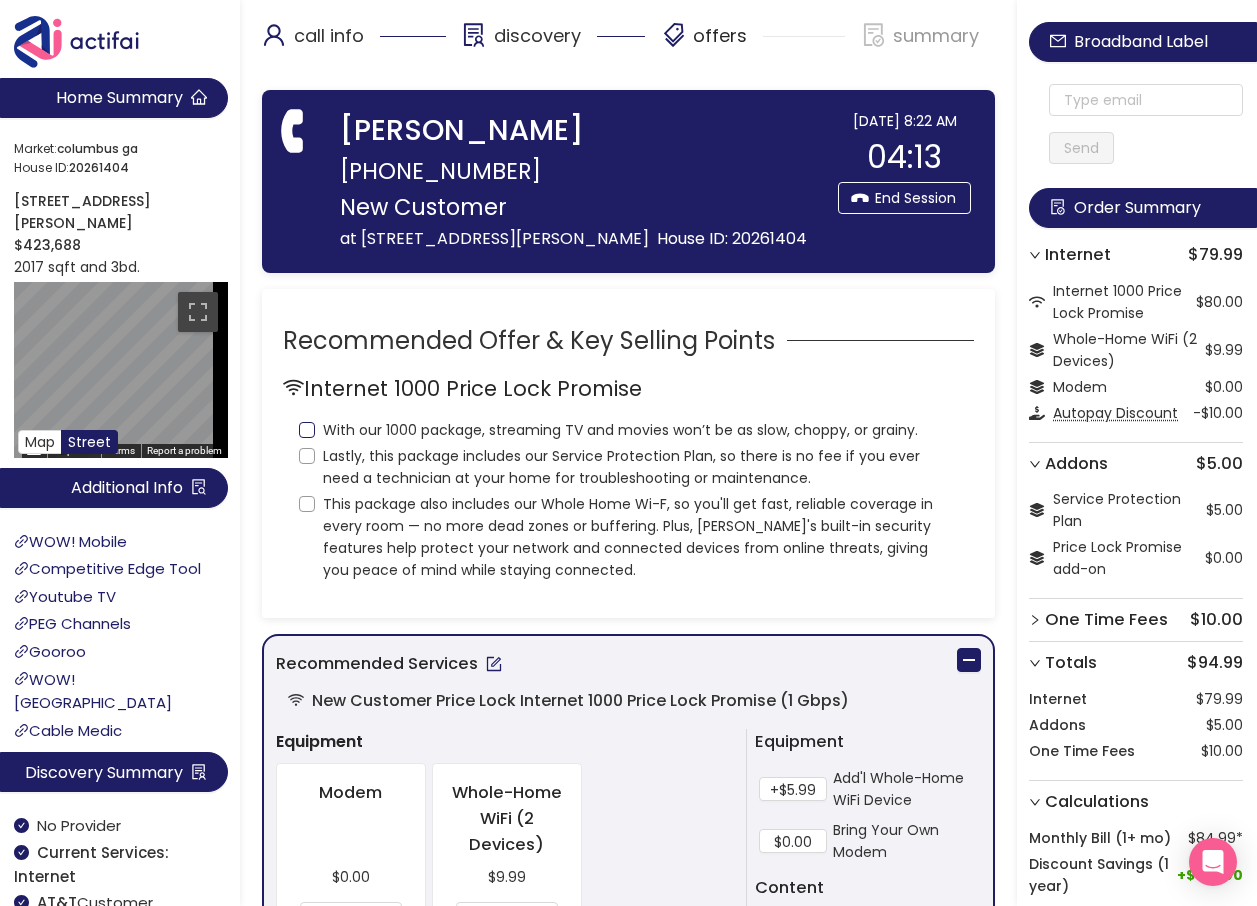 click on "With our 1000 package, streaming TV and movies won’t be as slow, choppy, or grainy." at bounding box center (307, 430) 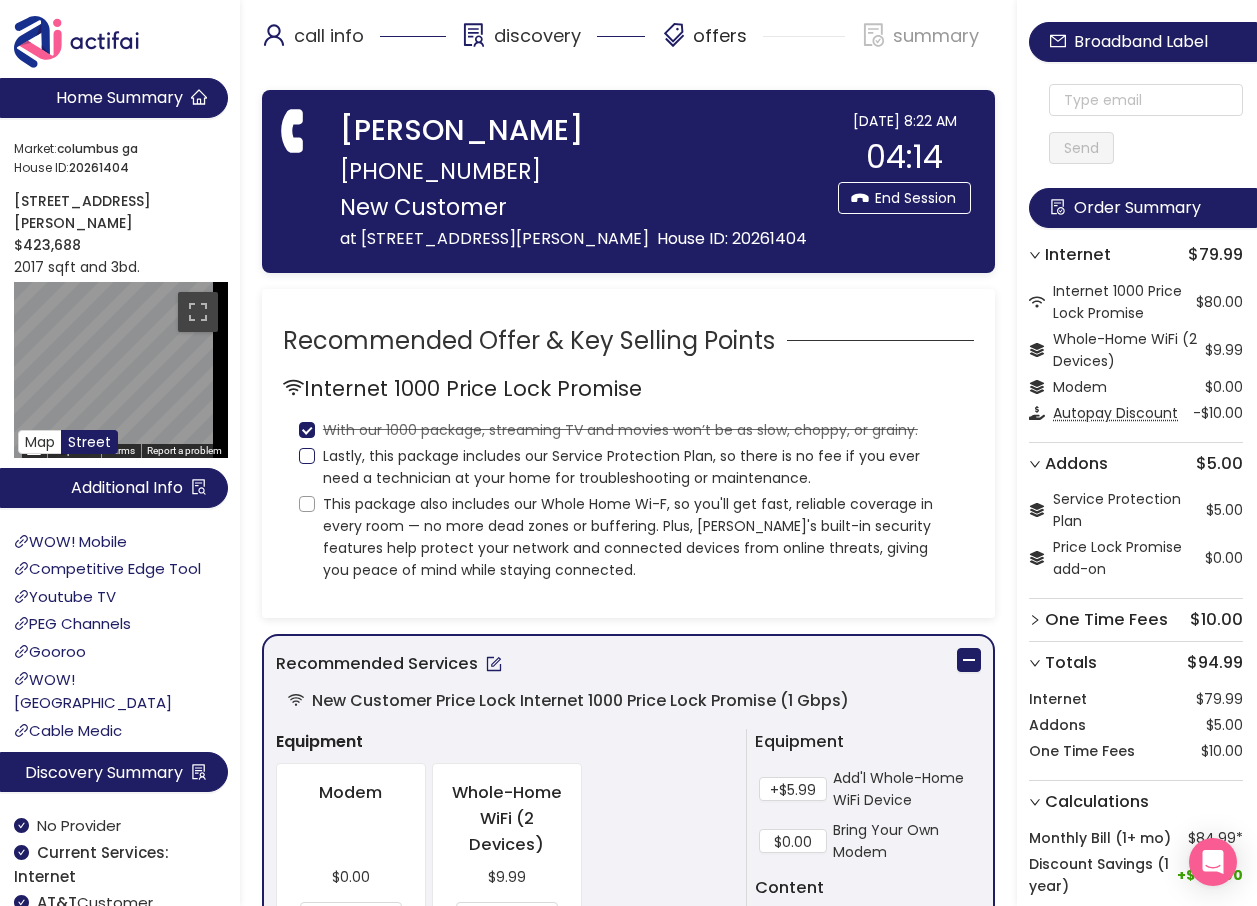 click on "Lastly, this package includes our Service Protection Plan, so there is no fee if you ever need a technician at your home for troubleshooting or maintenance." at bounding box center (307, 456) 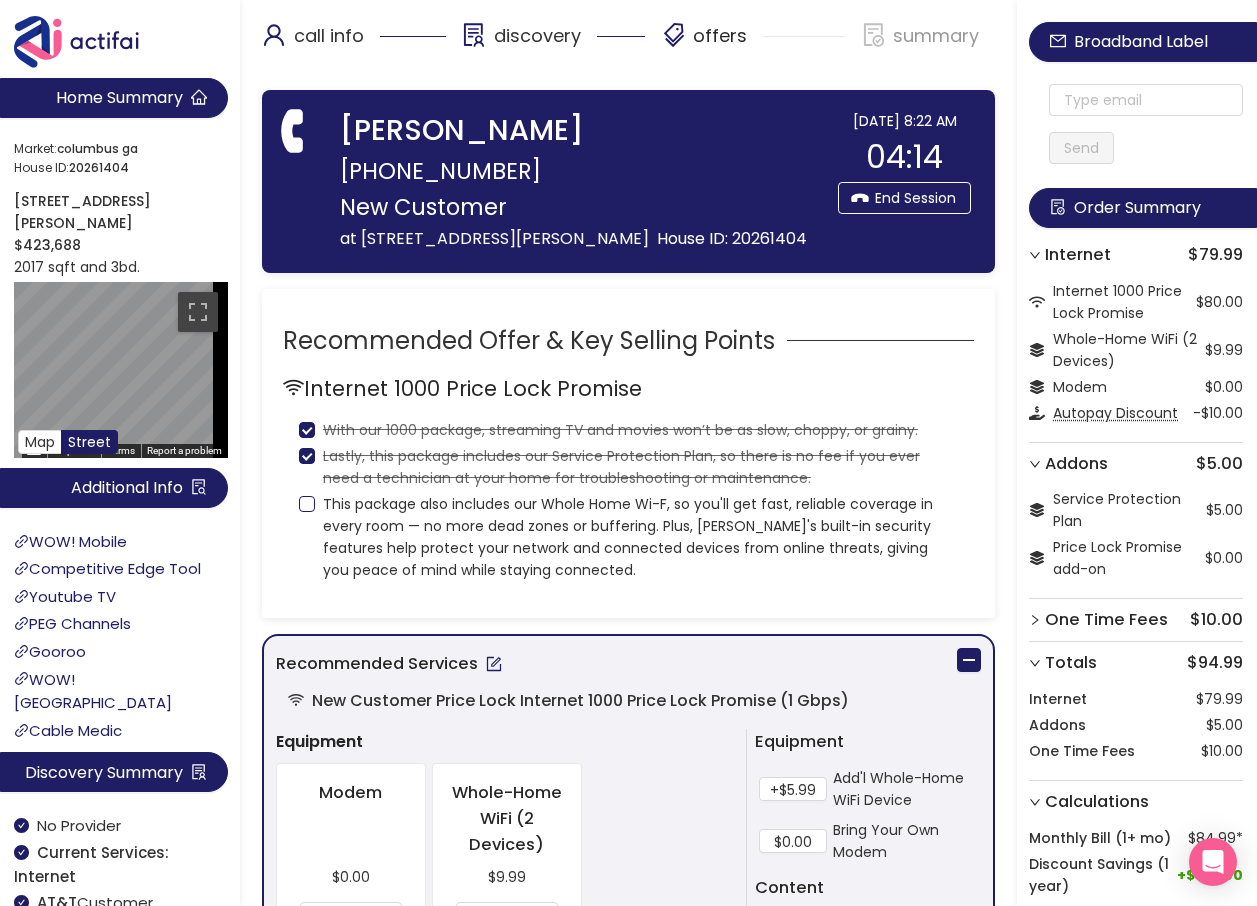click on "This package also includes our Whole Home Wi-F, so you'll get fast, reliable coverage in every room — no more dead zones or buffering. Plus, [PERSON_NAME]'s built-in security features help protect your network and connected devices from online threats, giving you peace of mind while staying connected." at bounding box center (307, 504) 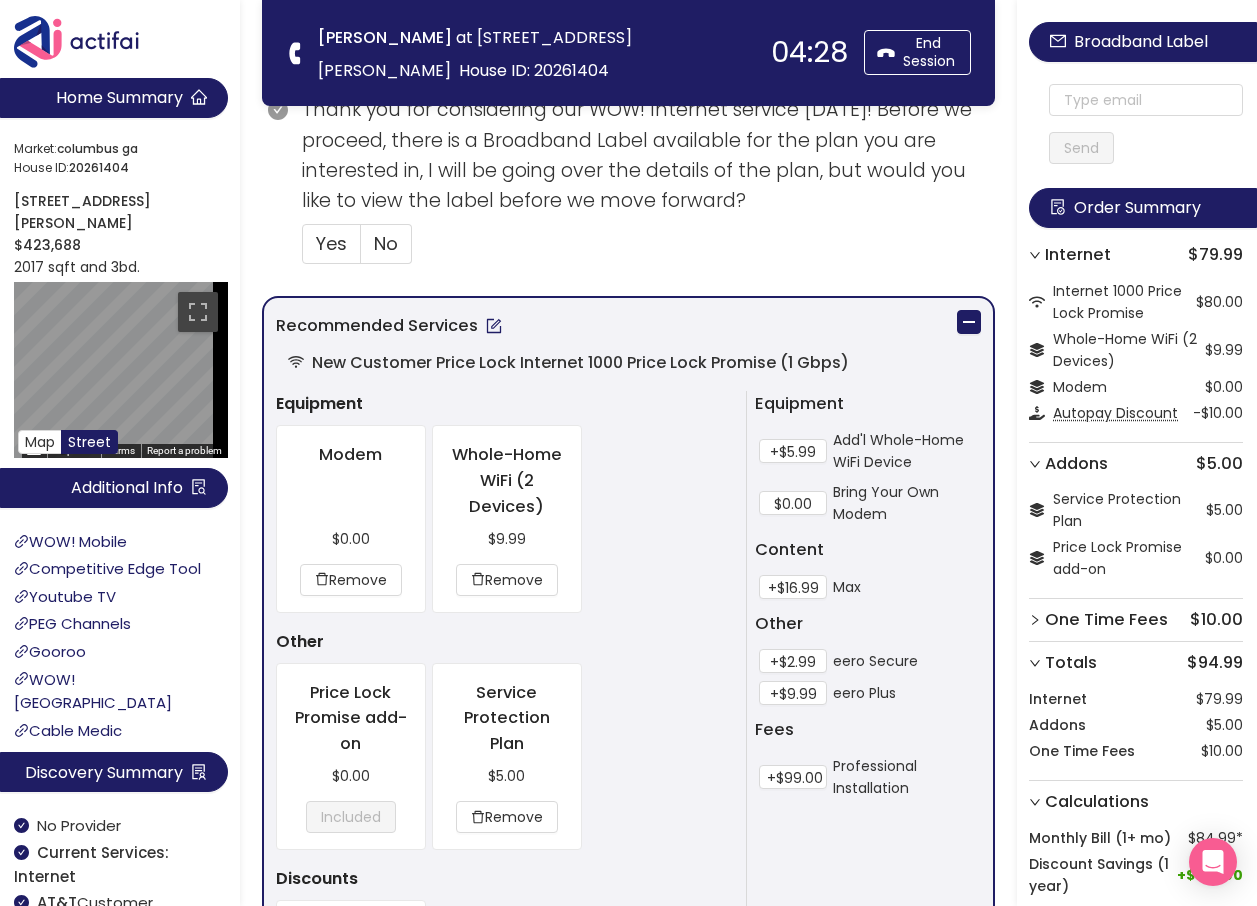 scroll, scrollTop: 700, scrollLeft: 0, axis: vertical 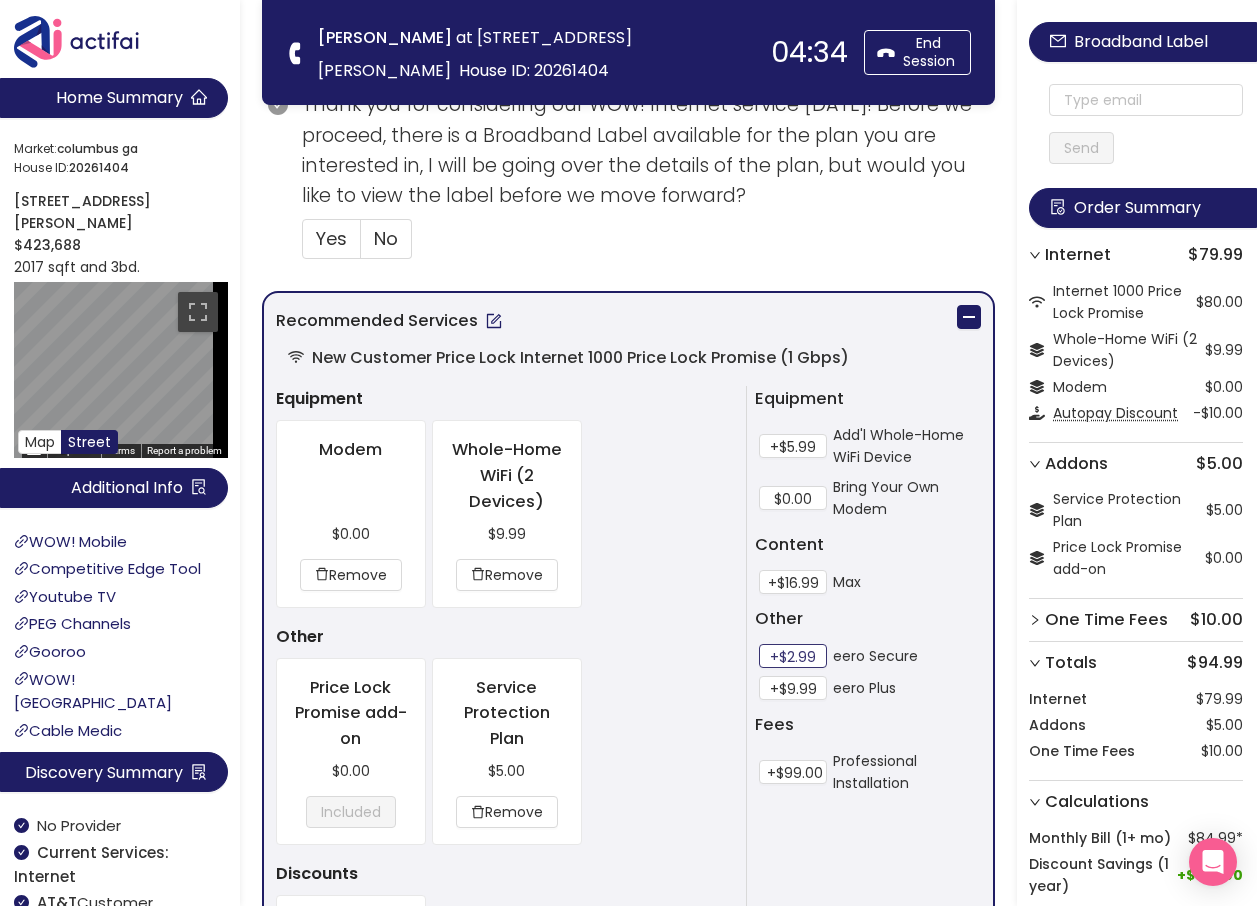 click on "+$2.99" at bounding box center (793, 656) 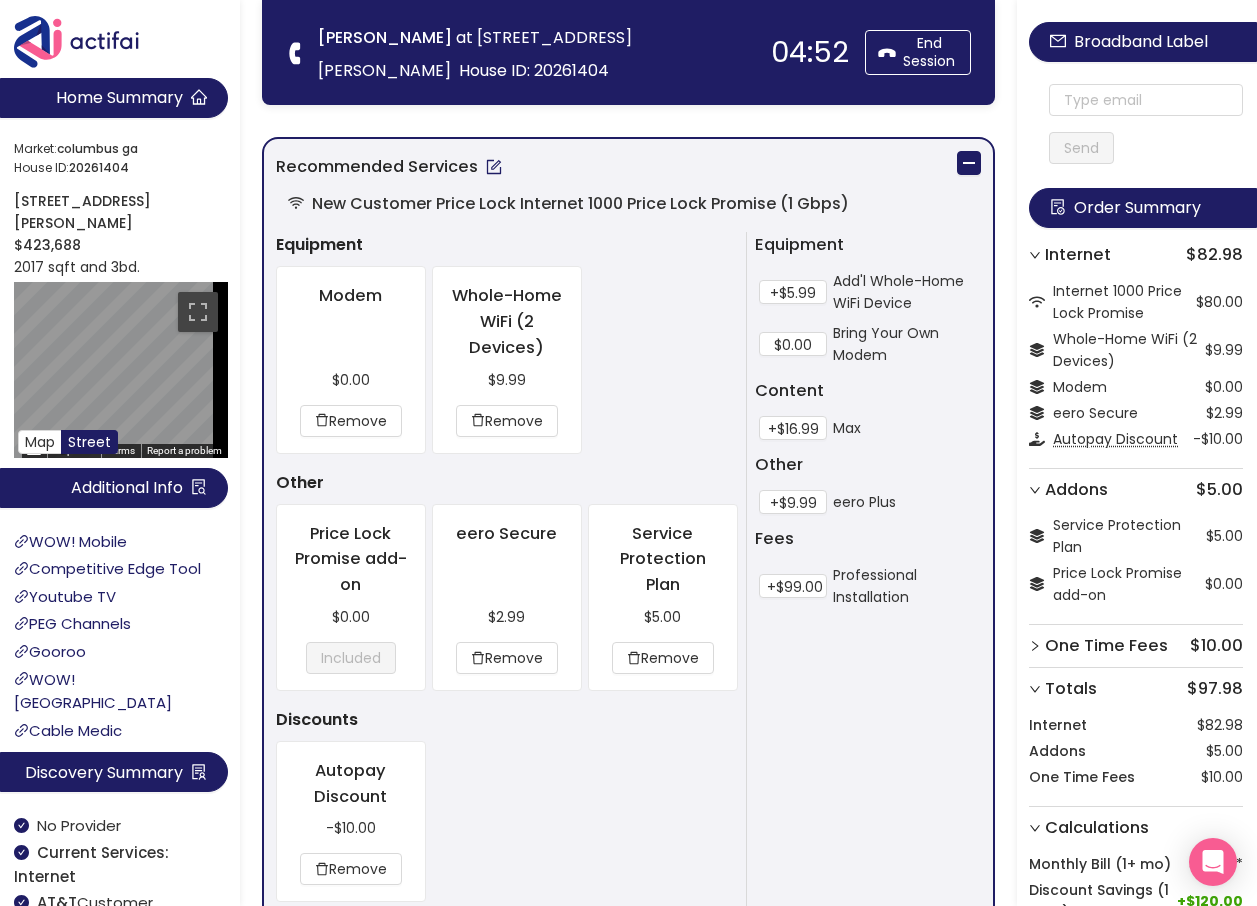scroll, scrollTop: 600, scrollLeft: 0, axis: vertical 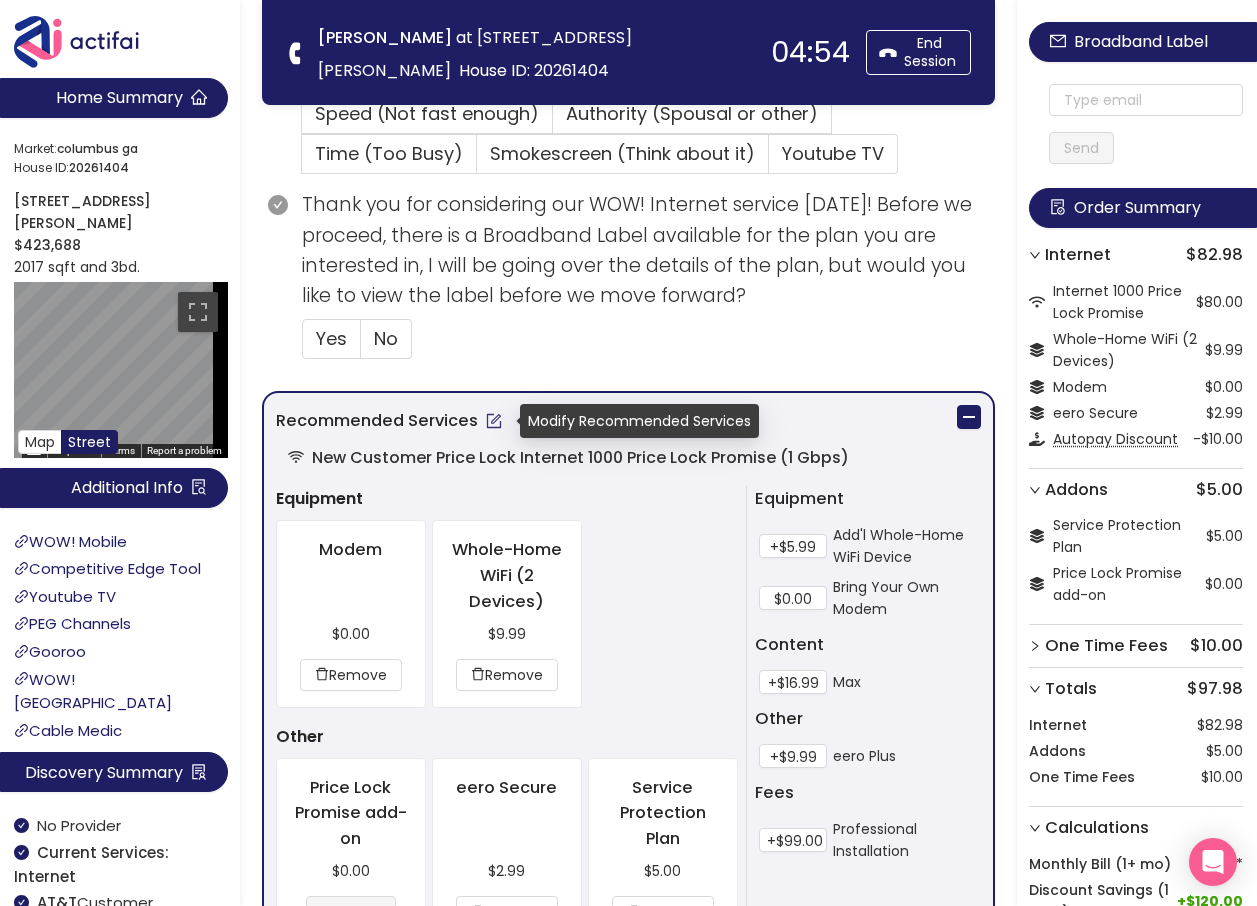 click 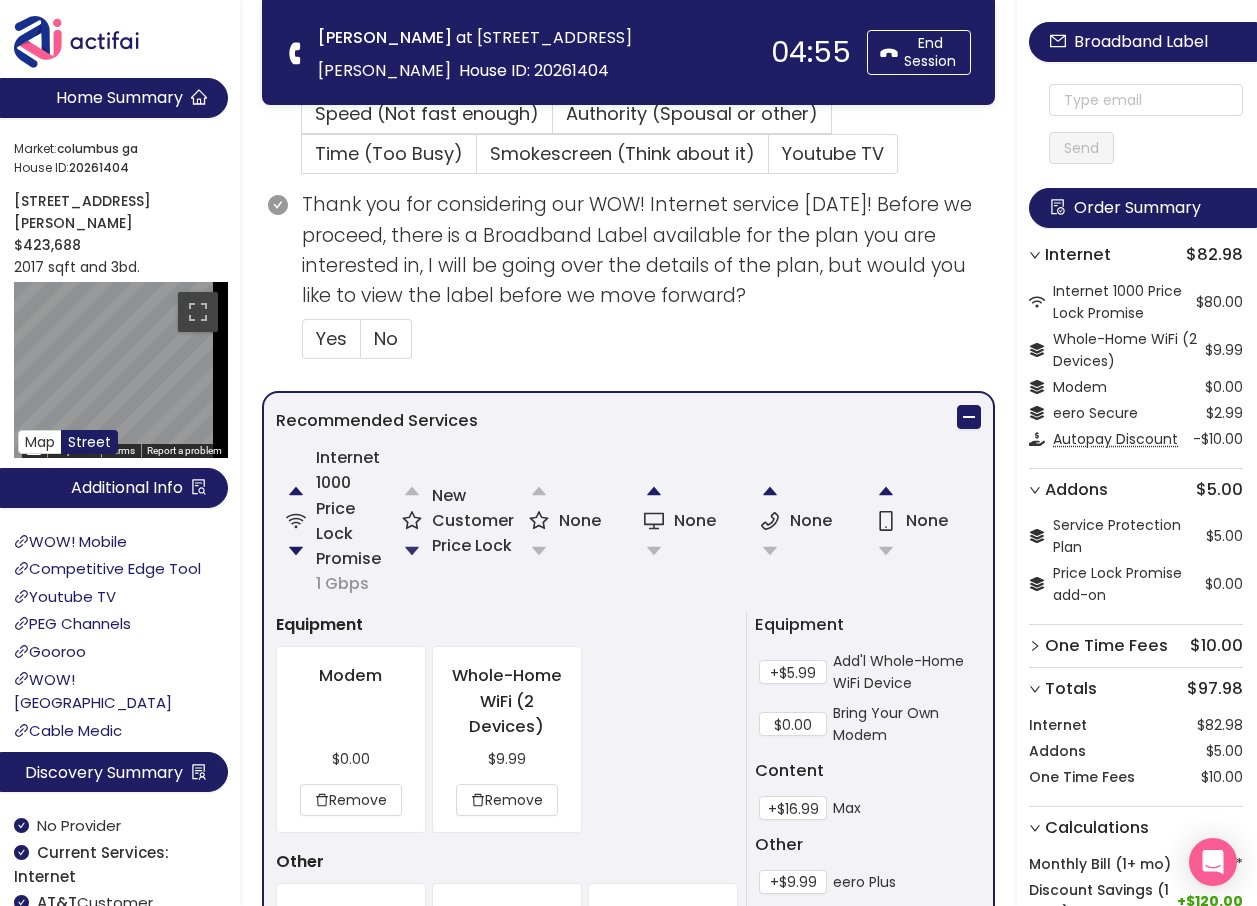 click 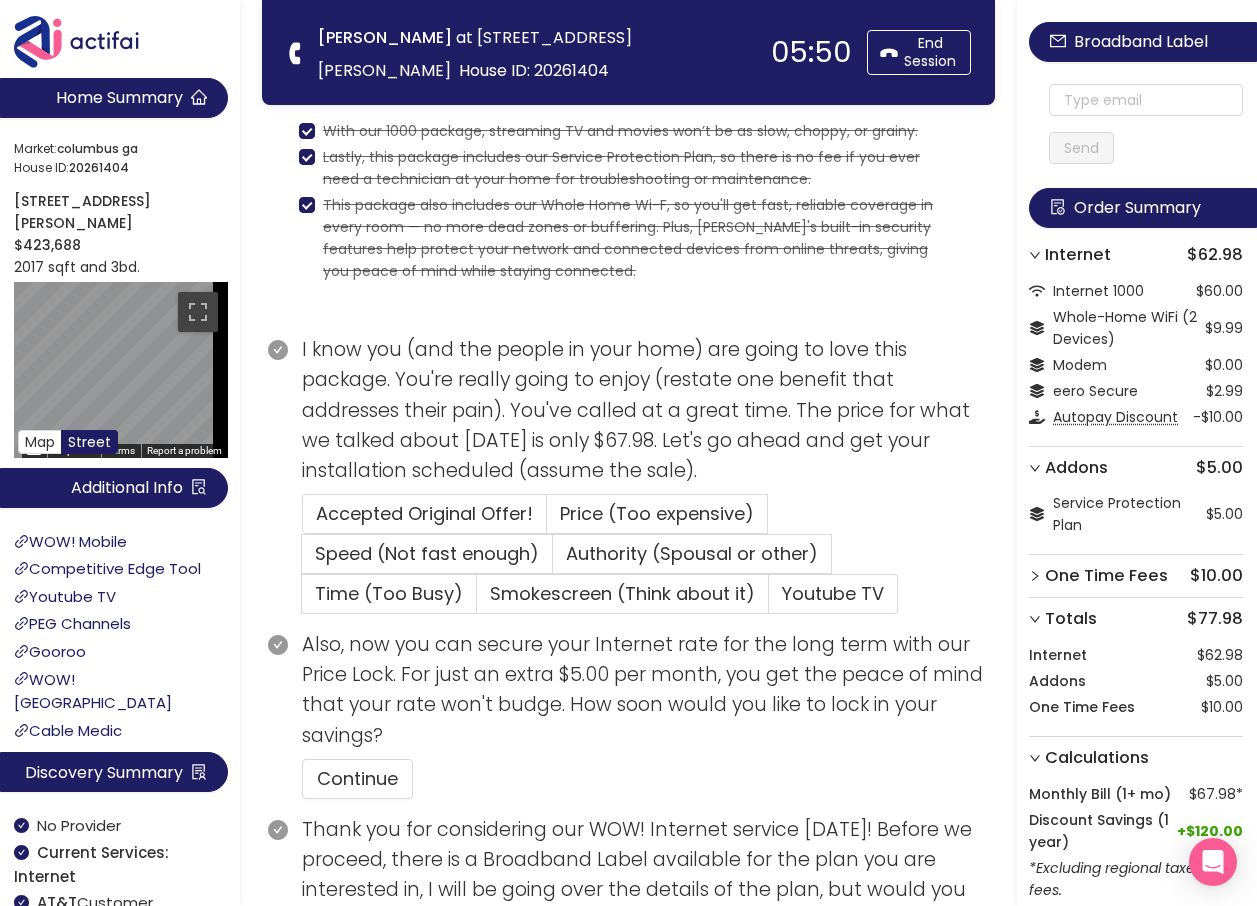 scroll, scrollTop: 600, scrollLeft: 0, axis: vertical 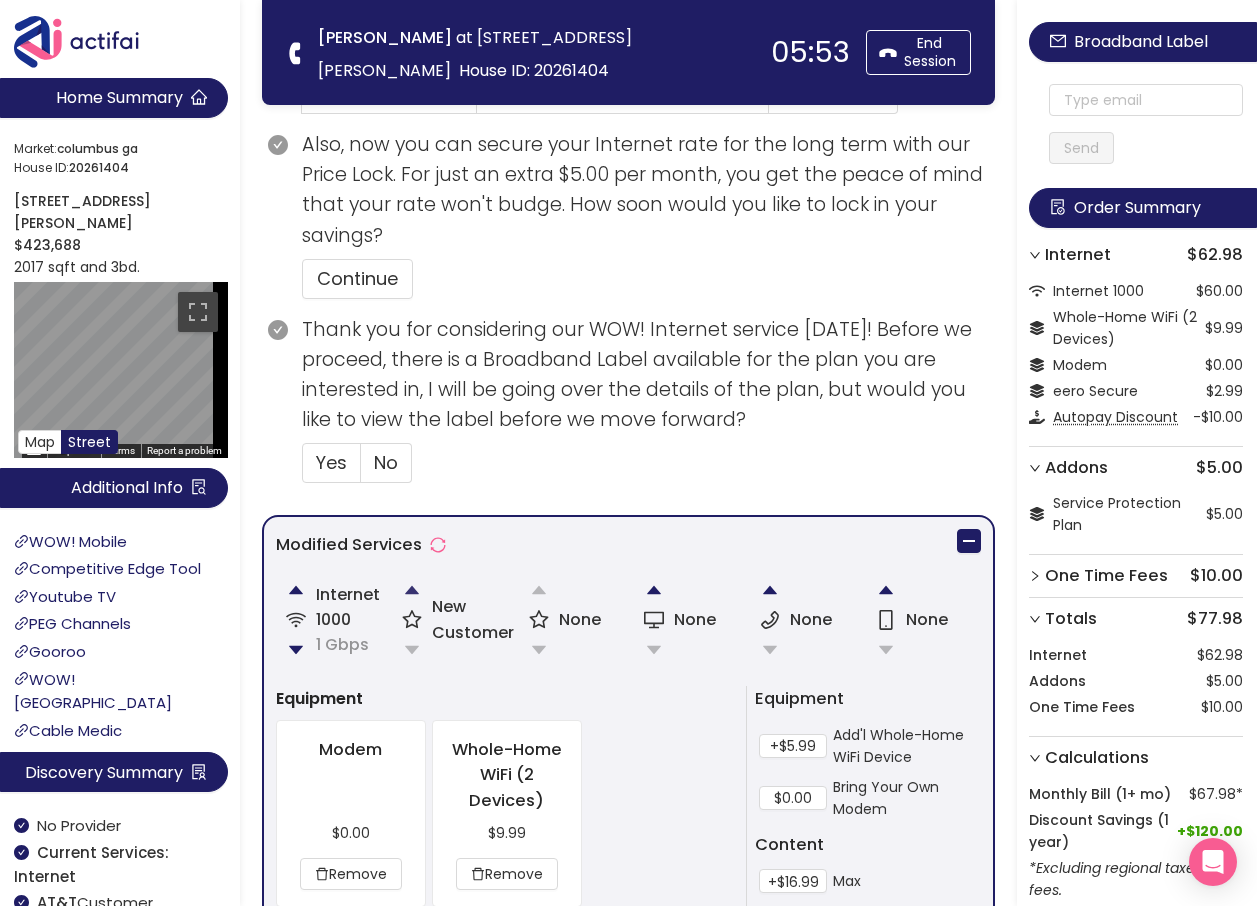 click 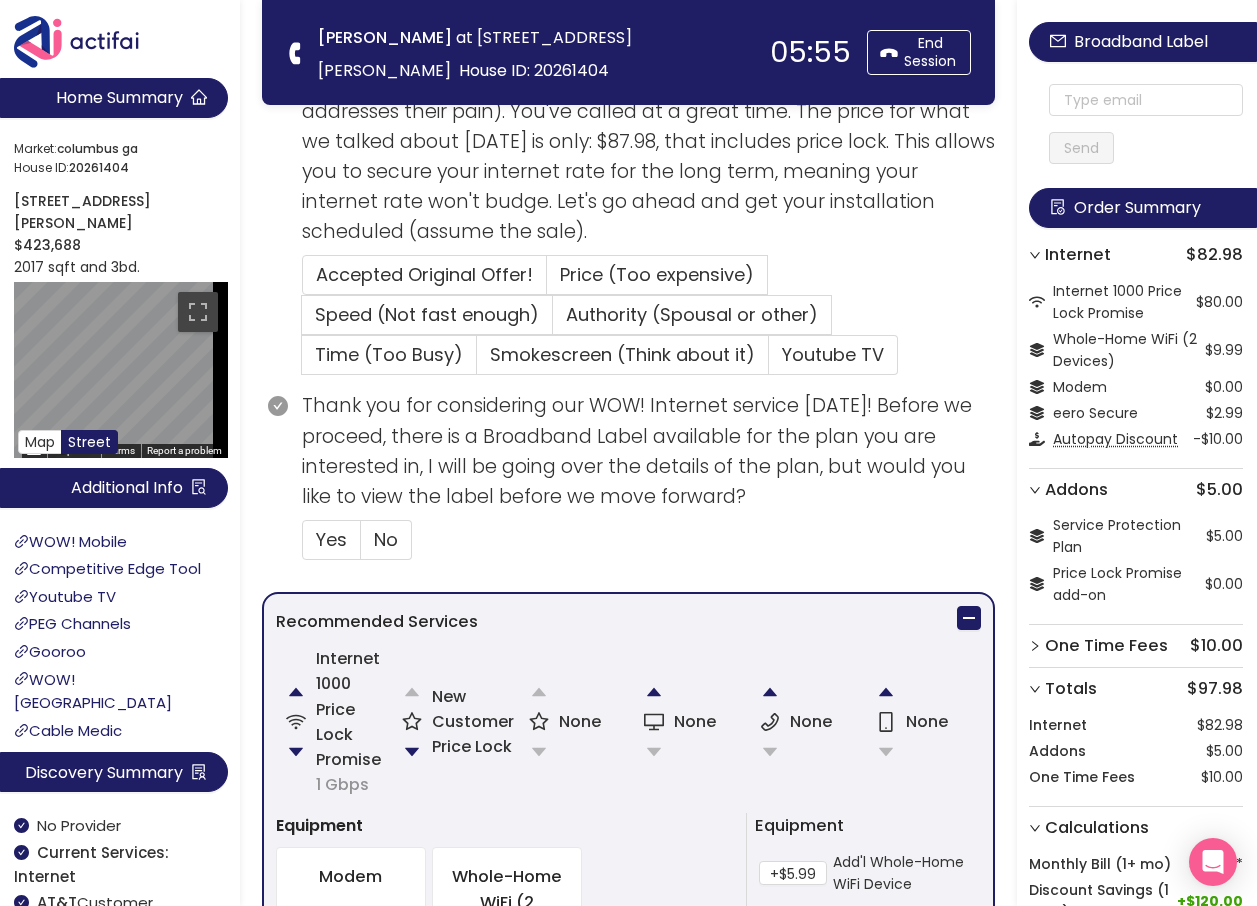 scroll, scrollTop: 400, scrollLeft: 0, axis: vertical 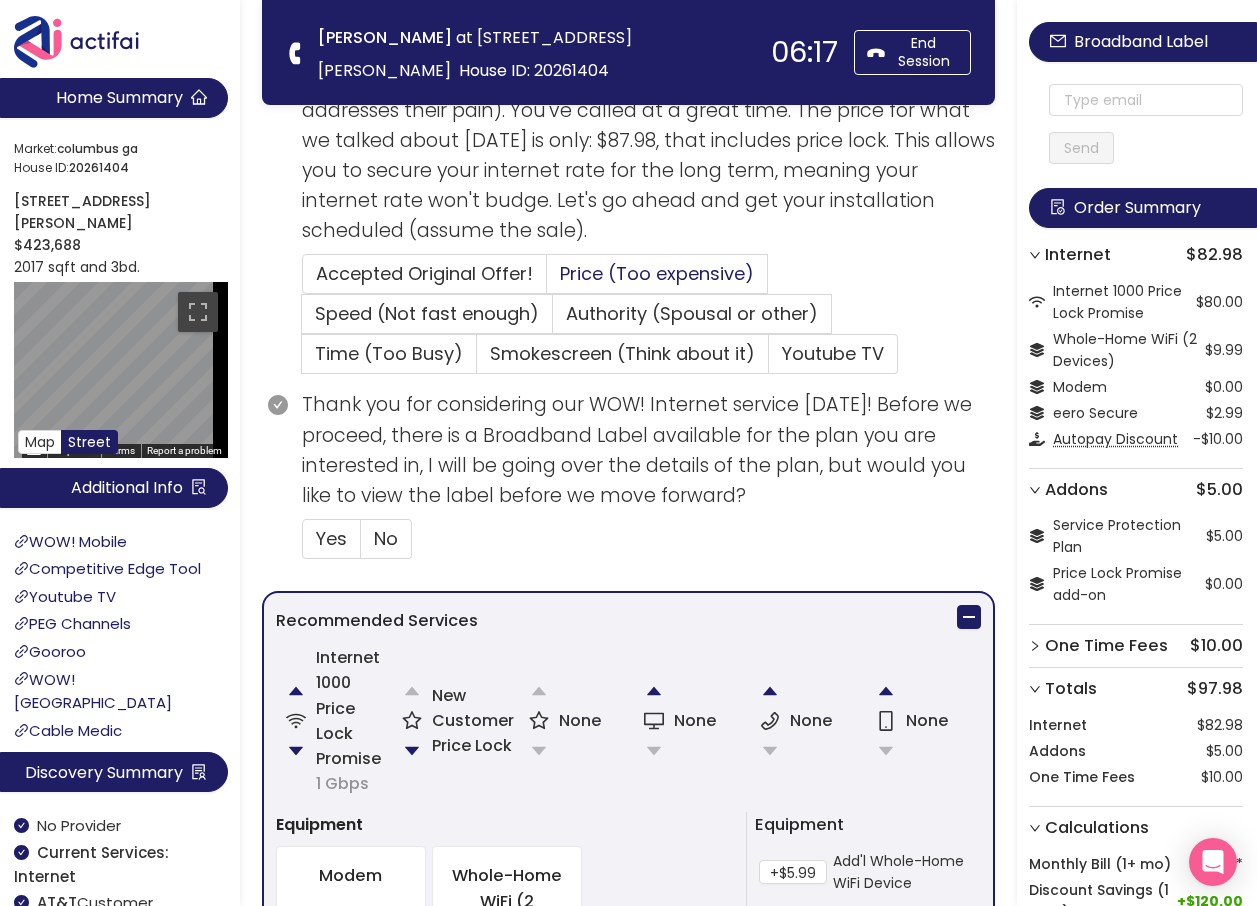 click on "Price (Too expensive)" at bounding box center (657, 273) 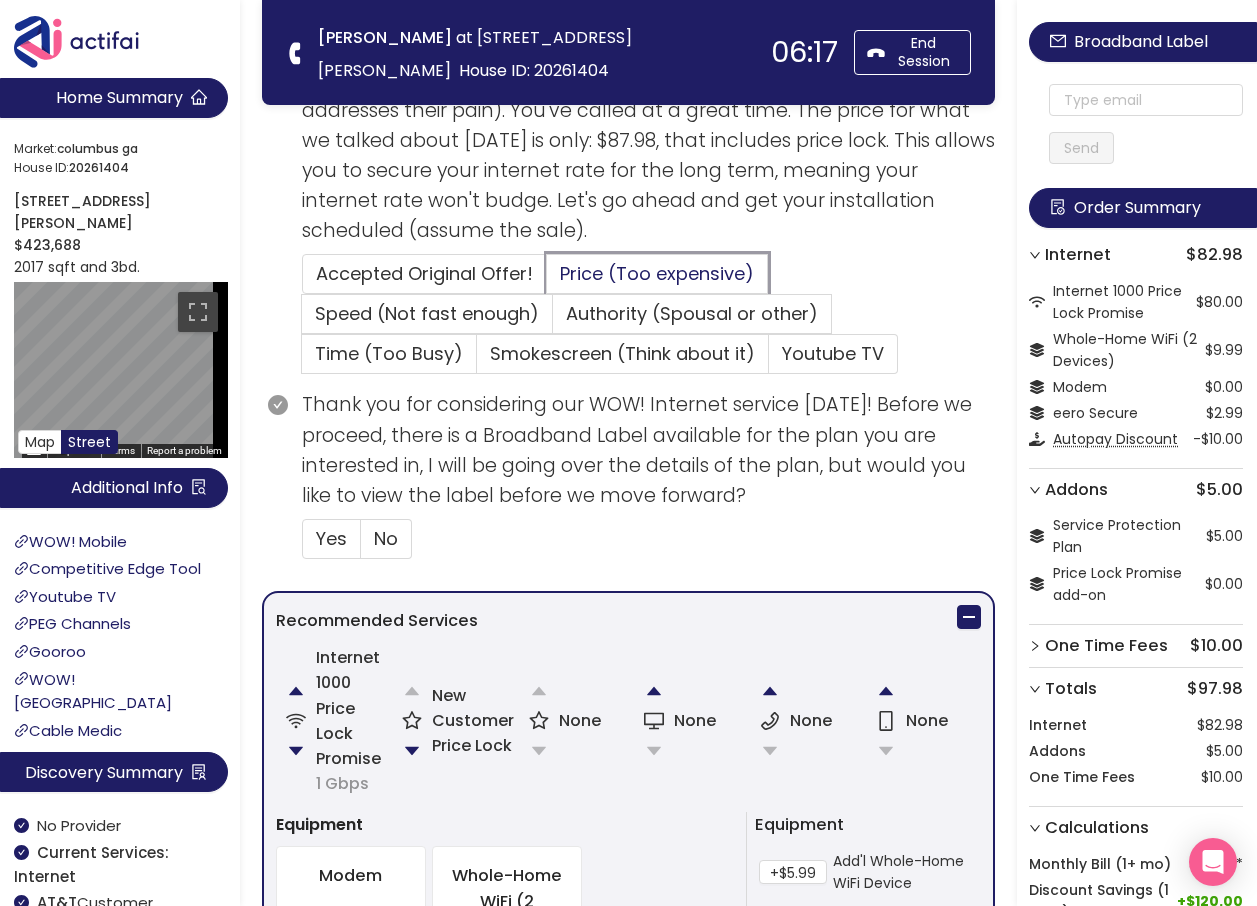 click on "Price (Too expensive)" at bounding box center [547, 280] 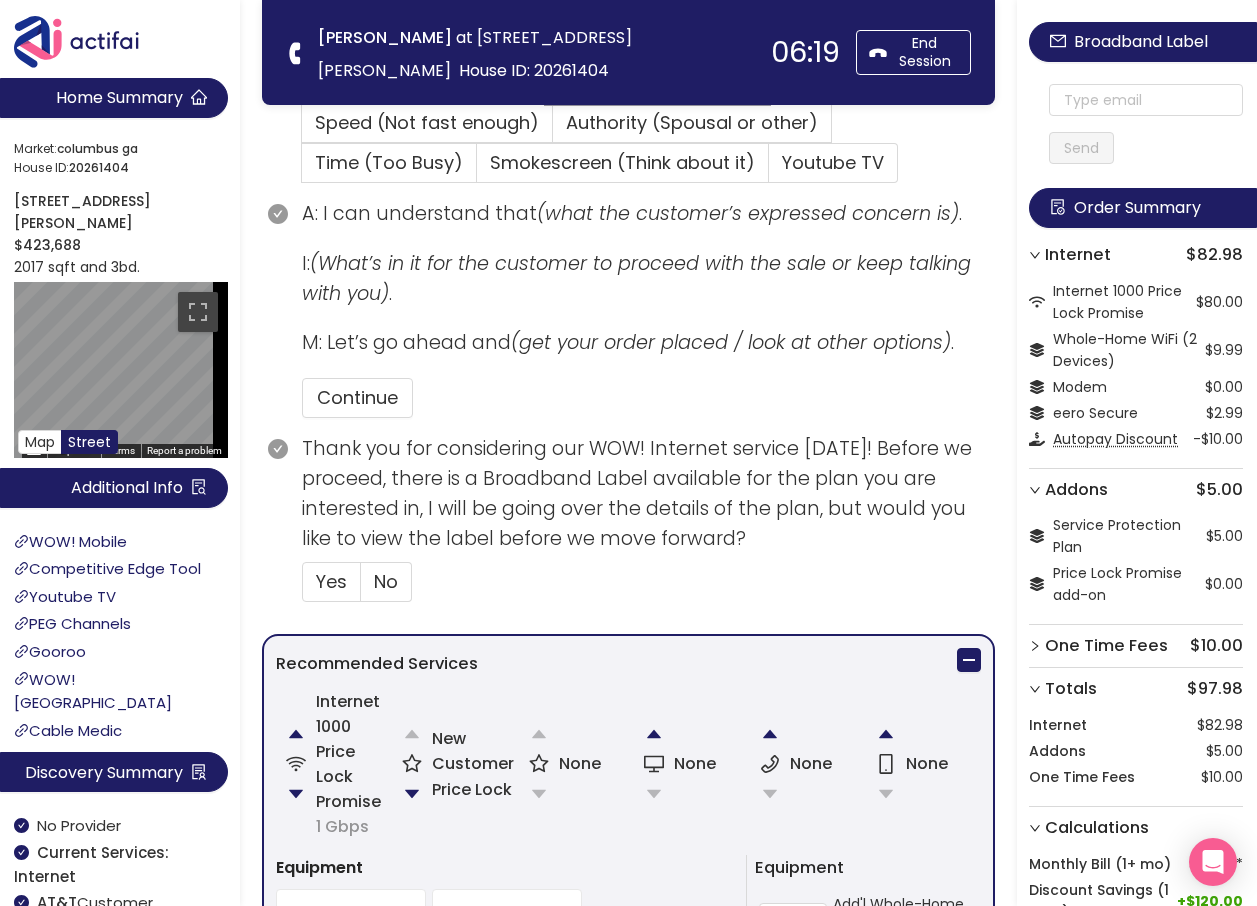 scroll, scrollTop: 600, scrollLeft: 0, axis: vertical 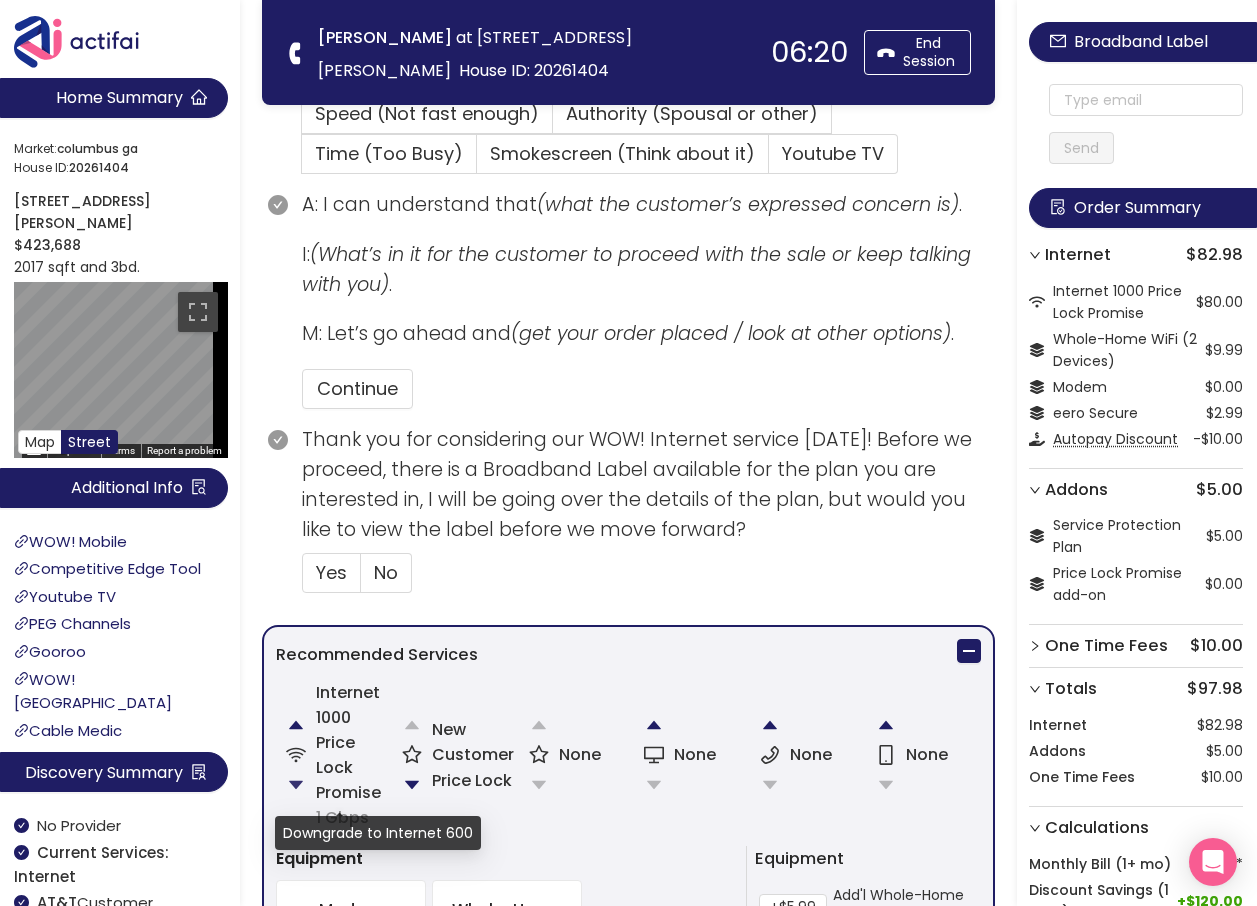click 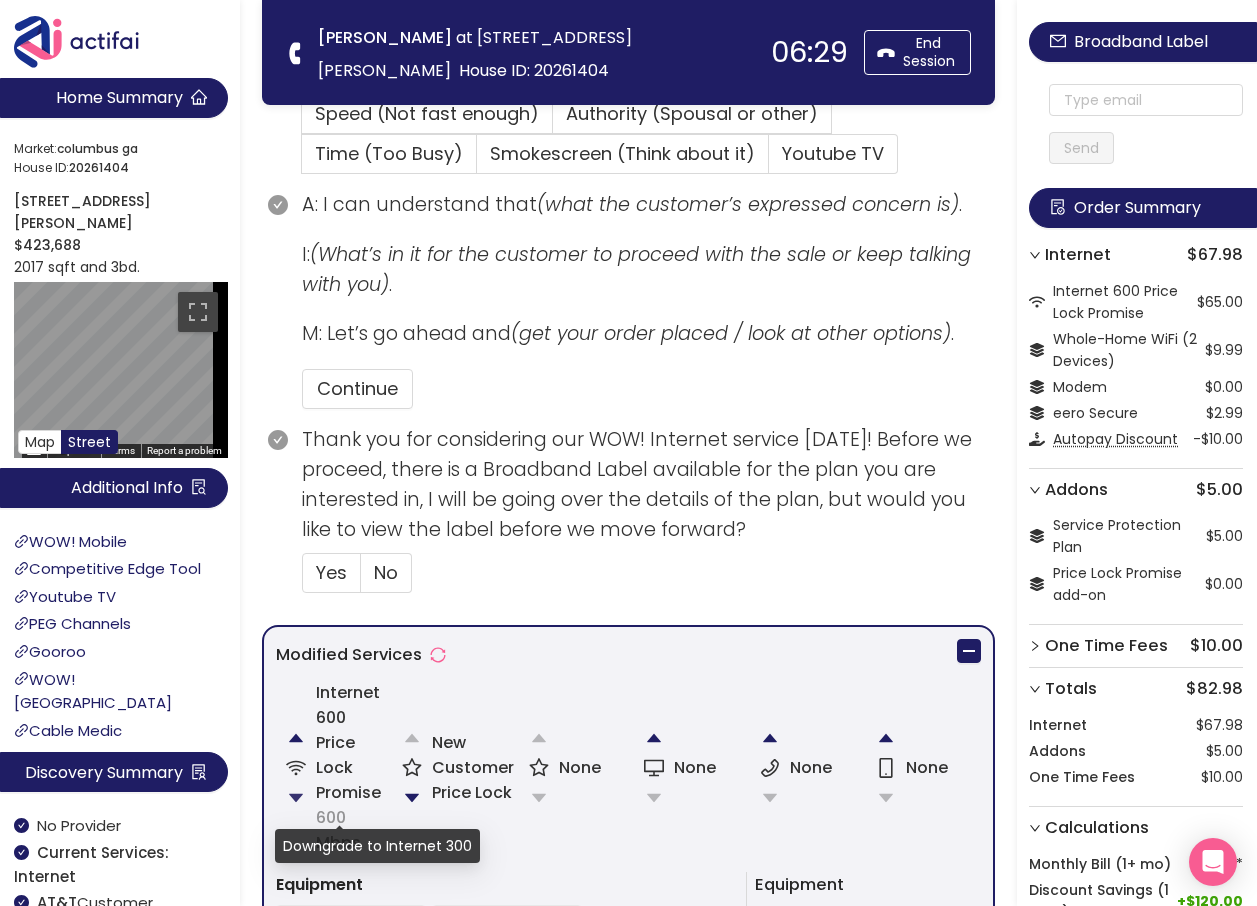 click 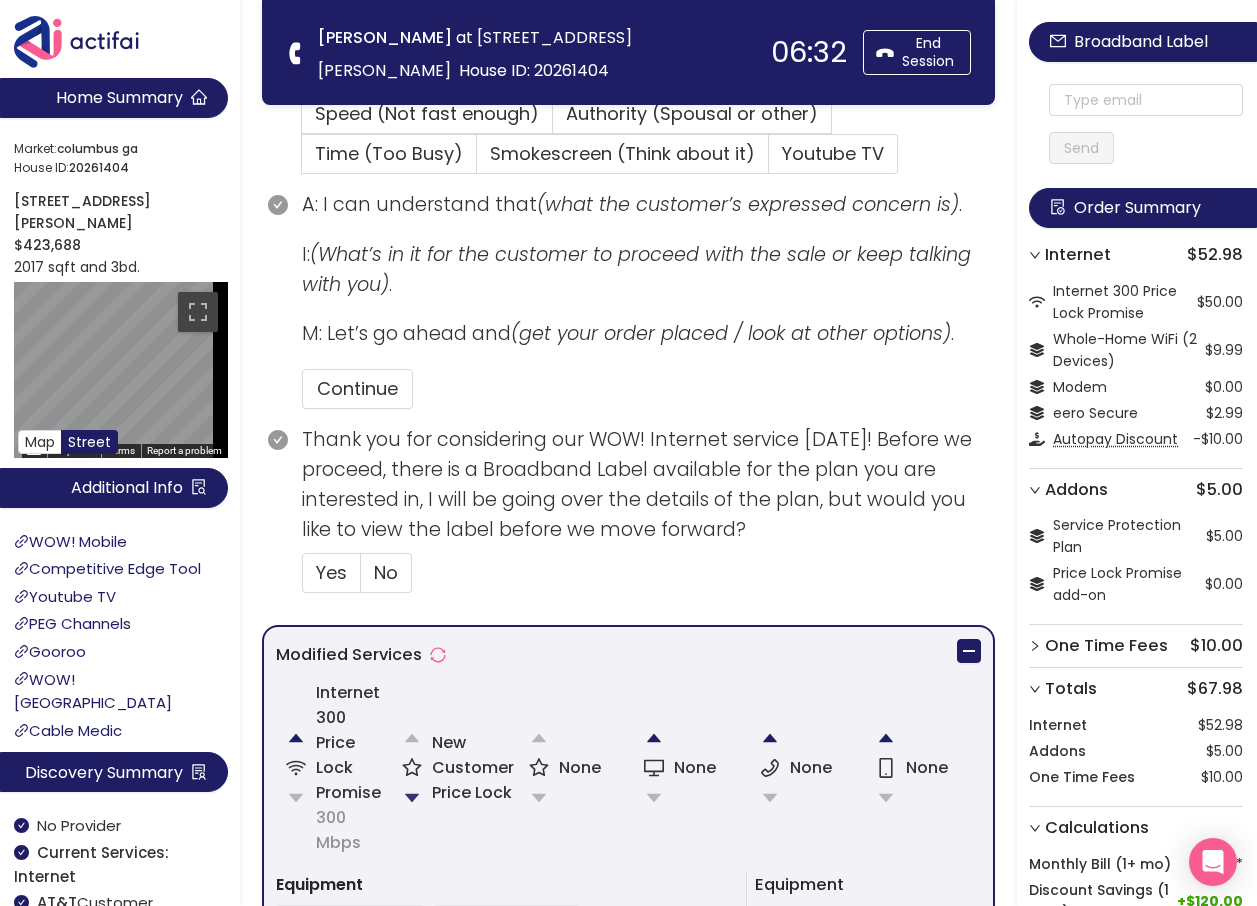 click 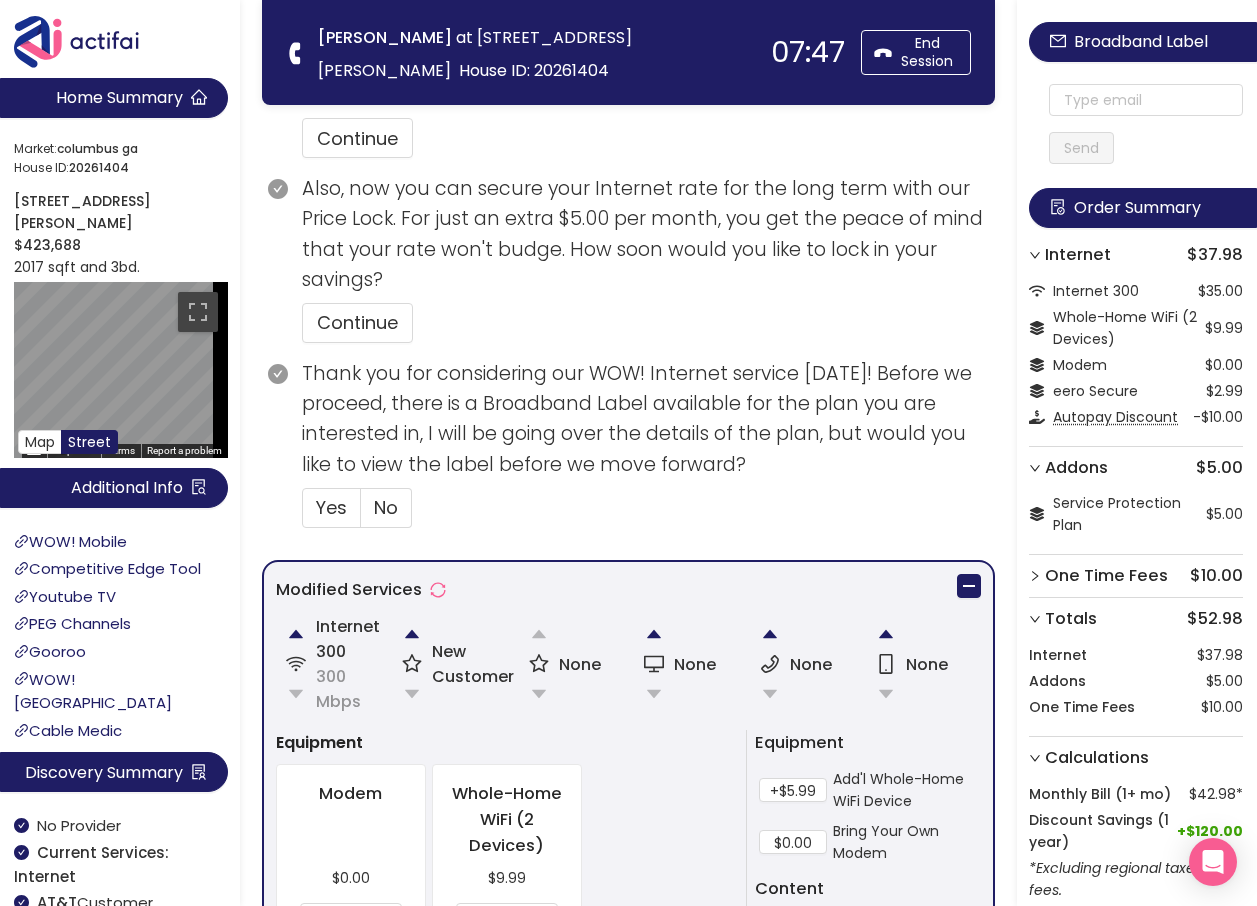 scroll, scrollTop: 800, scrollLeft: 0, axis: vertical 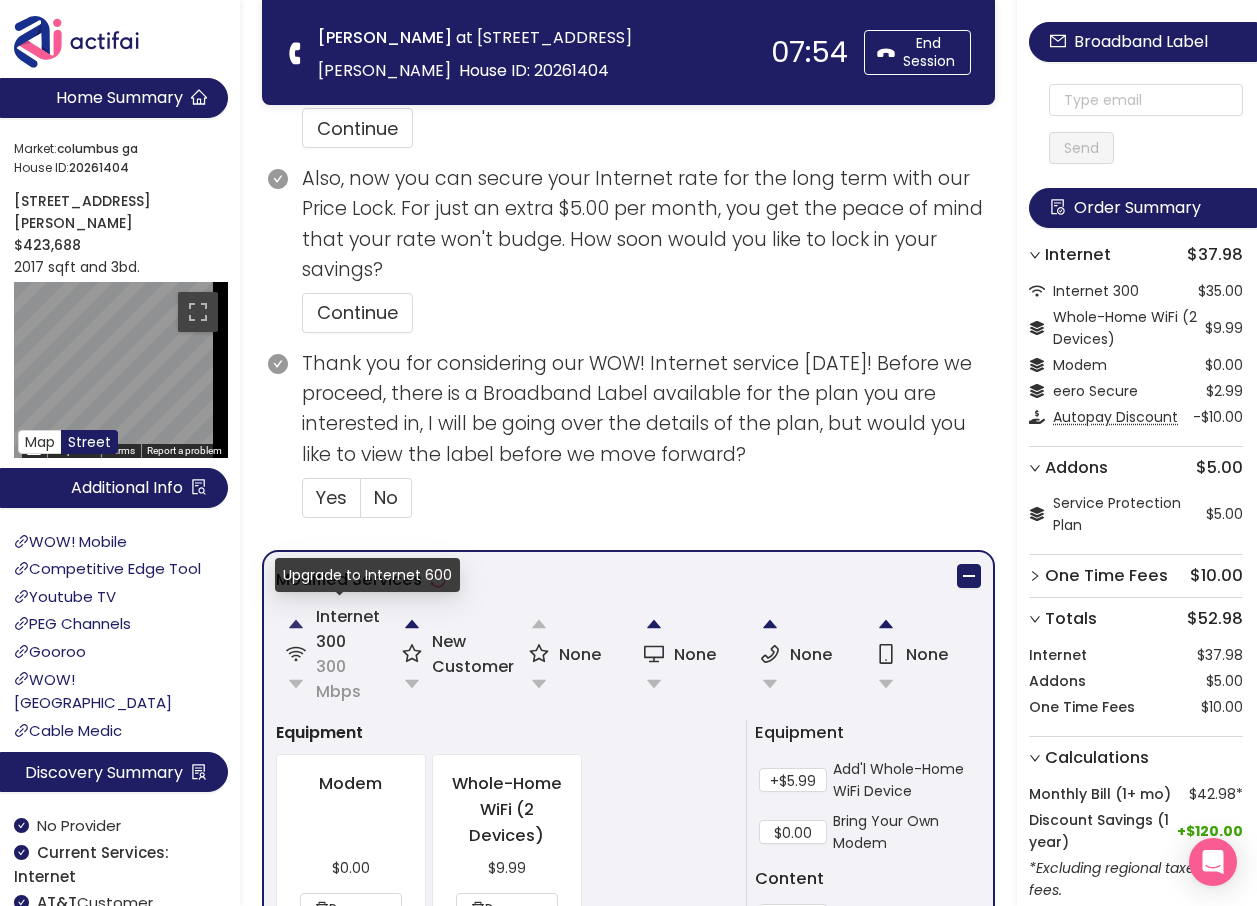 click 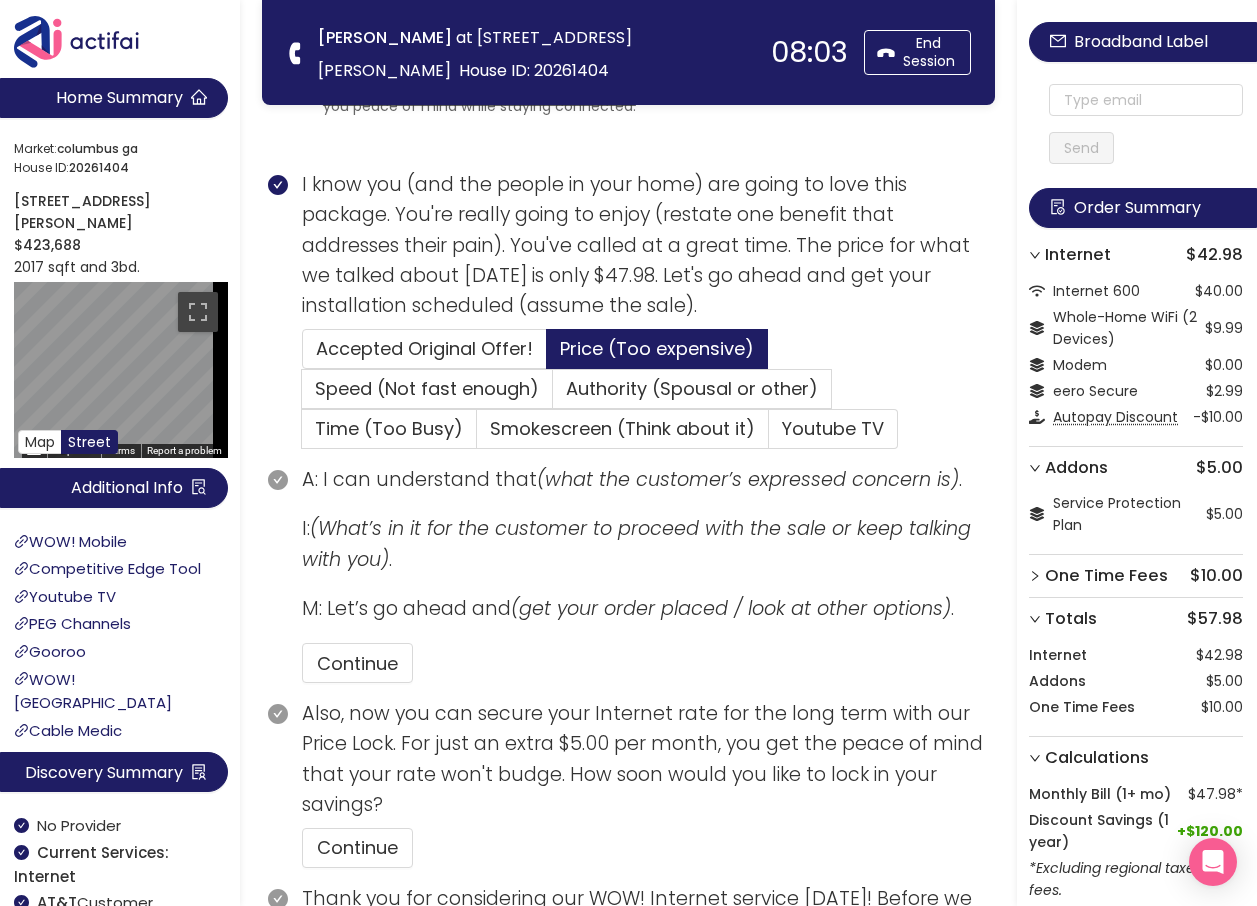 scroll, scrollTop: 200, scrollLeft: 0, axis: vertical 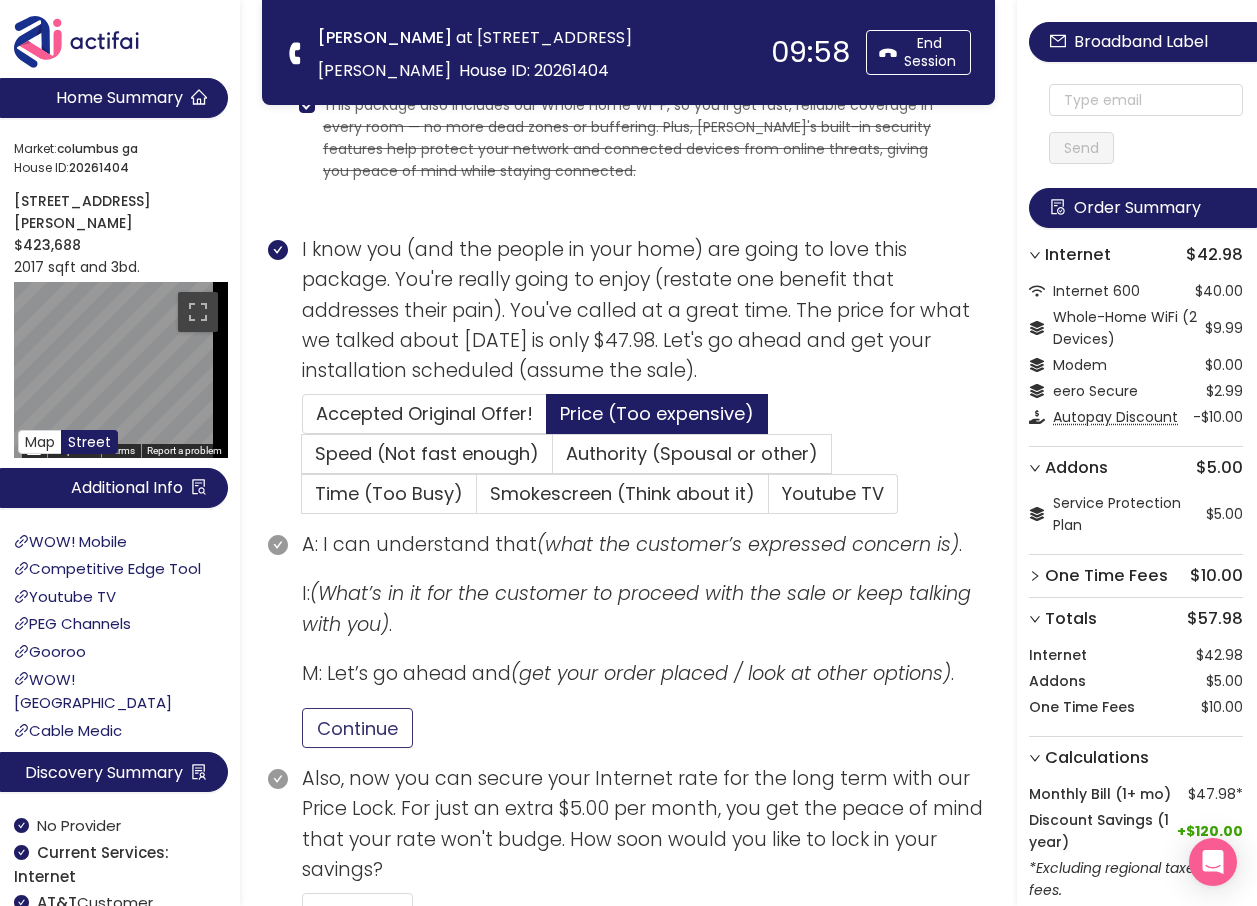 click on "Continue" at bounding box center [357, 728] 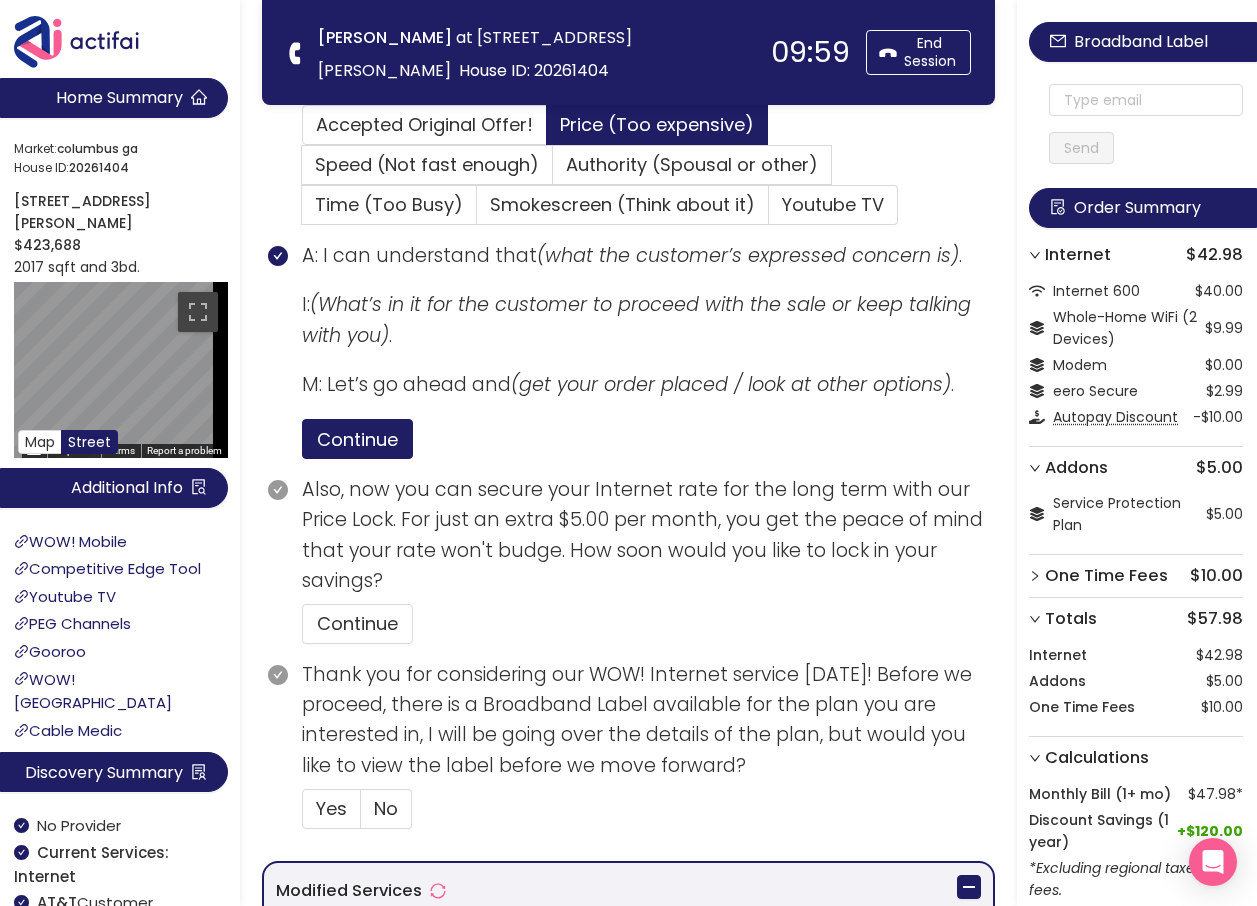 scroll, scrollTop: 500, scrollLeft: 0, axis: vertical 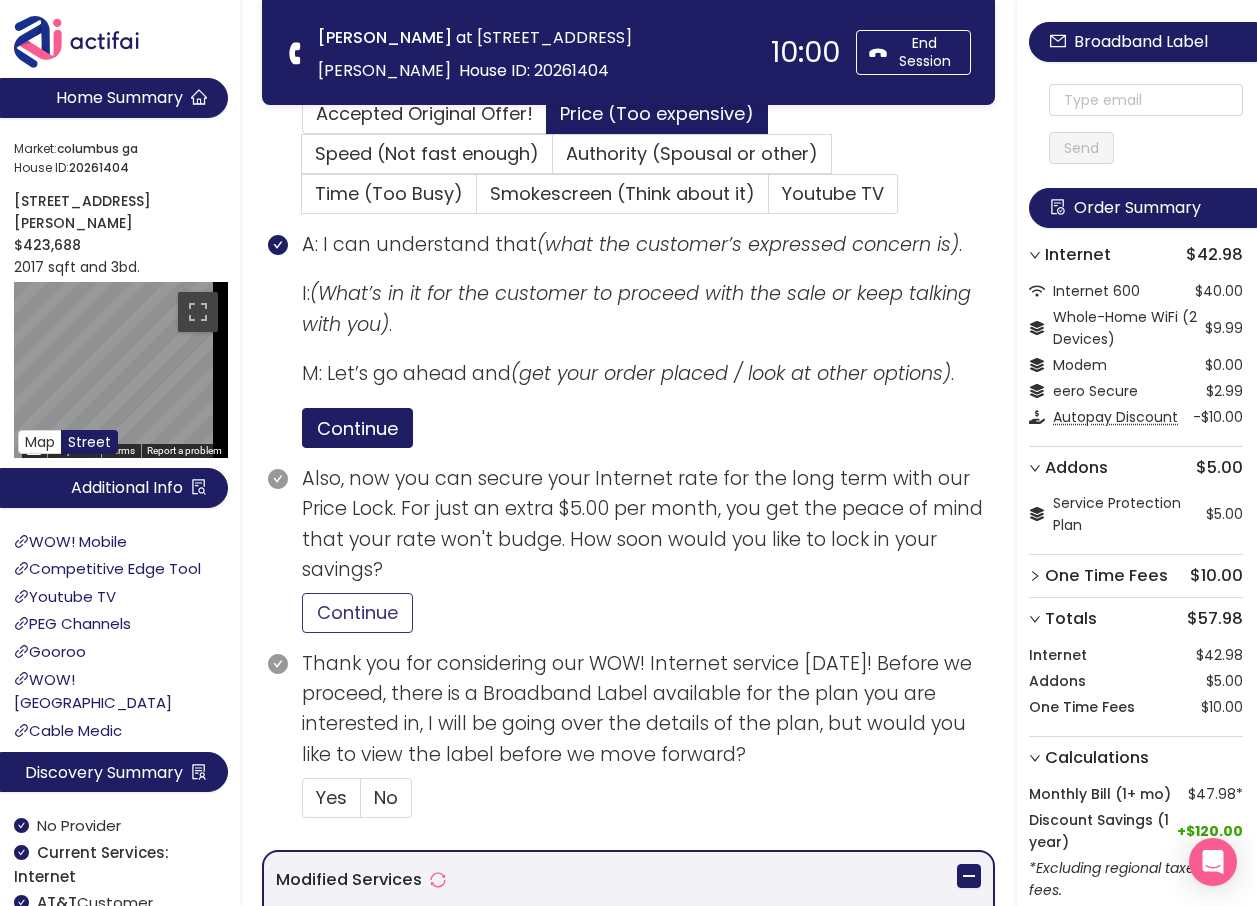 click on "Continue" at bounding box center [357, 613] 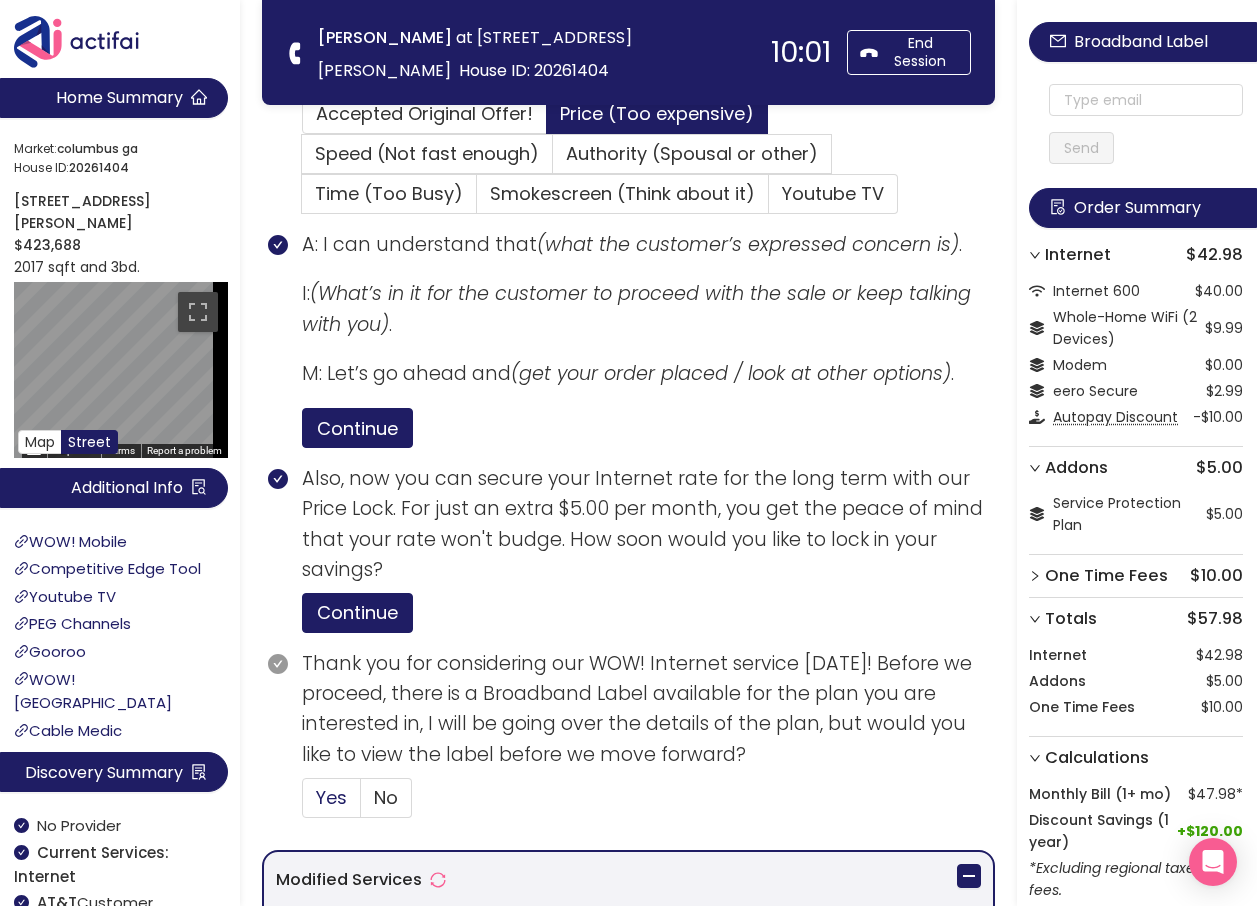 click on "Yes" at bounding box center (331, 797) 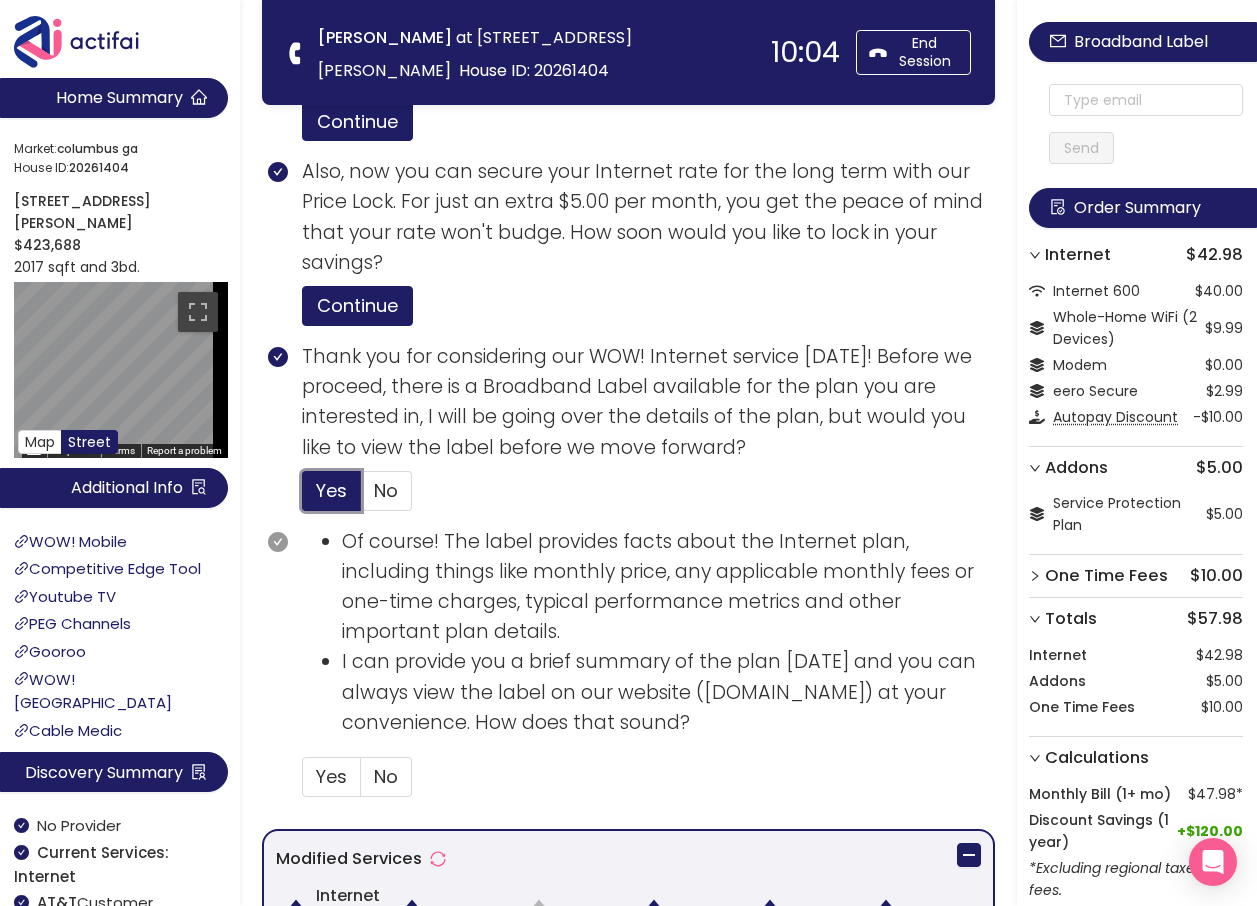 scroll, scrollTop: 900, scrollLeft: 0, axis: vertical 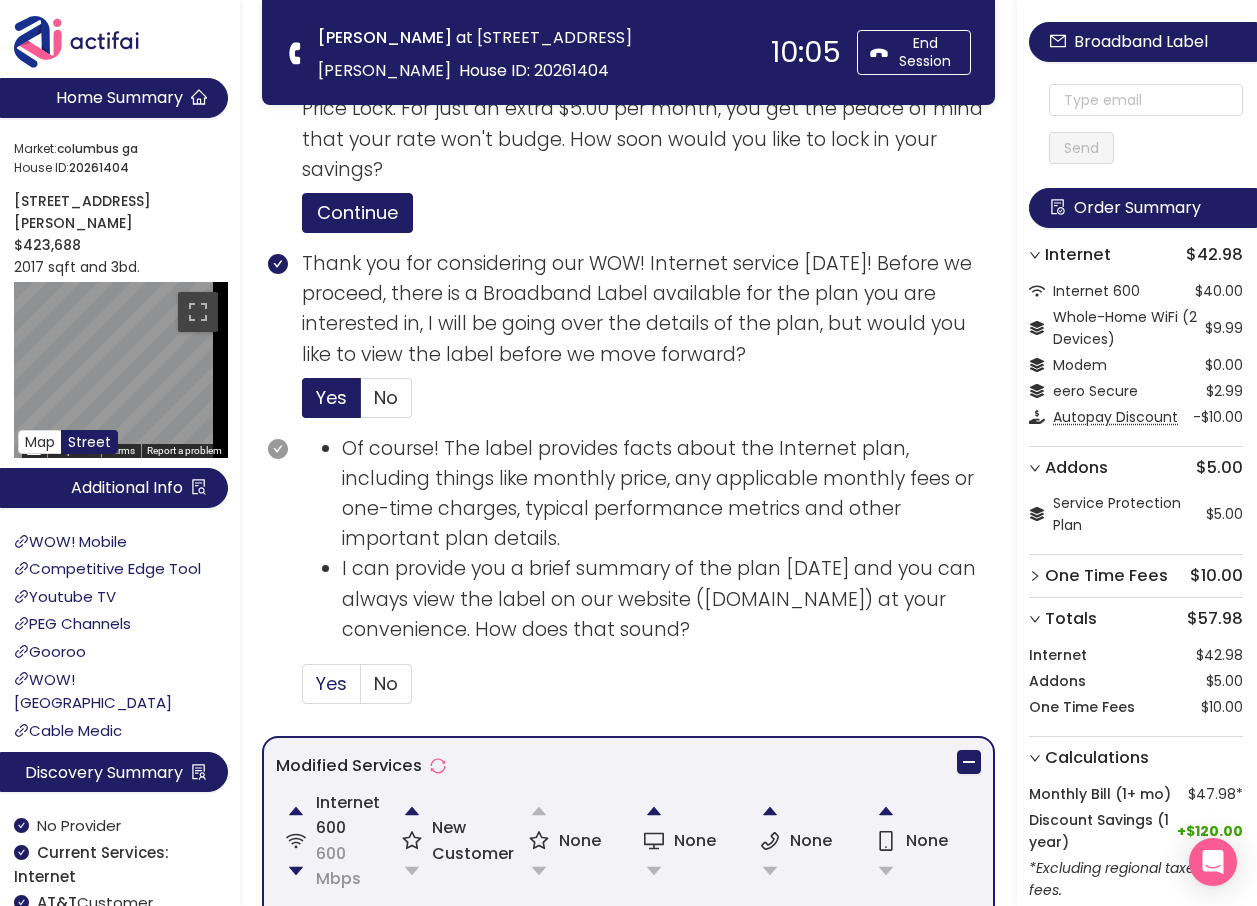 click on "Yes" at bounding box center (331, 683) 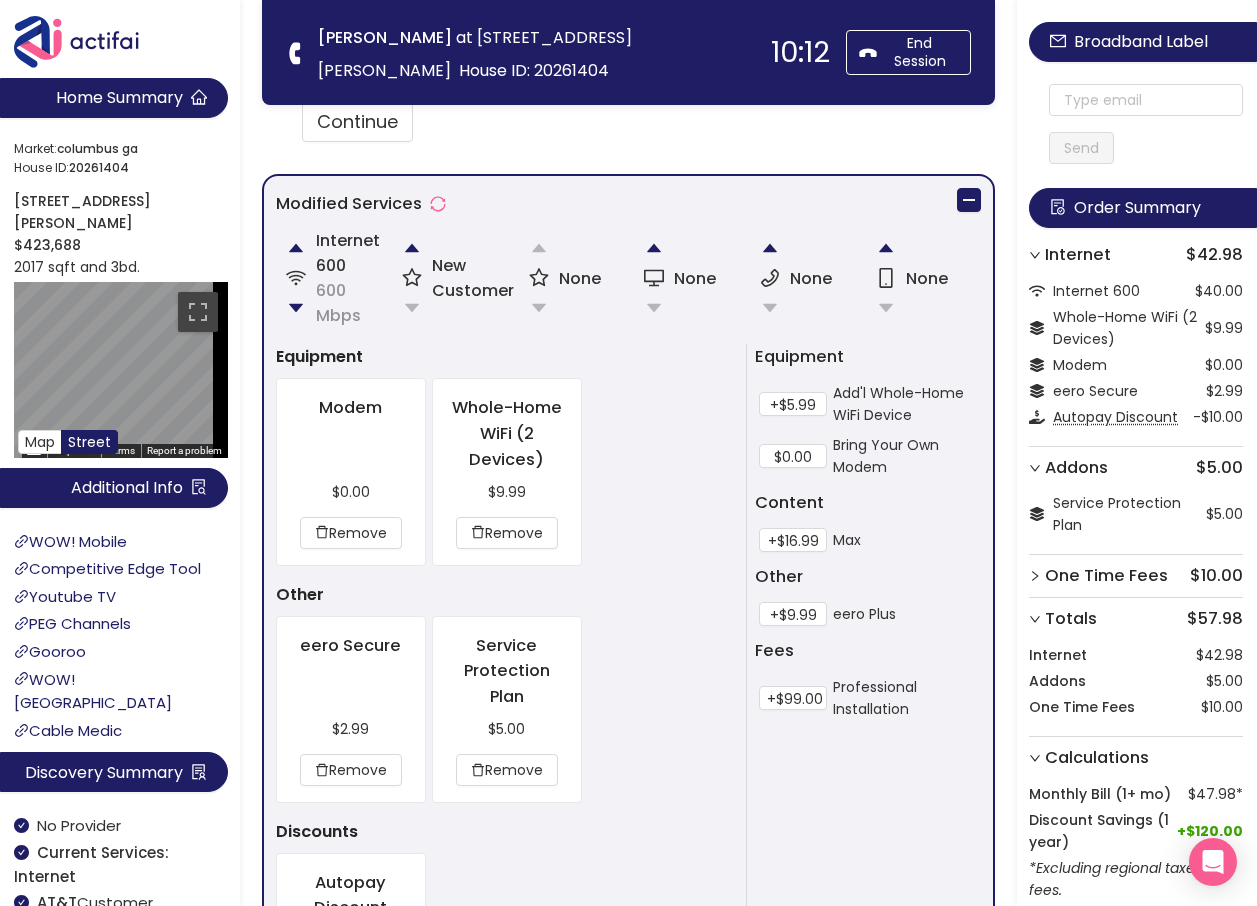 scroll, scrollTop: 1600, scrollLeft: 0, axis: vertical 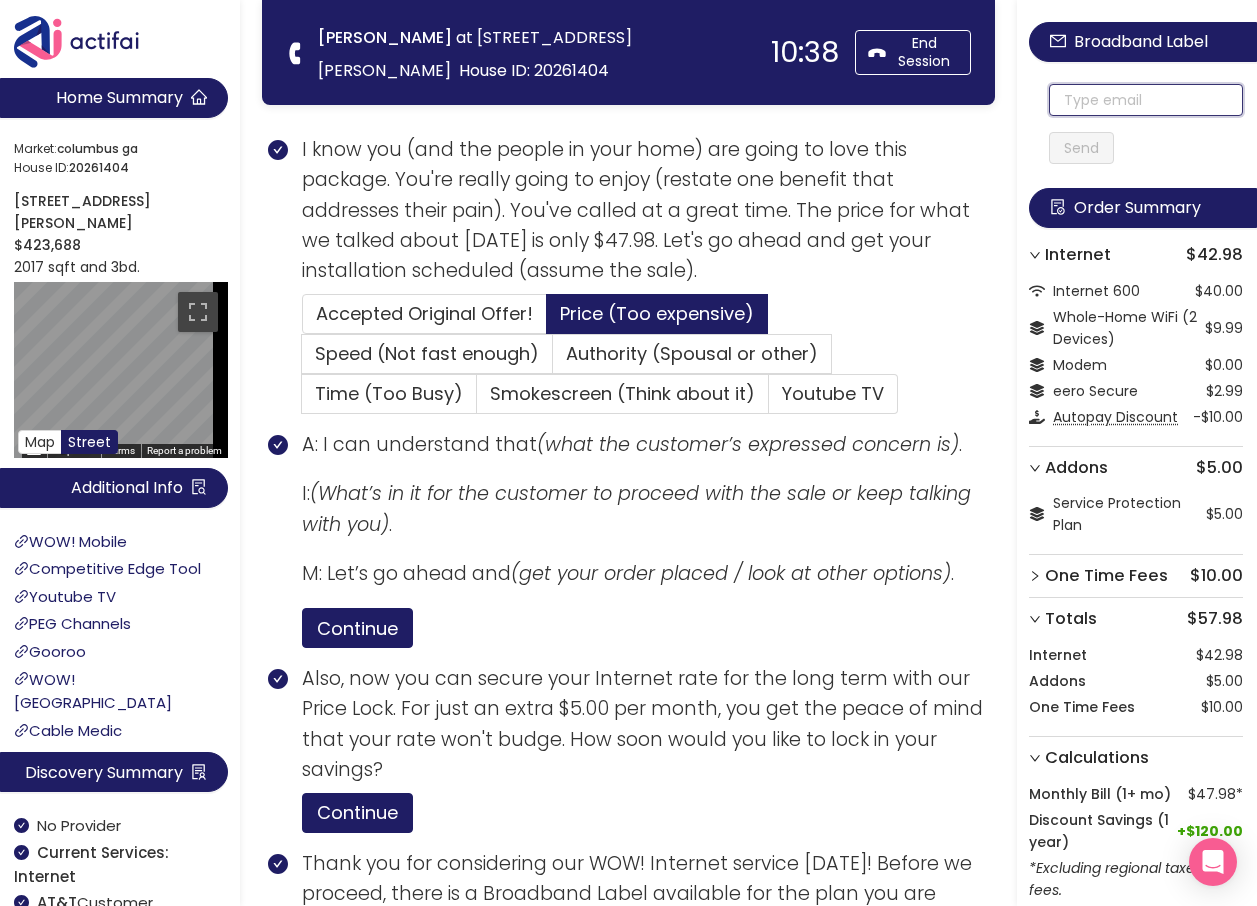 click 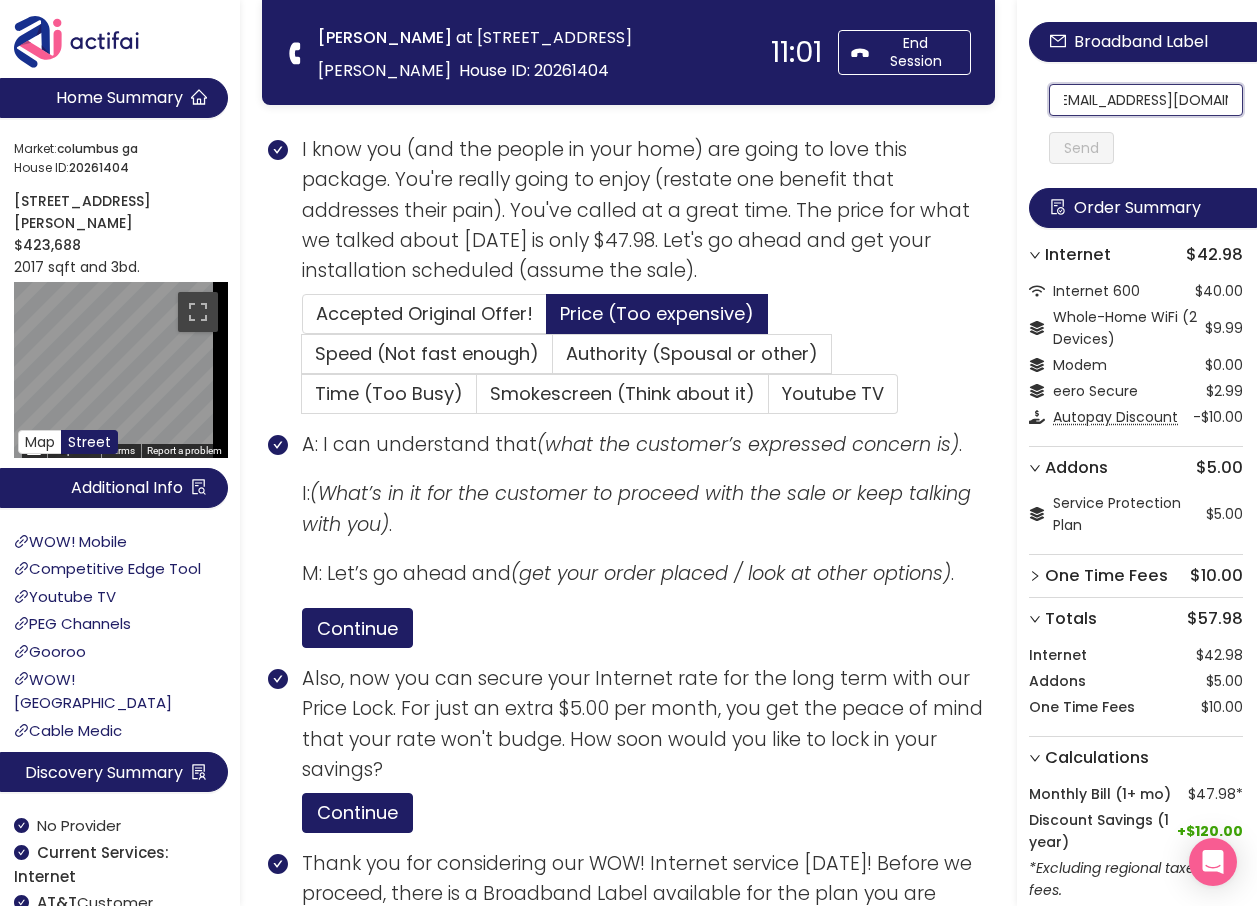 scroll, scrollTop: 0, scrollLeft: 21, axis: horizontal 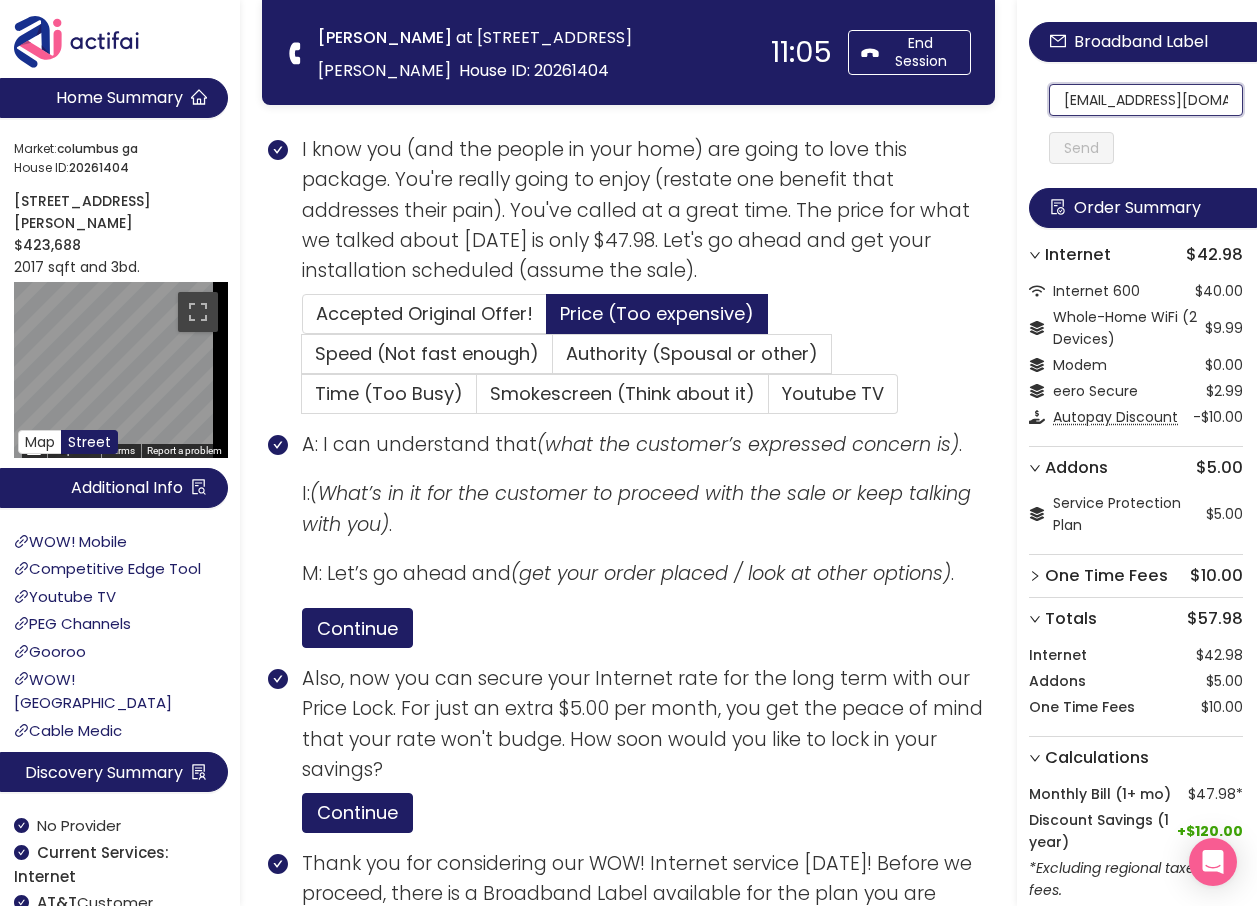 drag, startPoint x: 1176, startPoint y: 103, endPoint x: 1010, endPoint y: 79, distance: 167.72597 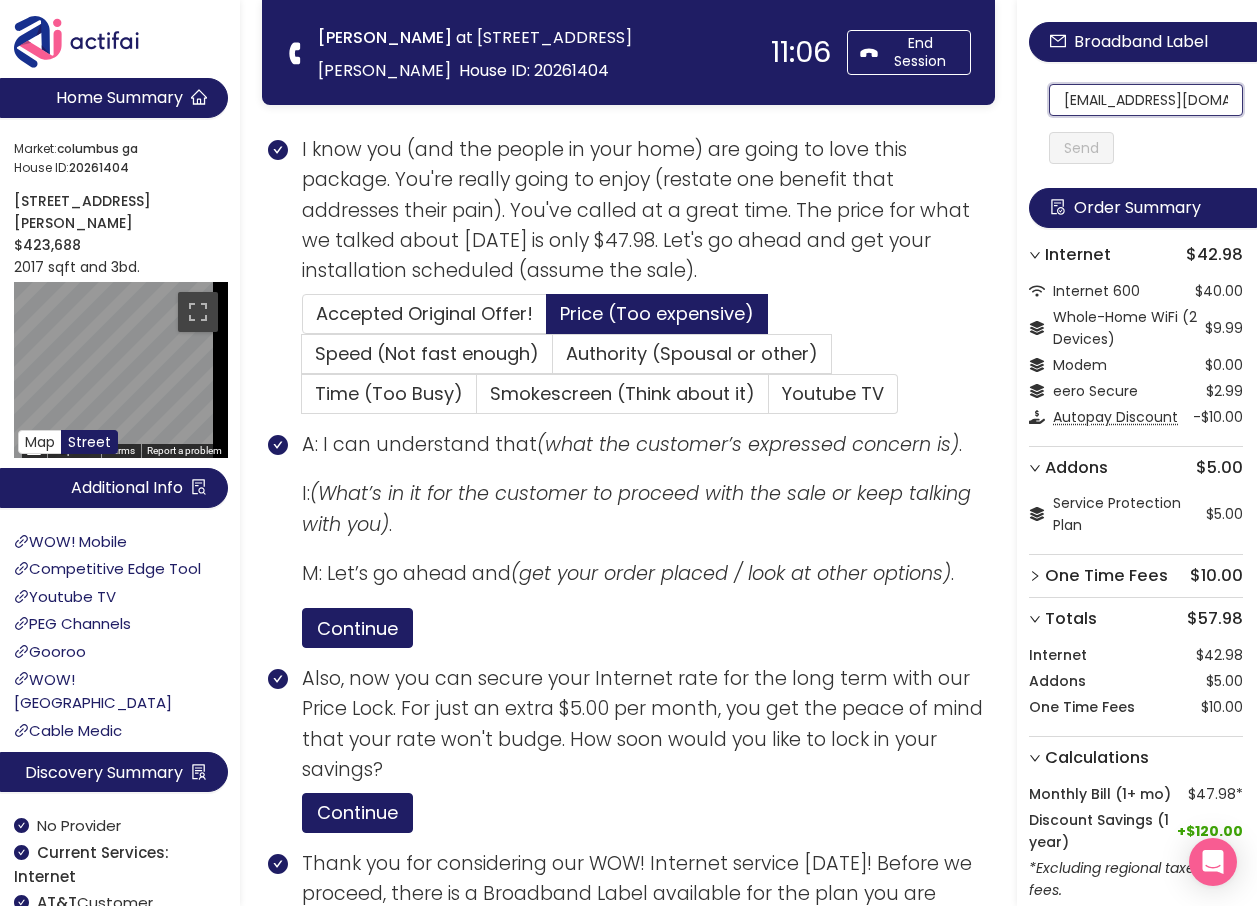 click on "[EMAIL_ADDRESS][DOMAIN_NAME]" 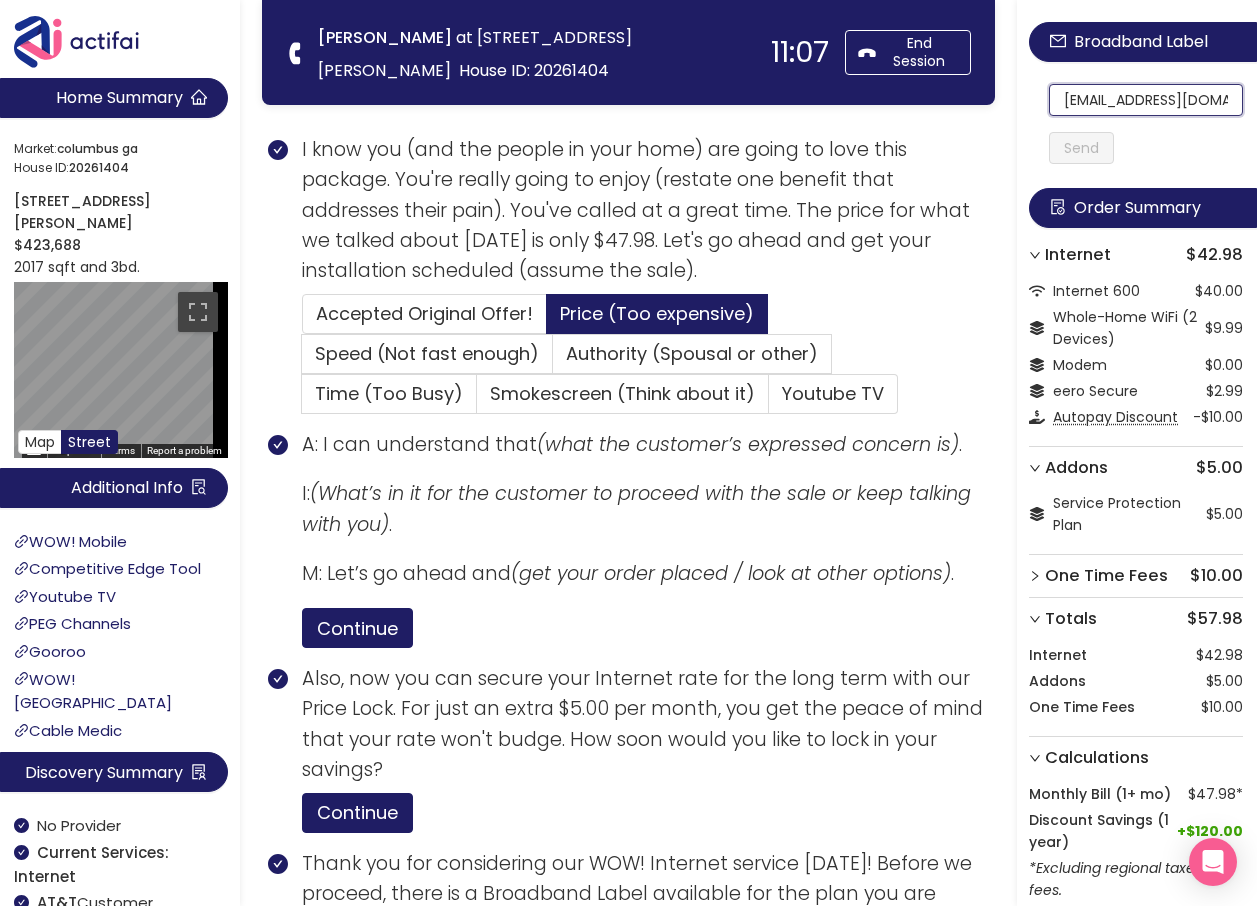 scroll, scrollTop: 0, scrollLeft: 21, axis: horizontal 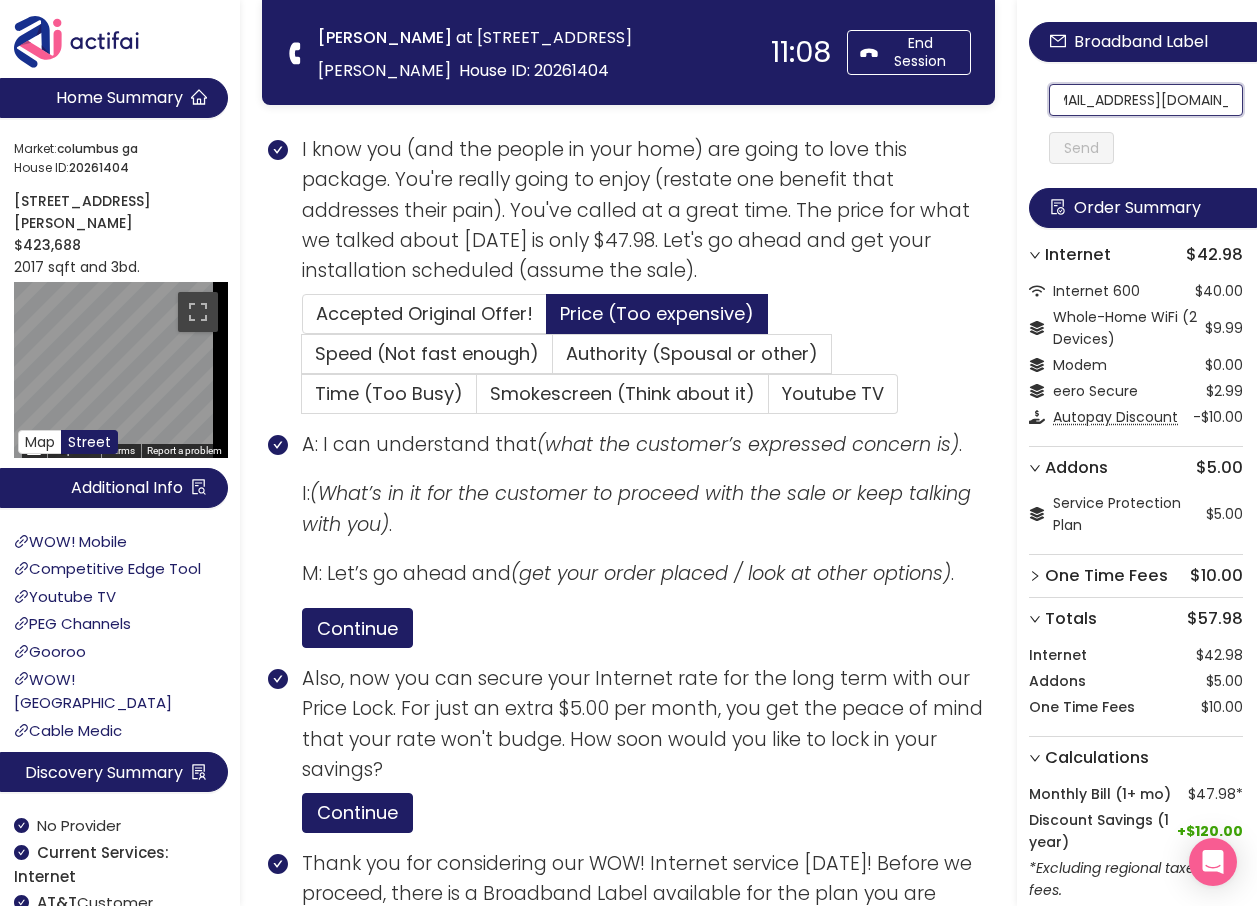 drag, startPoint x: 1074, startPoint y: 100, endPoint x: 1224, endPoint y: 125, distance: 152.06906 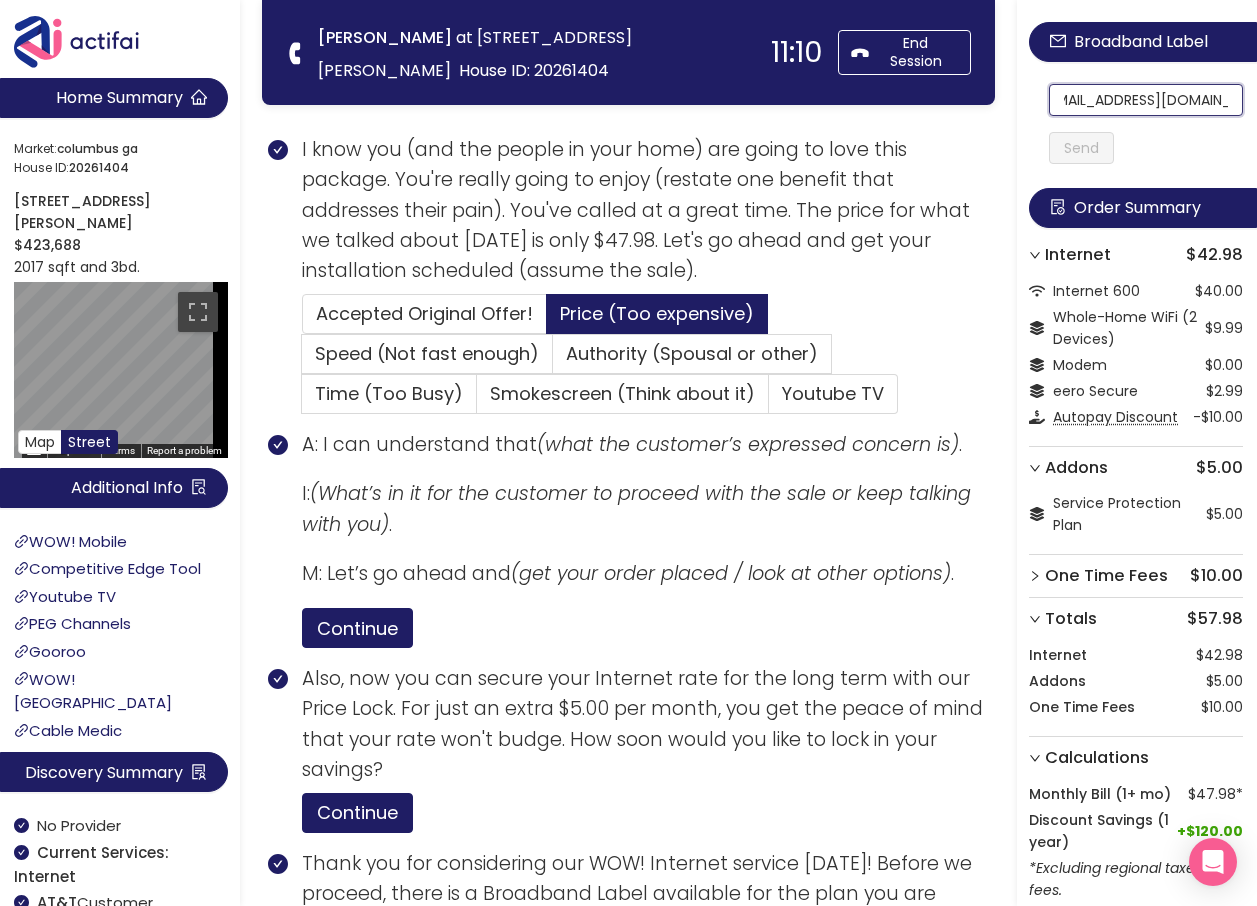 type on "[EMAIL_ADDRESS][DOMAIN_NAME]" 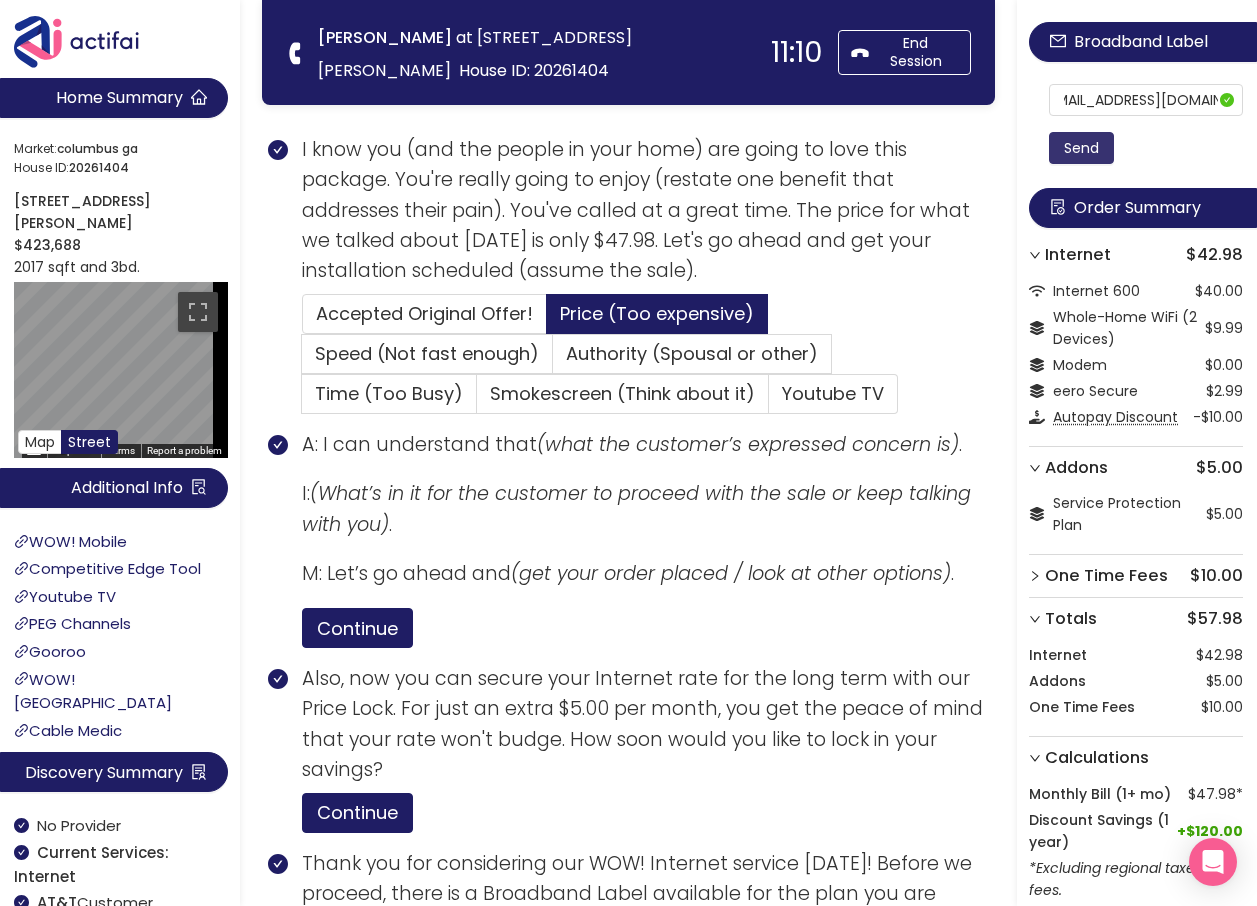 click on "Send" at bounding box center [1081, 148] 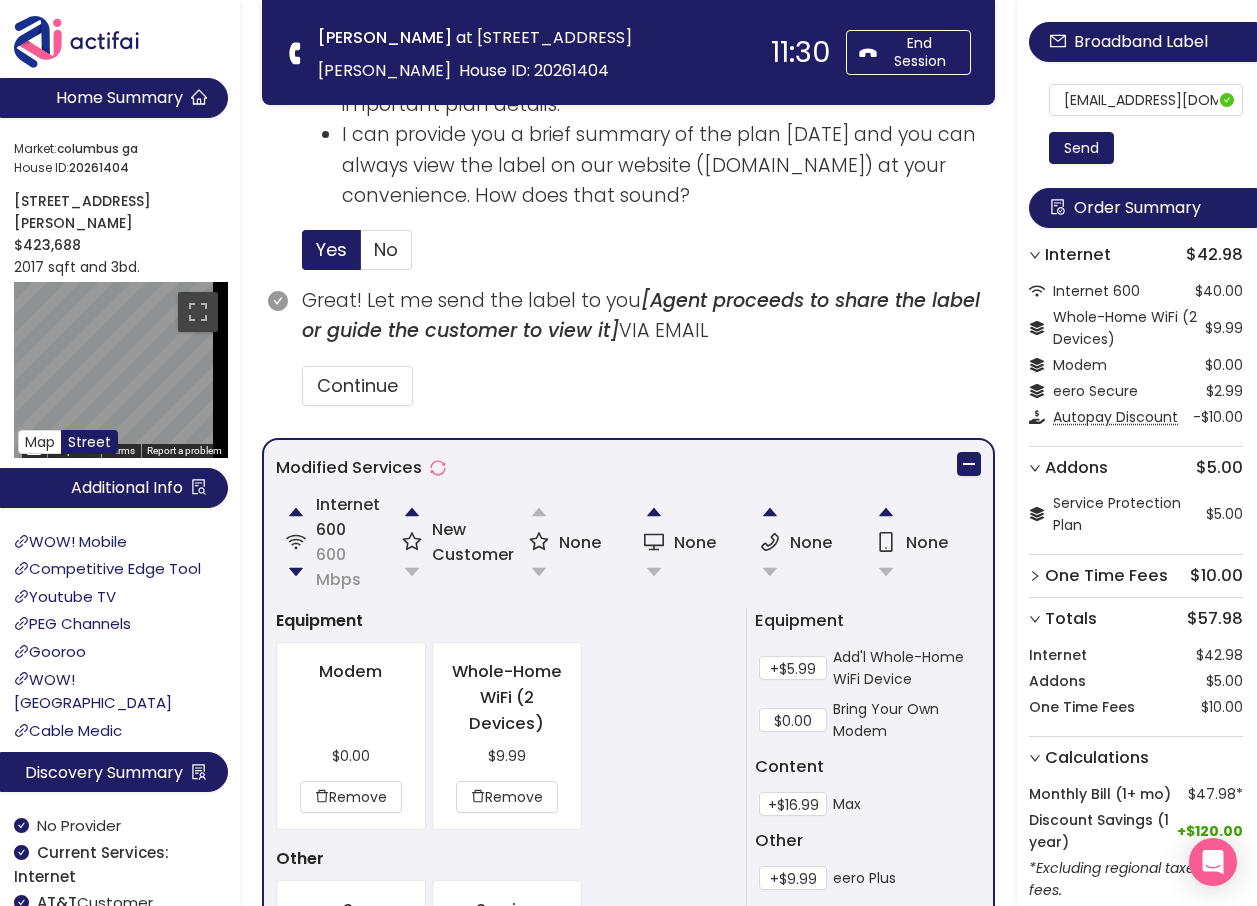 scroll, scrollTop: 1051, scrollLeft: 0, axis: vertical 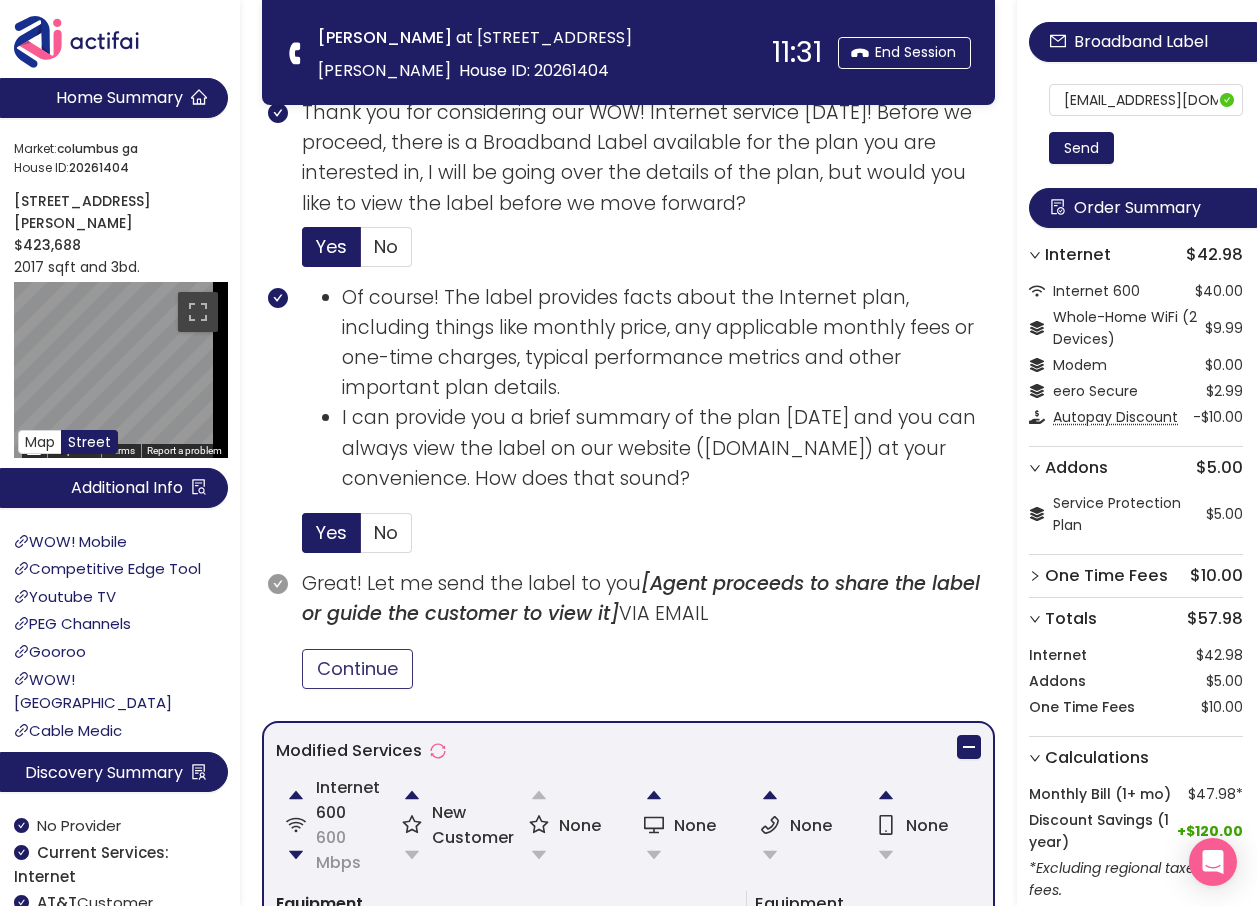 click on "Continue" at bounding box center [357, 669] 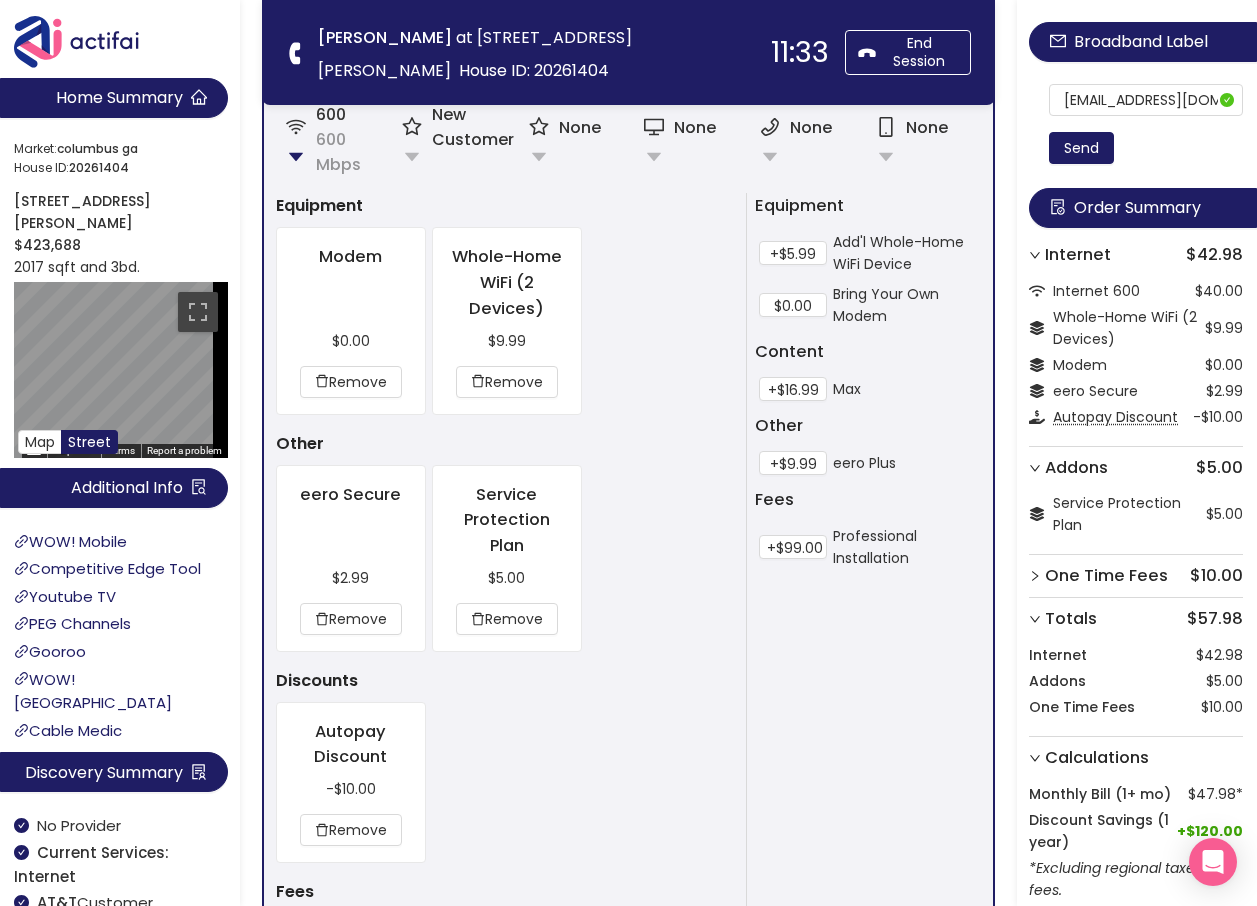 scroll, scrollTop: 2151, scrollLeft: 0, axis: vertical 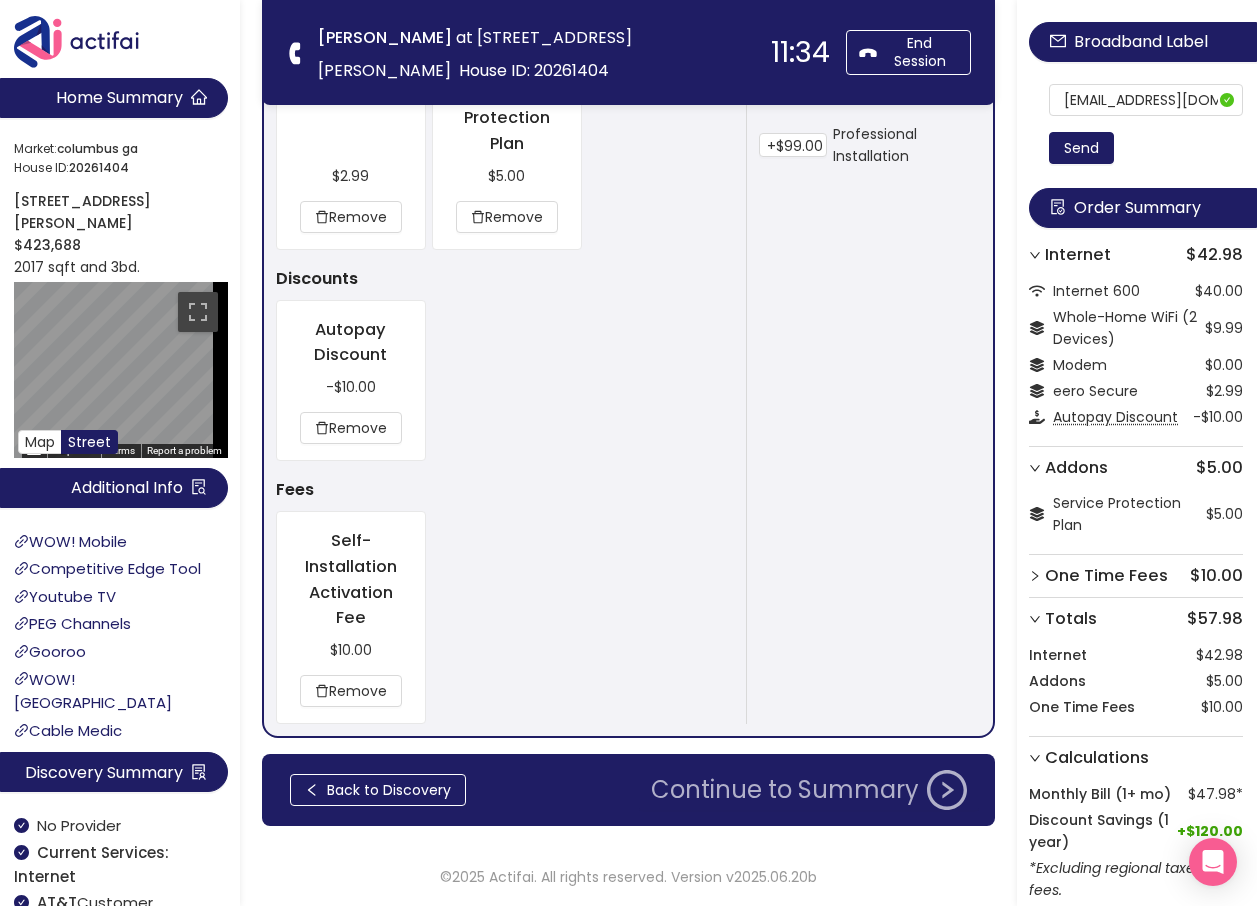 click on "Continue to Summary" 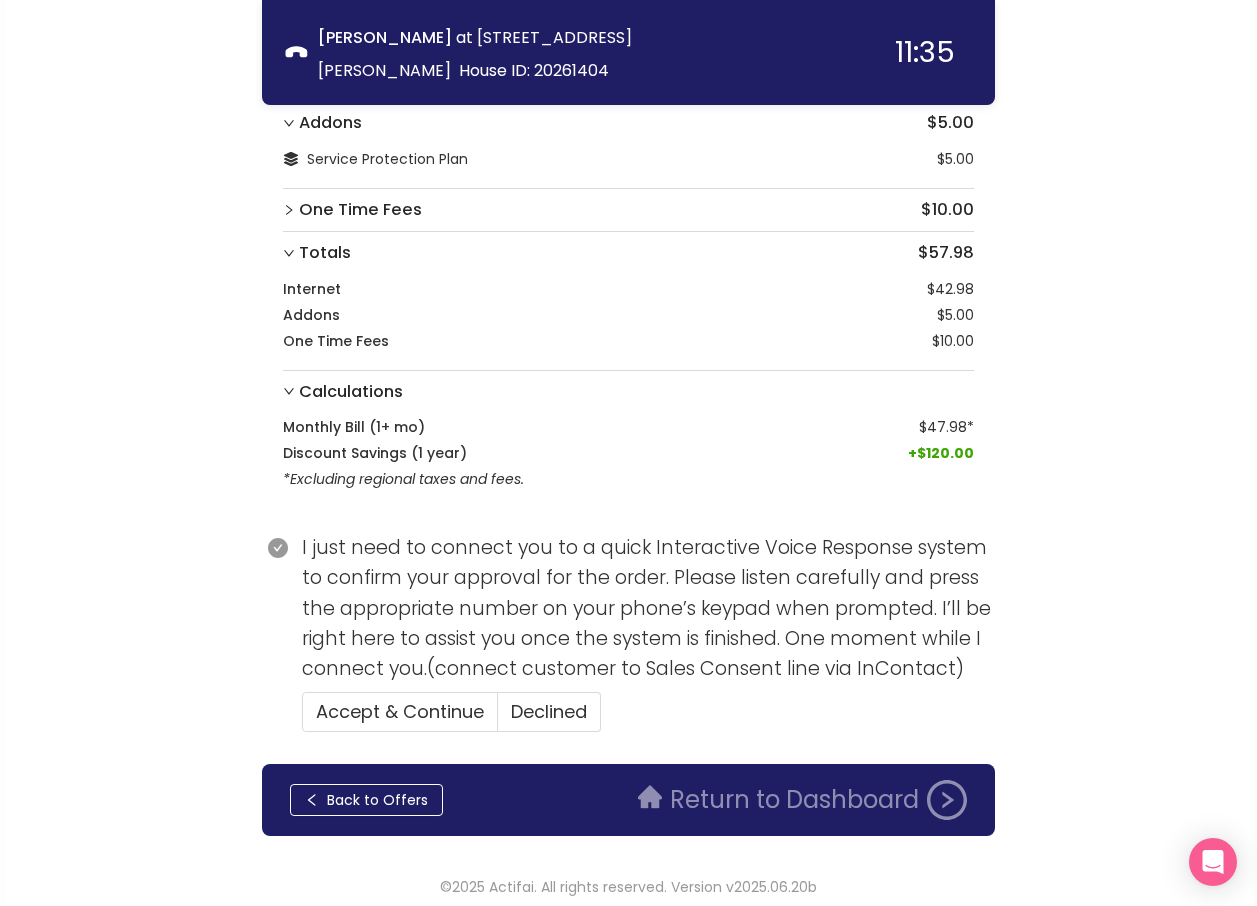 scroll, scrollTop: 271, scrollLeft: 0, axis: vertical 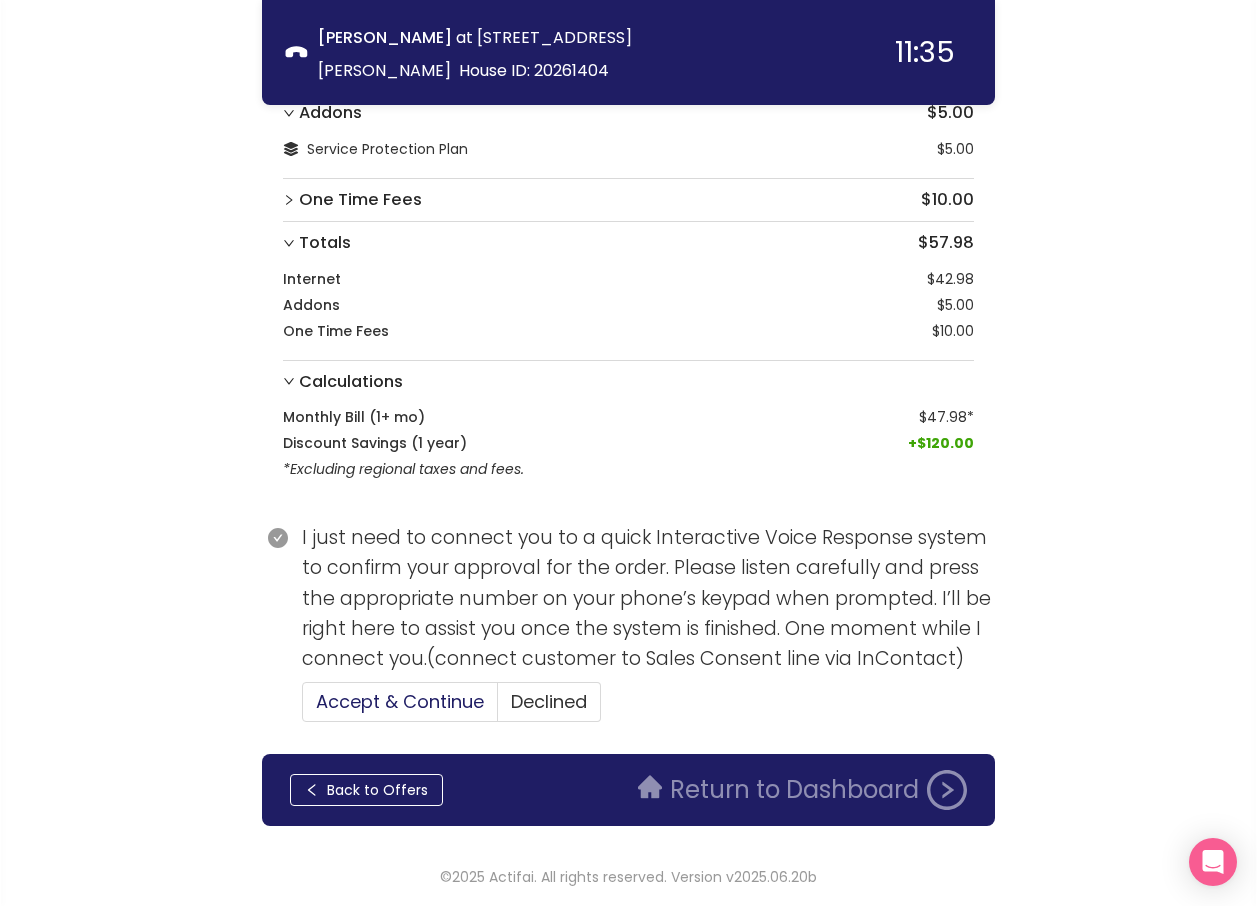 click on "Accept & Continue" at bounding box center [400, 701] 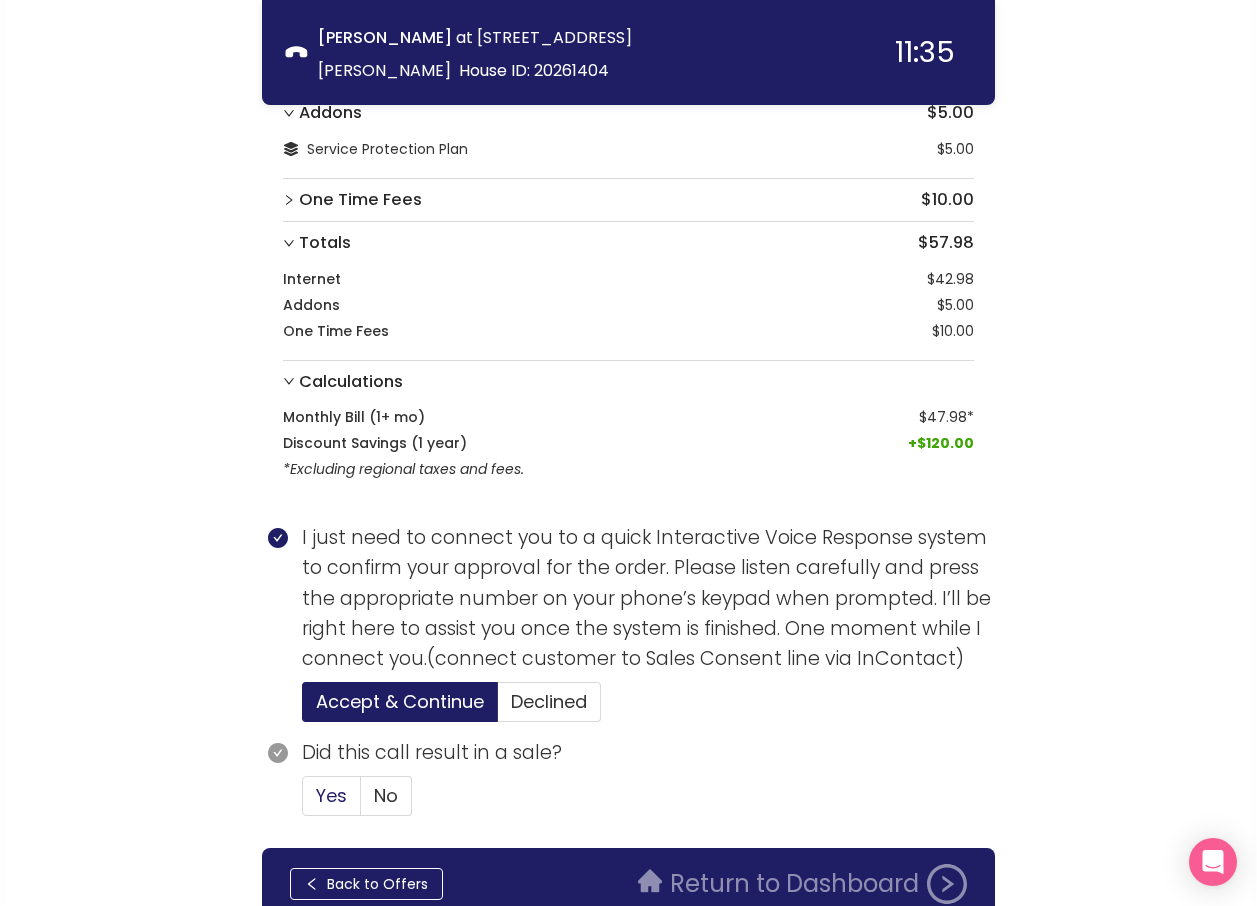 click on "Yes" at bounding box center [331, 795] 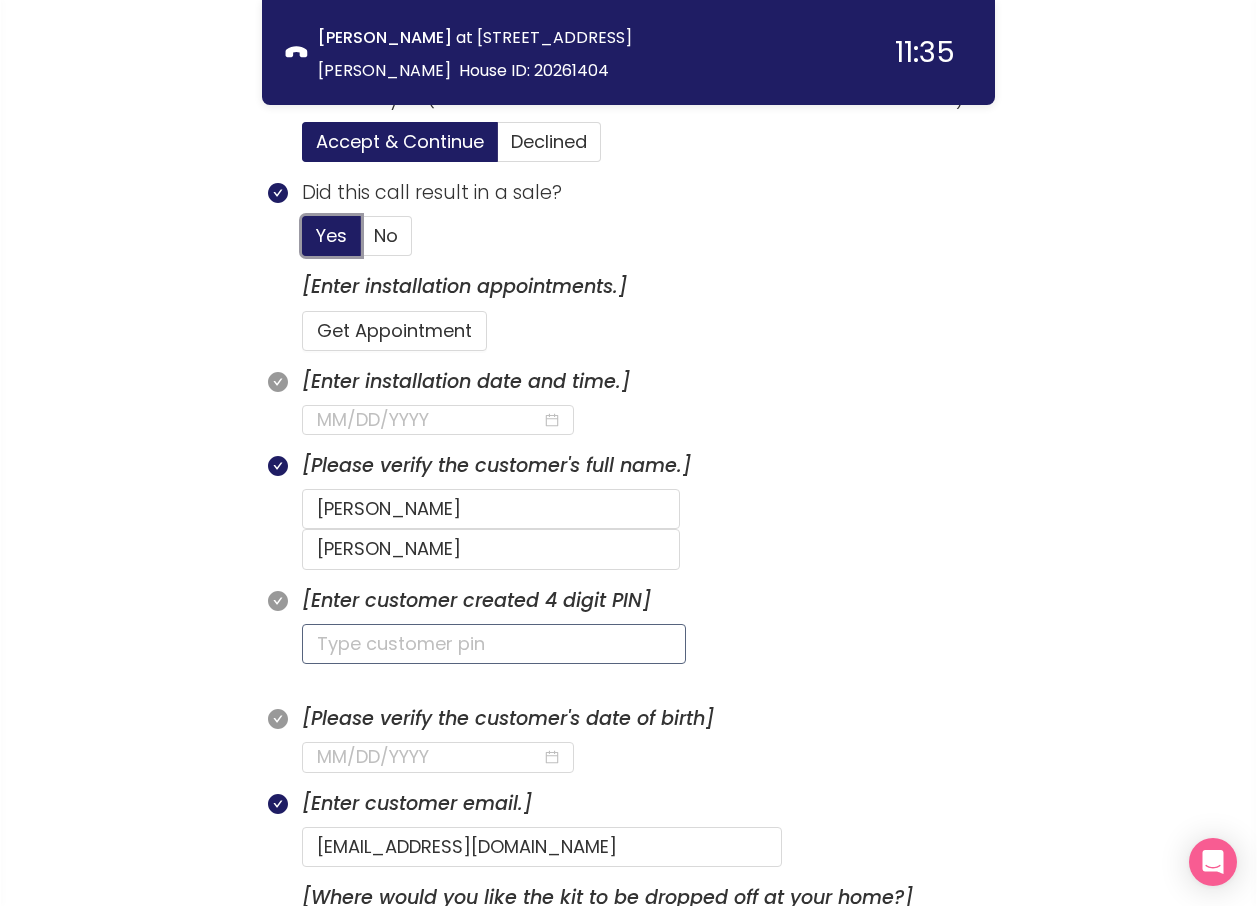 scroll, scrollTop: 871, scrollLeft: 0, axis: vertical 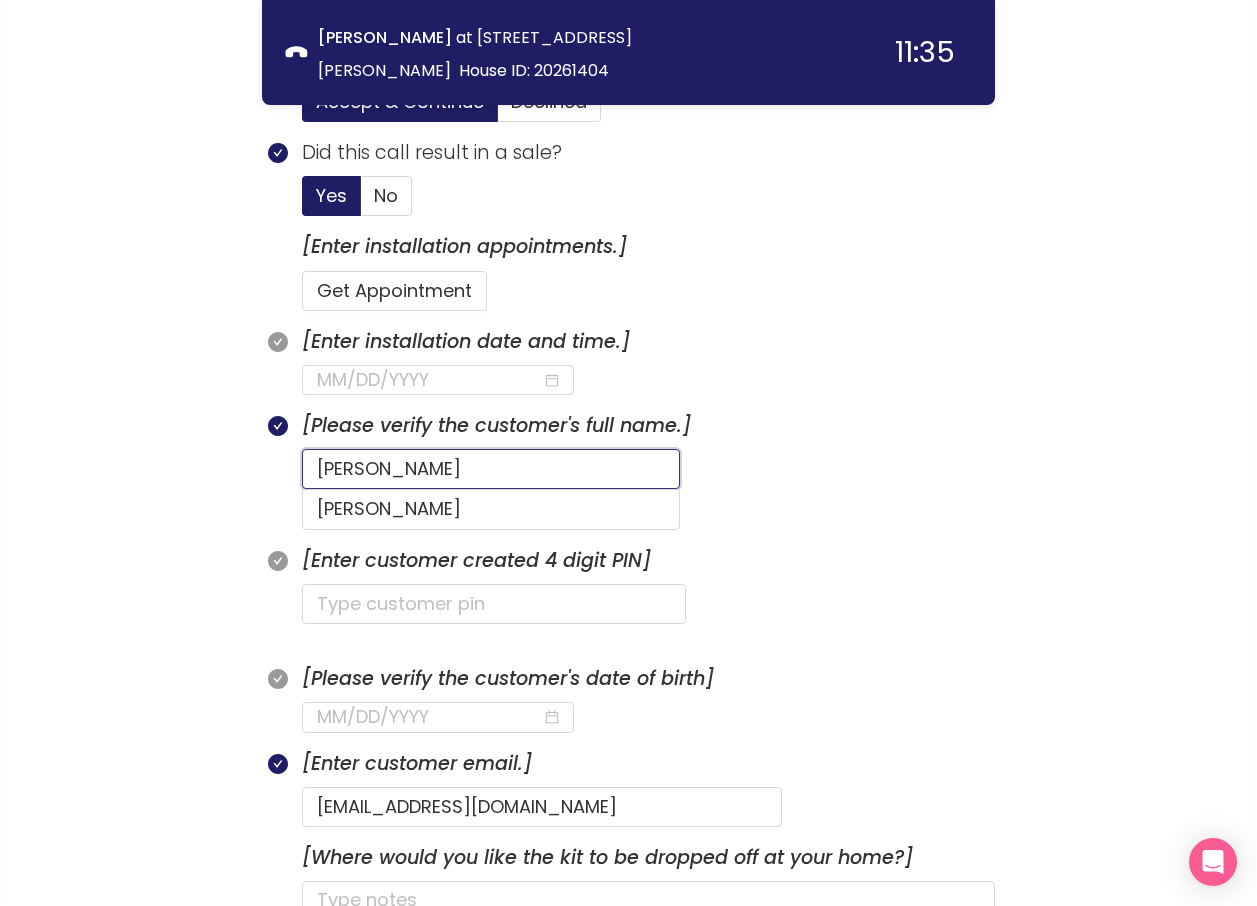 drag, startPoint x: 416, startPoint y: 470, endPoint x: 154, endPoint y: 445, distance: 263.19003 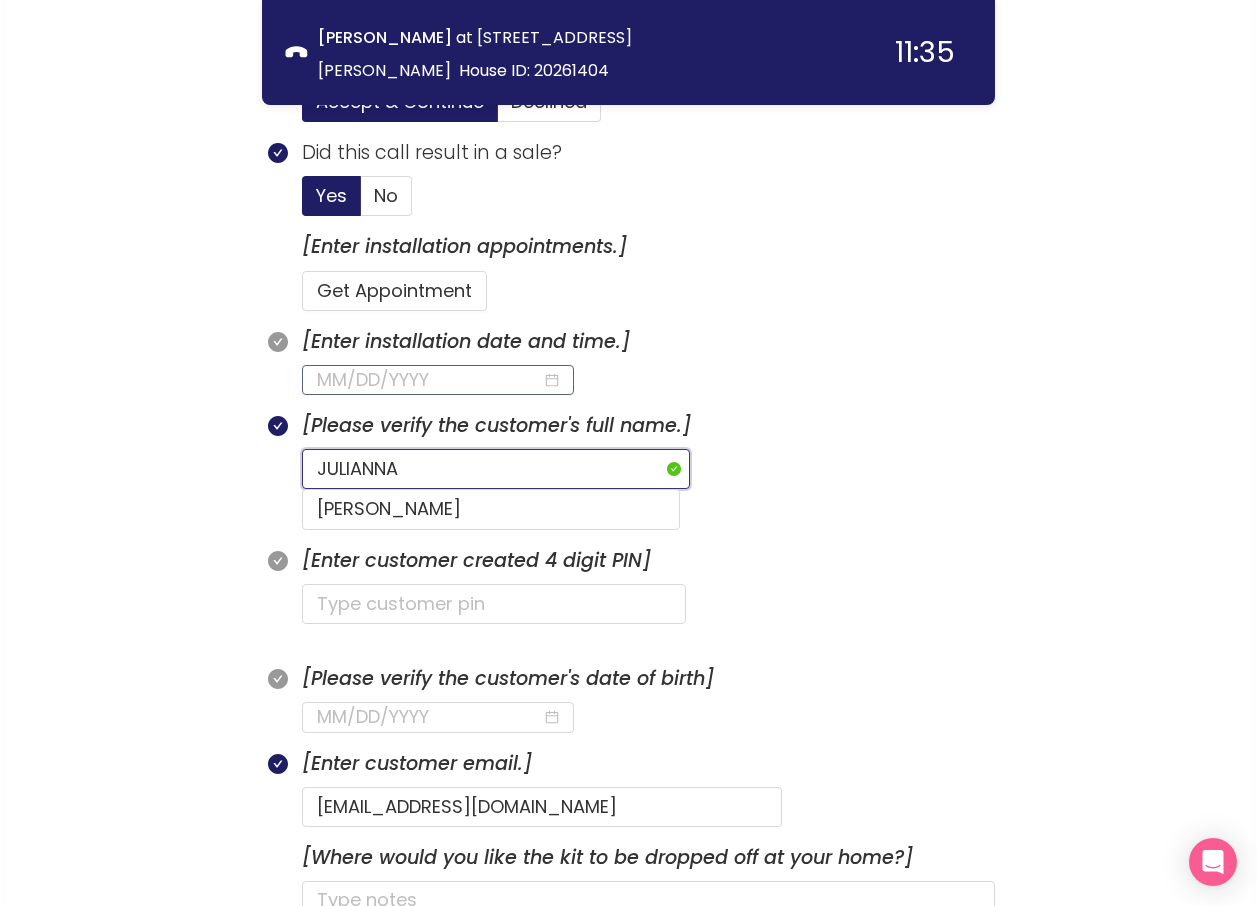 type on "JULIANNA" 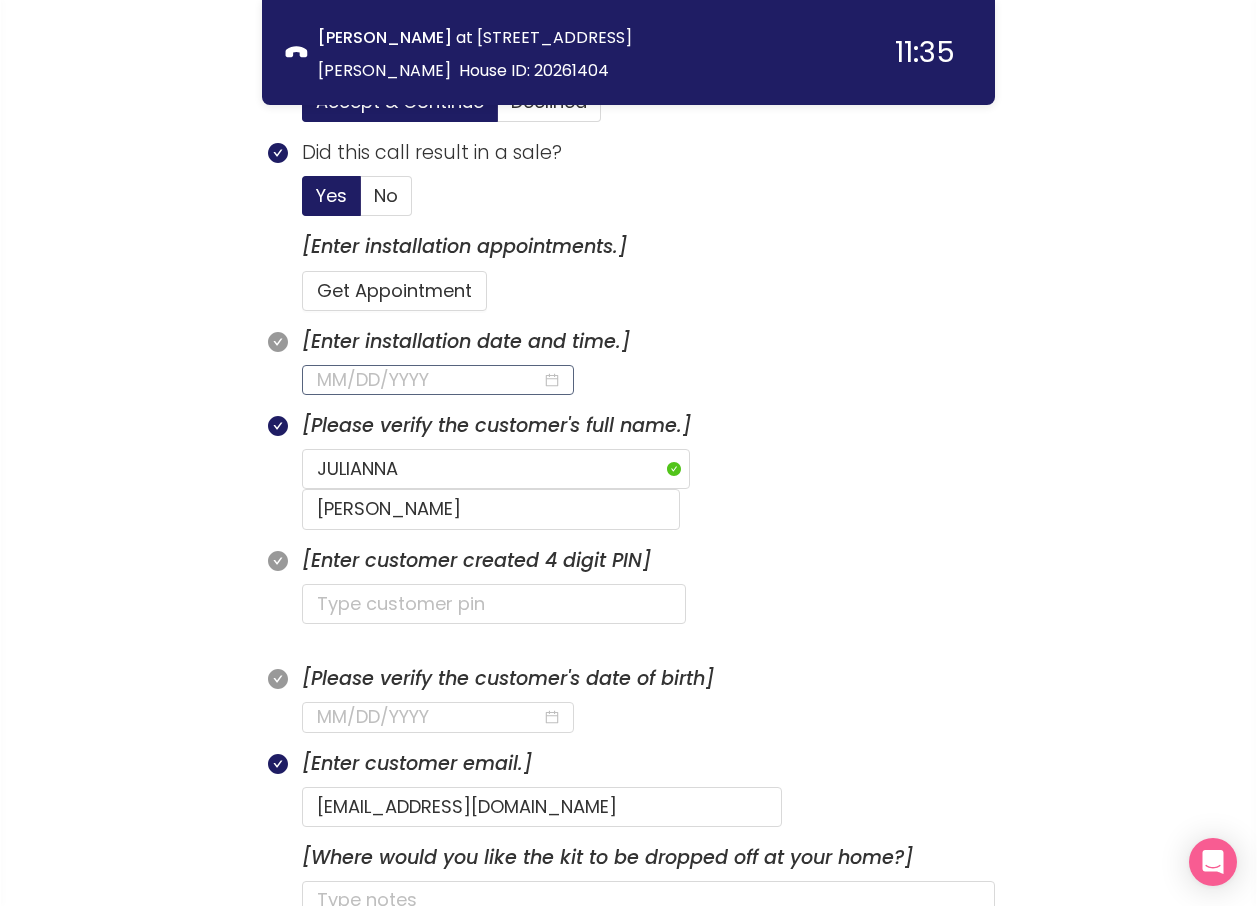 click at bounding box center (429, 380) 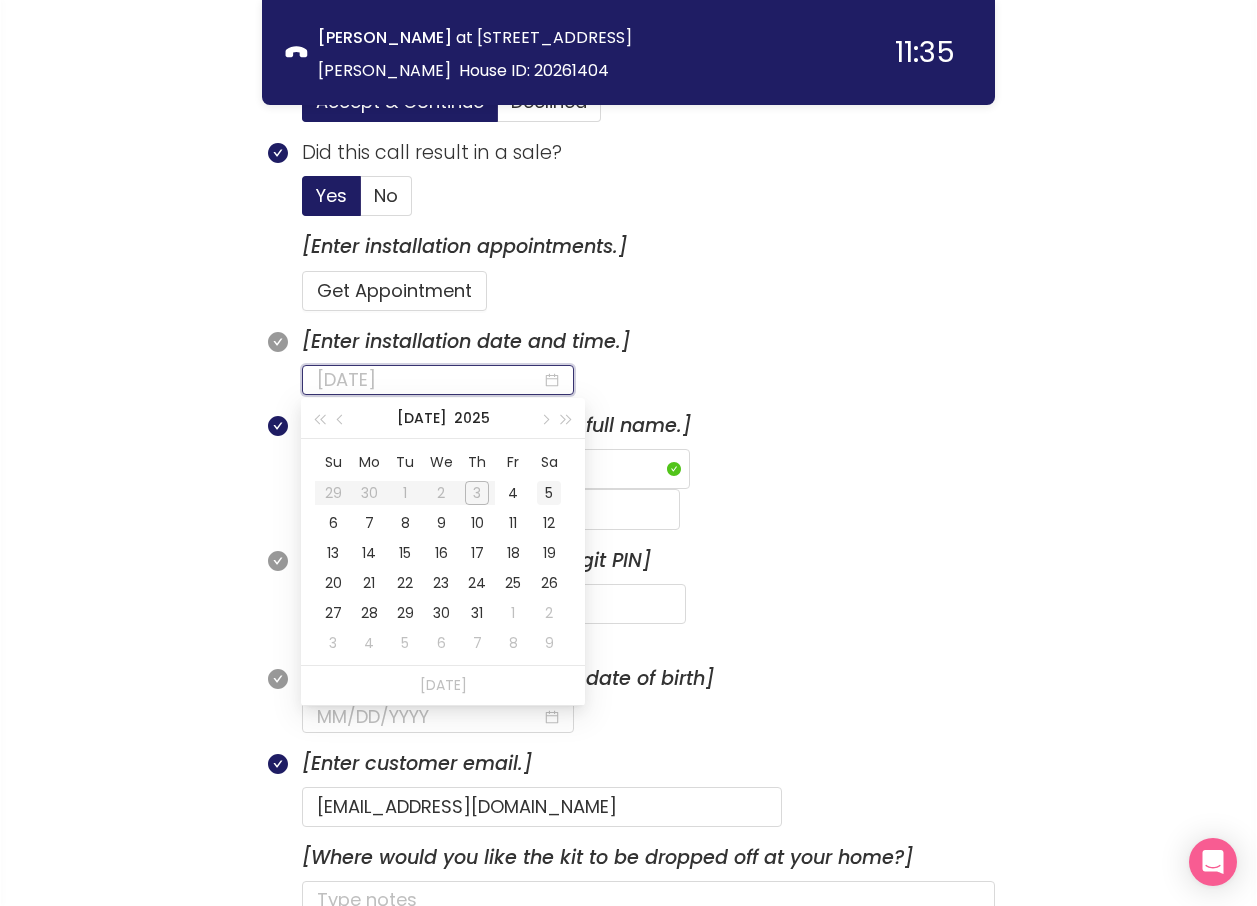 type on "[DATE]" 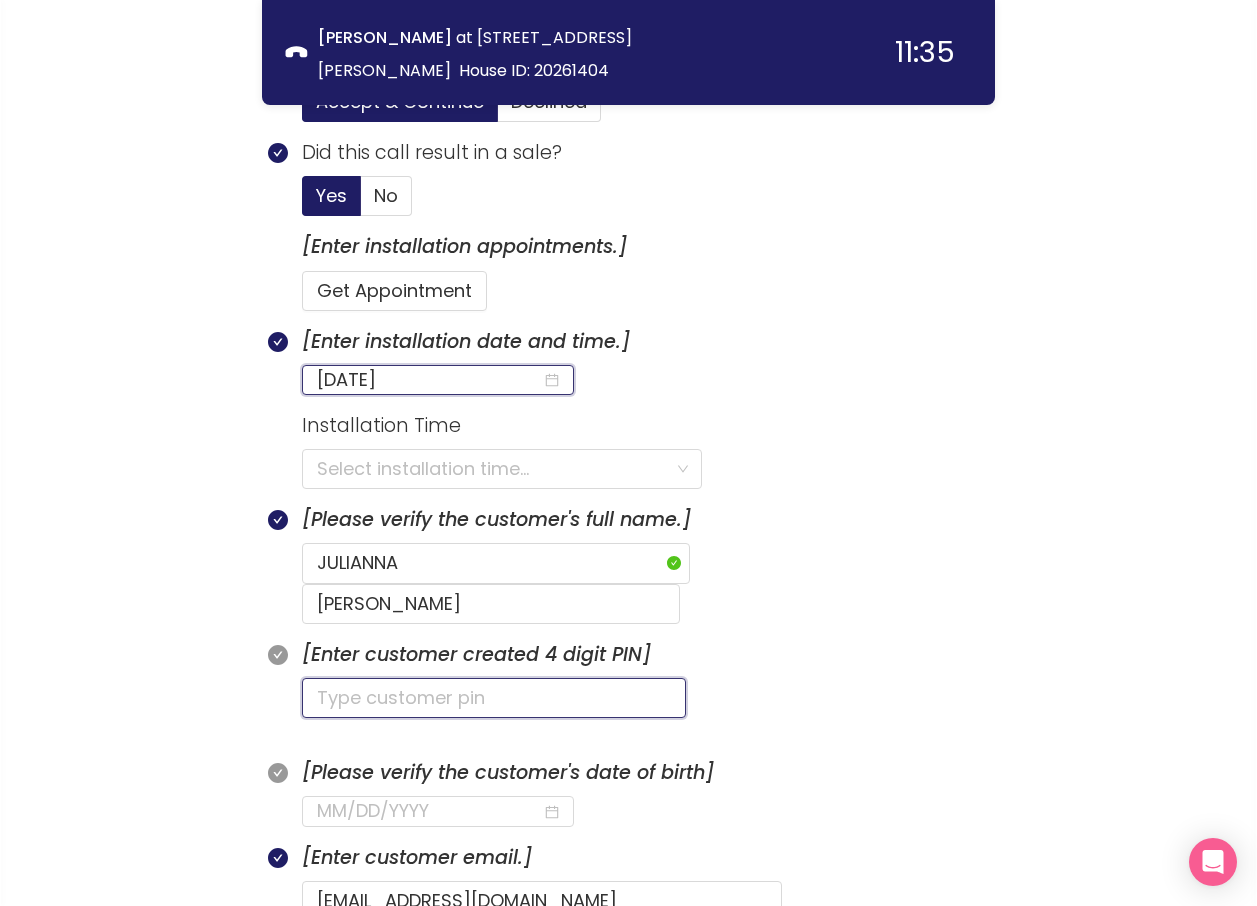 click 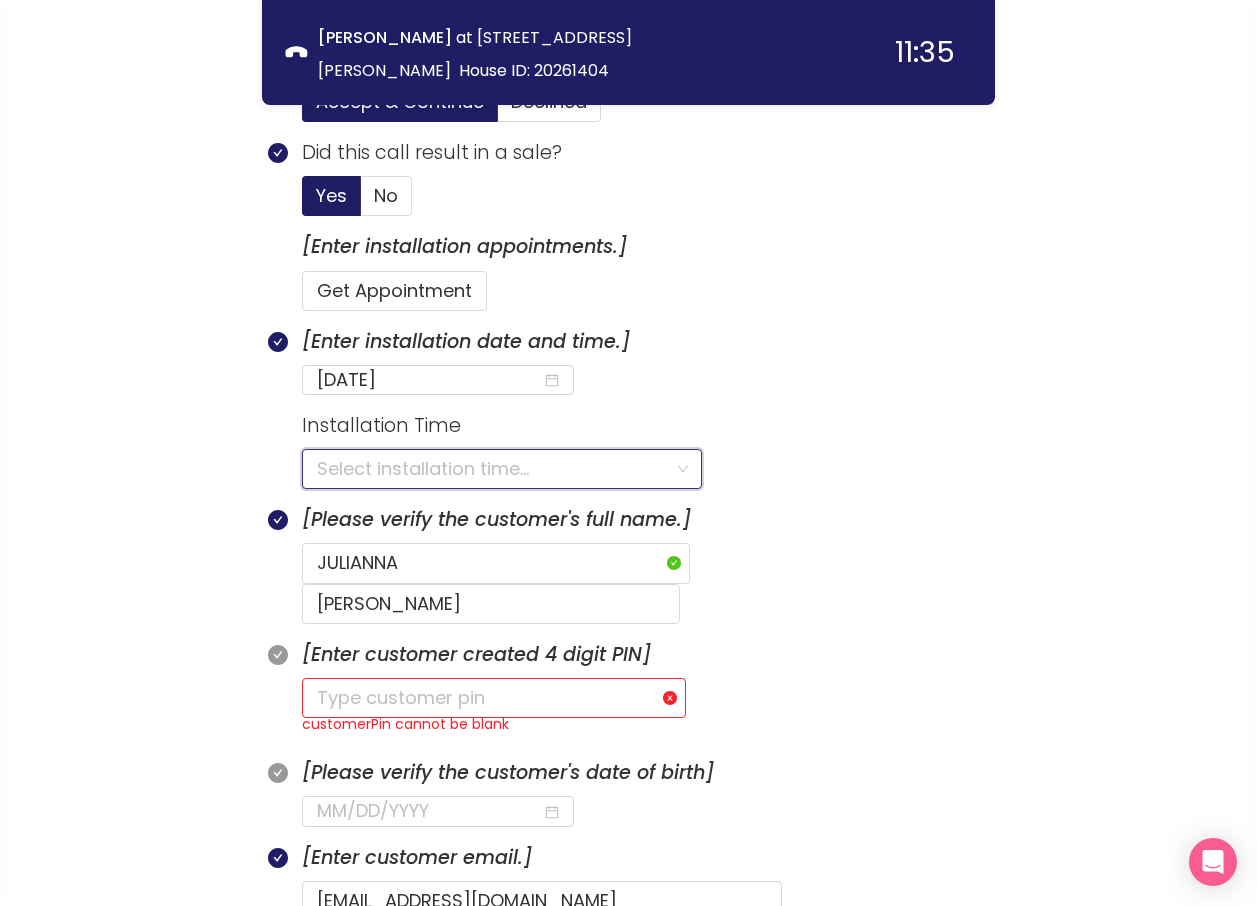 click at bounding box center (495, 469) 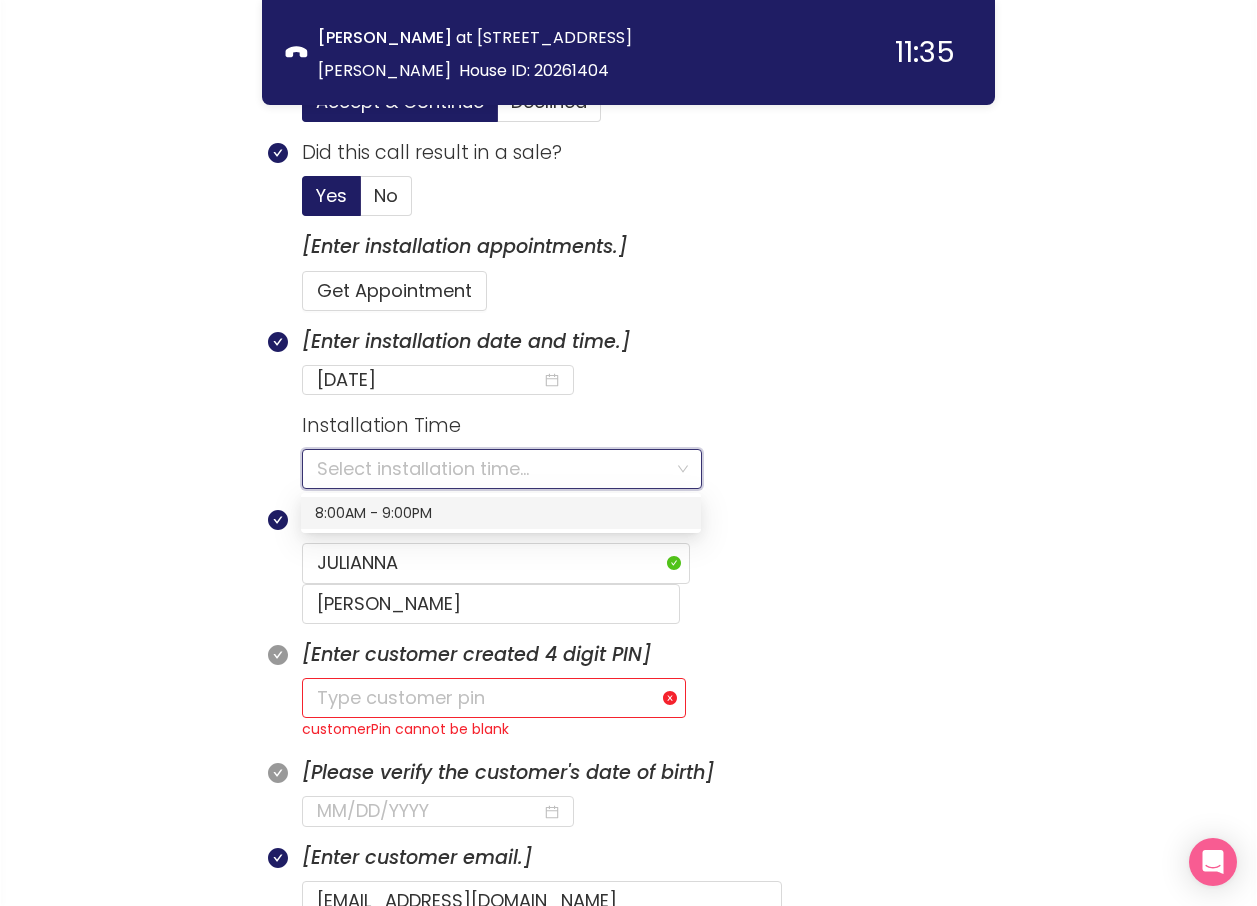 click on "8:00AM - 9:00PM" at bounding box center [501, 513] 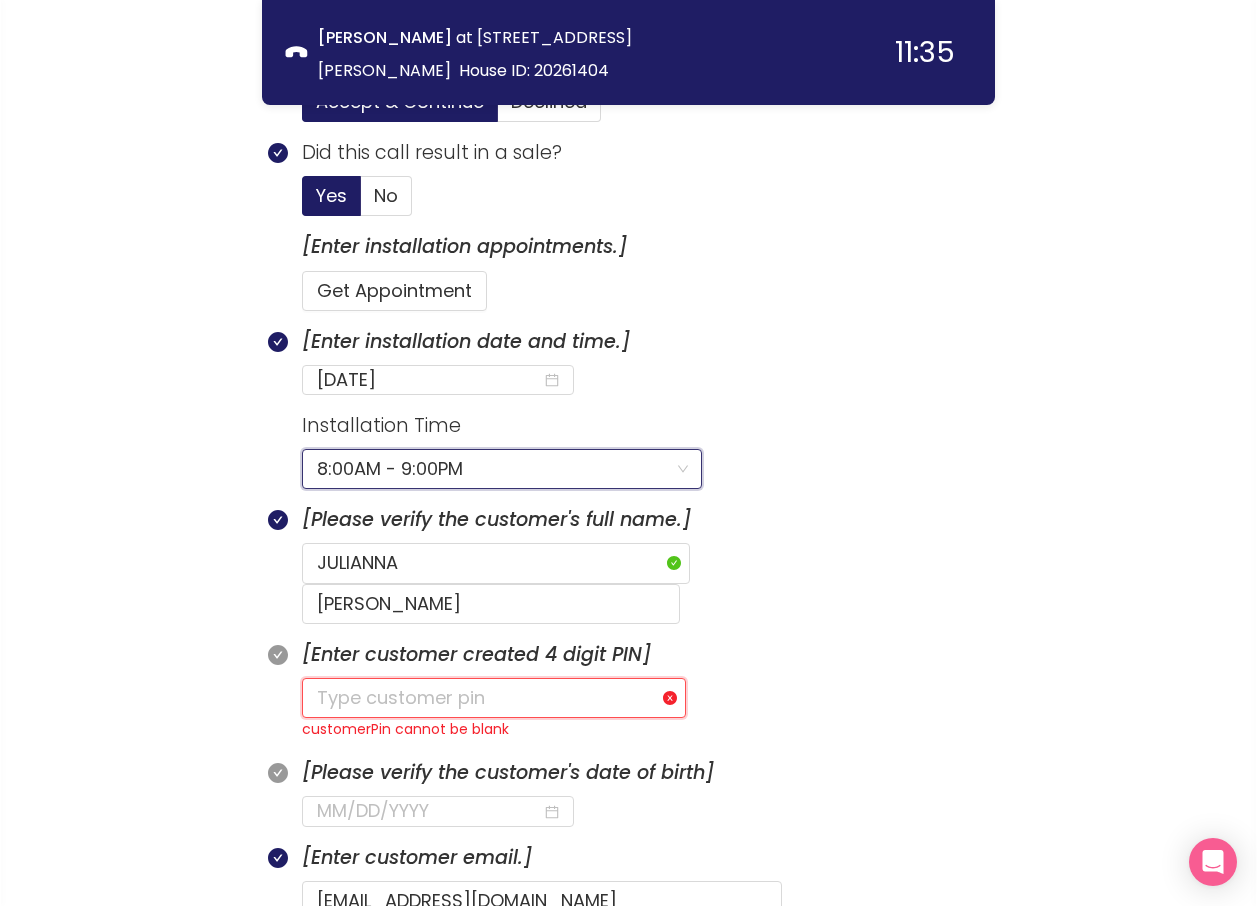 drag, startPoint x: 429, startPoint y: 664, endPoint x: 556, endPoint y: 659, distance: 127.09839 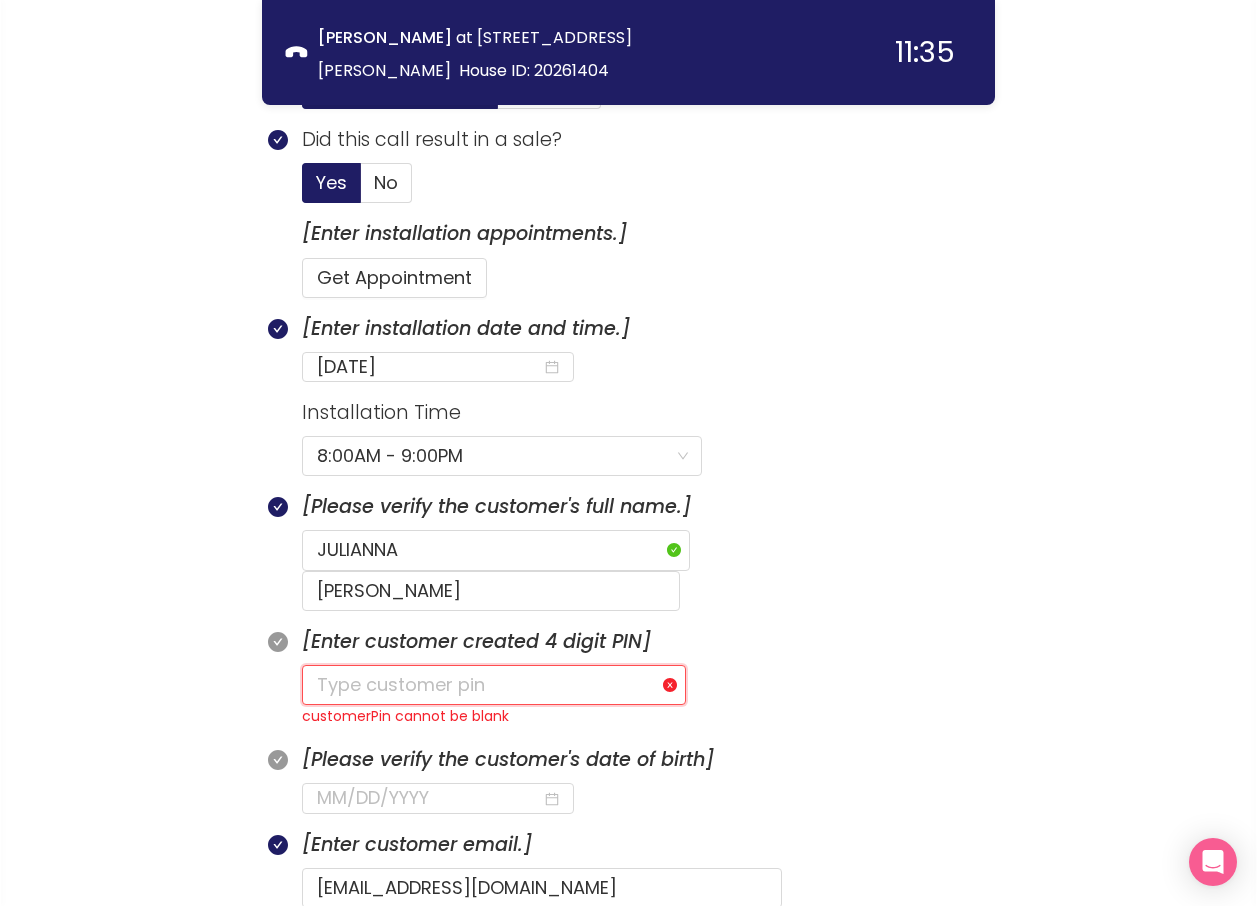 scroll, scrollTop: 1071, scrollLeft: 0, axis: vertical 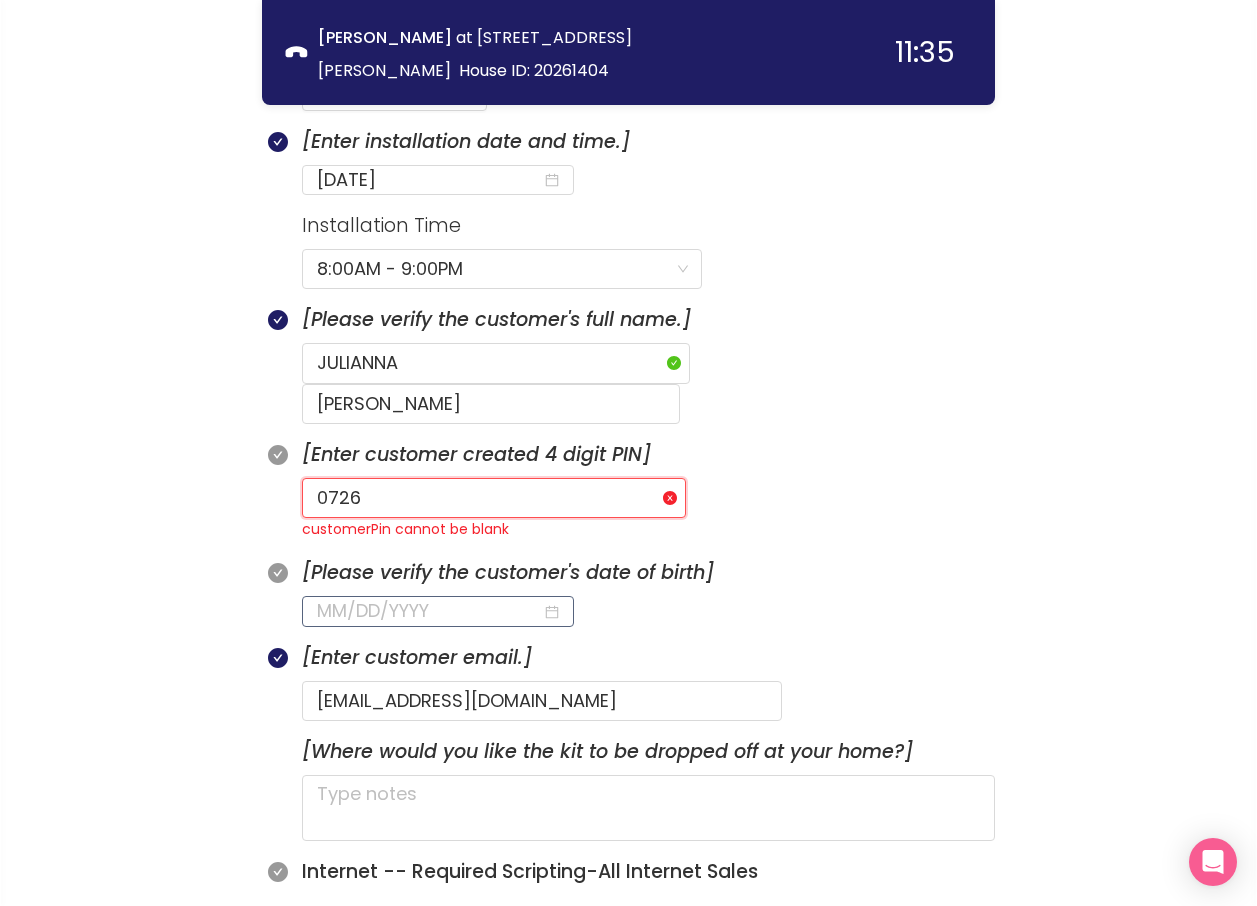 type on "0726" 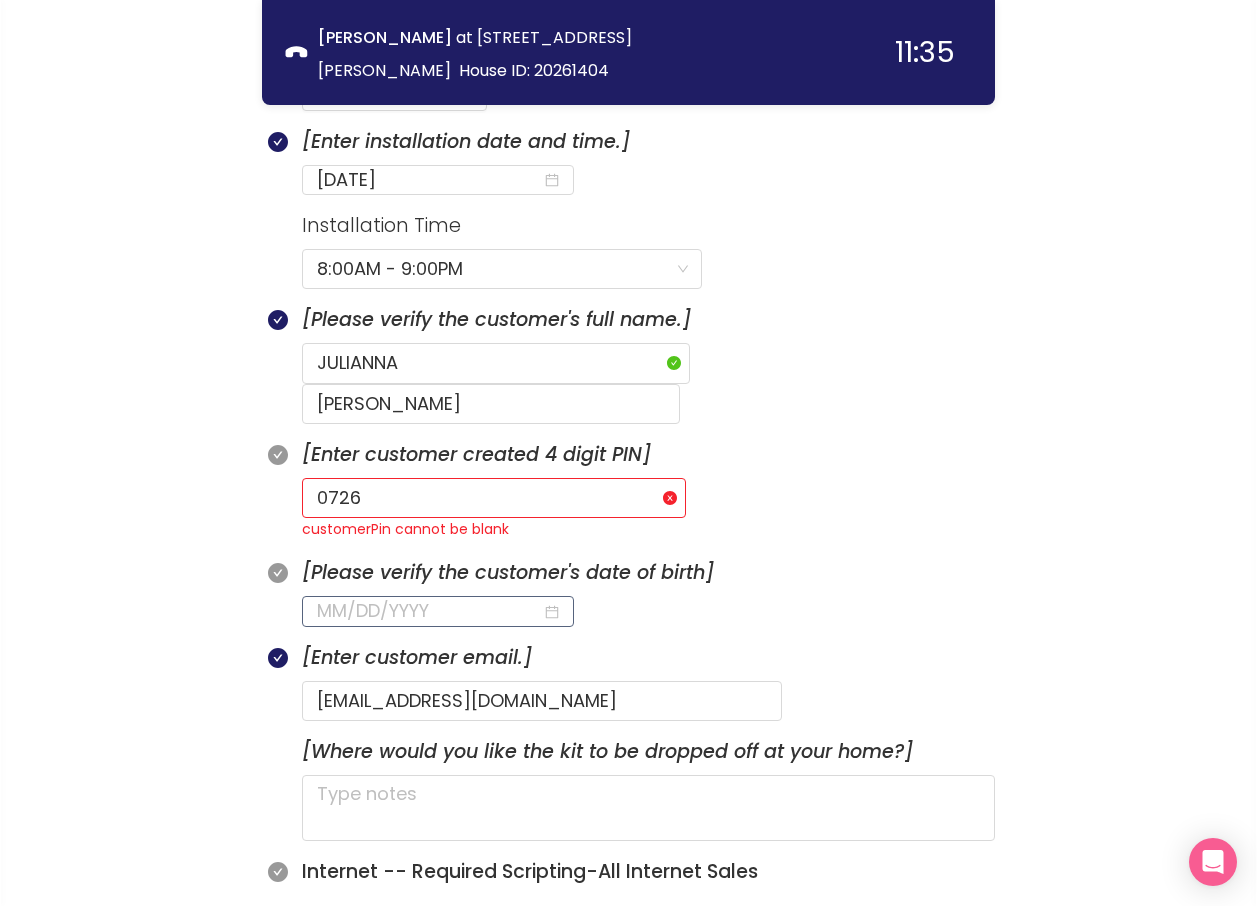 click at bounding box center (429, 611) 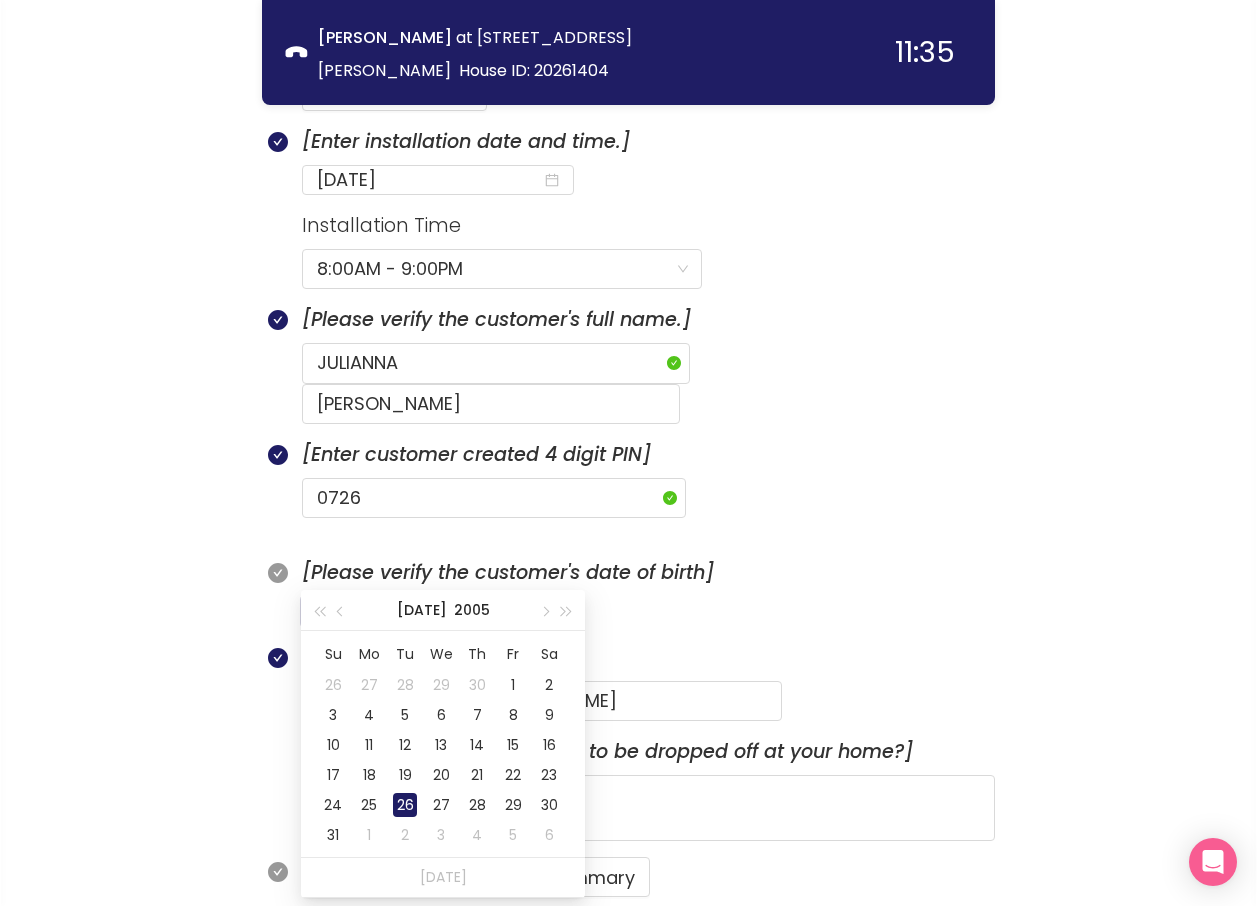 click on "26" at bounding box center [405, 805] 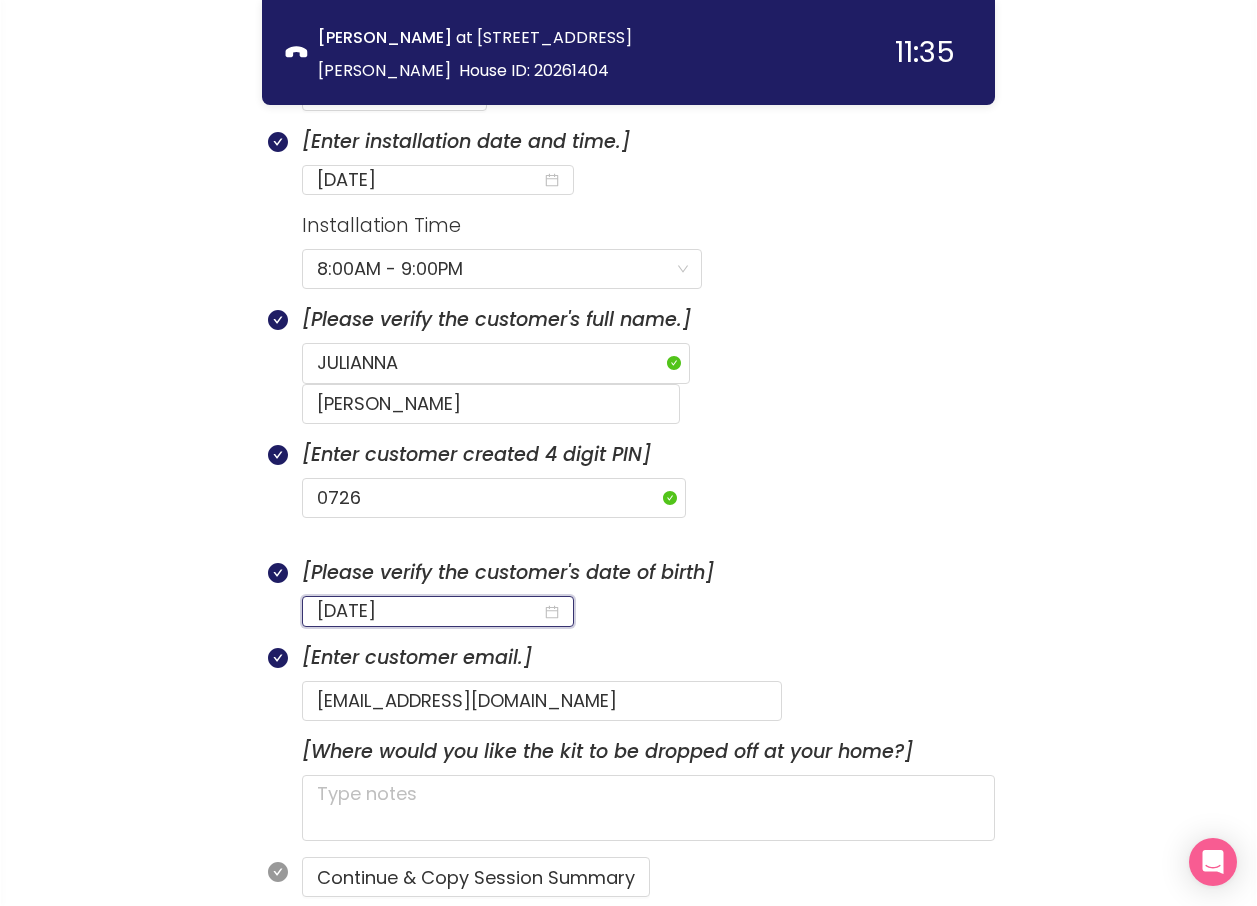 type on "[DATE]" 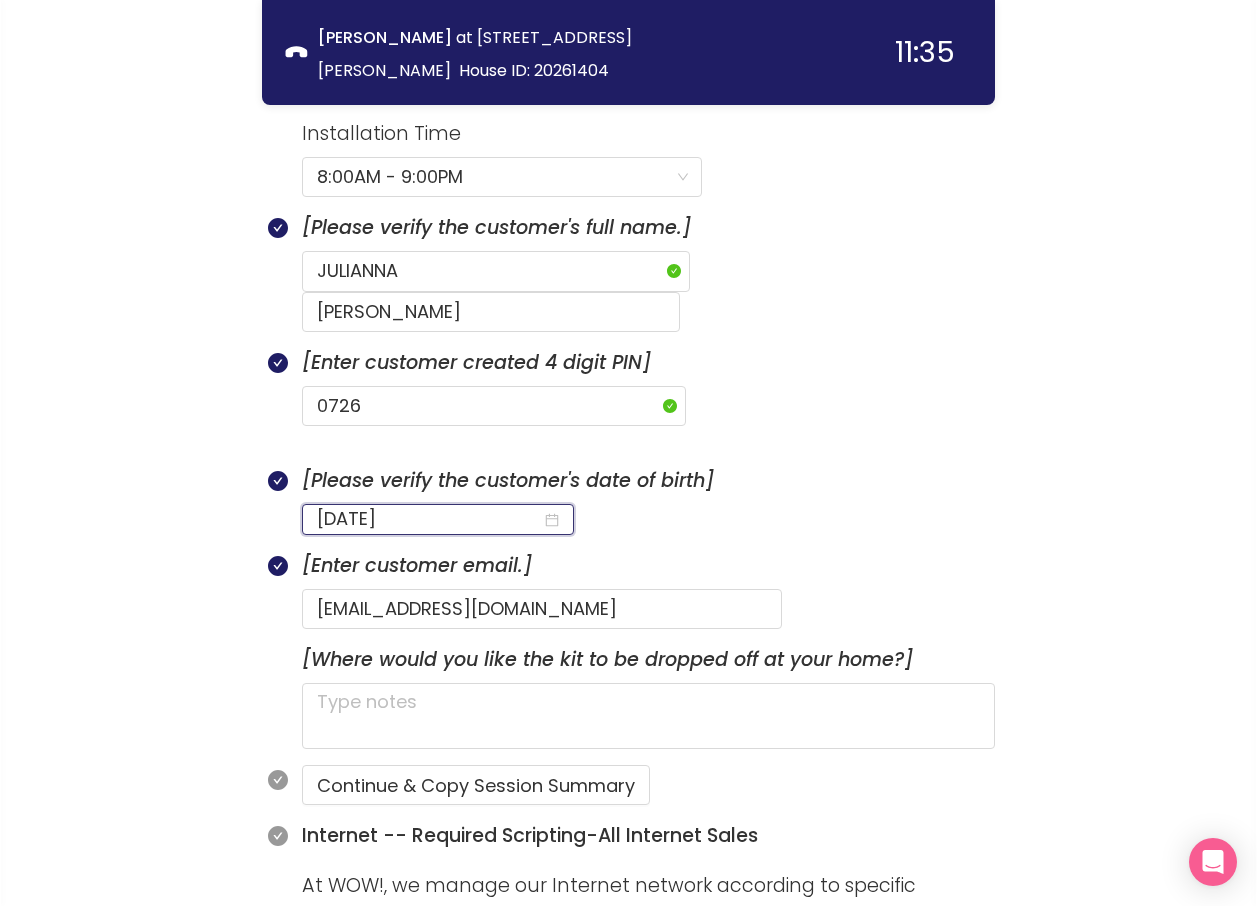scroll, scrollTop: 1171, scrollLeft: 0, axis: vertical 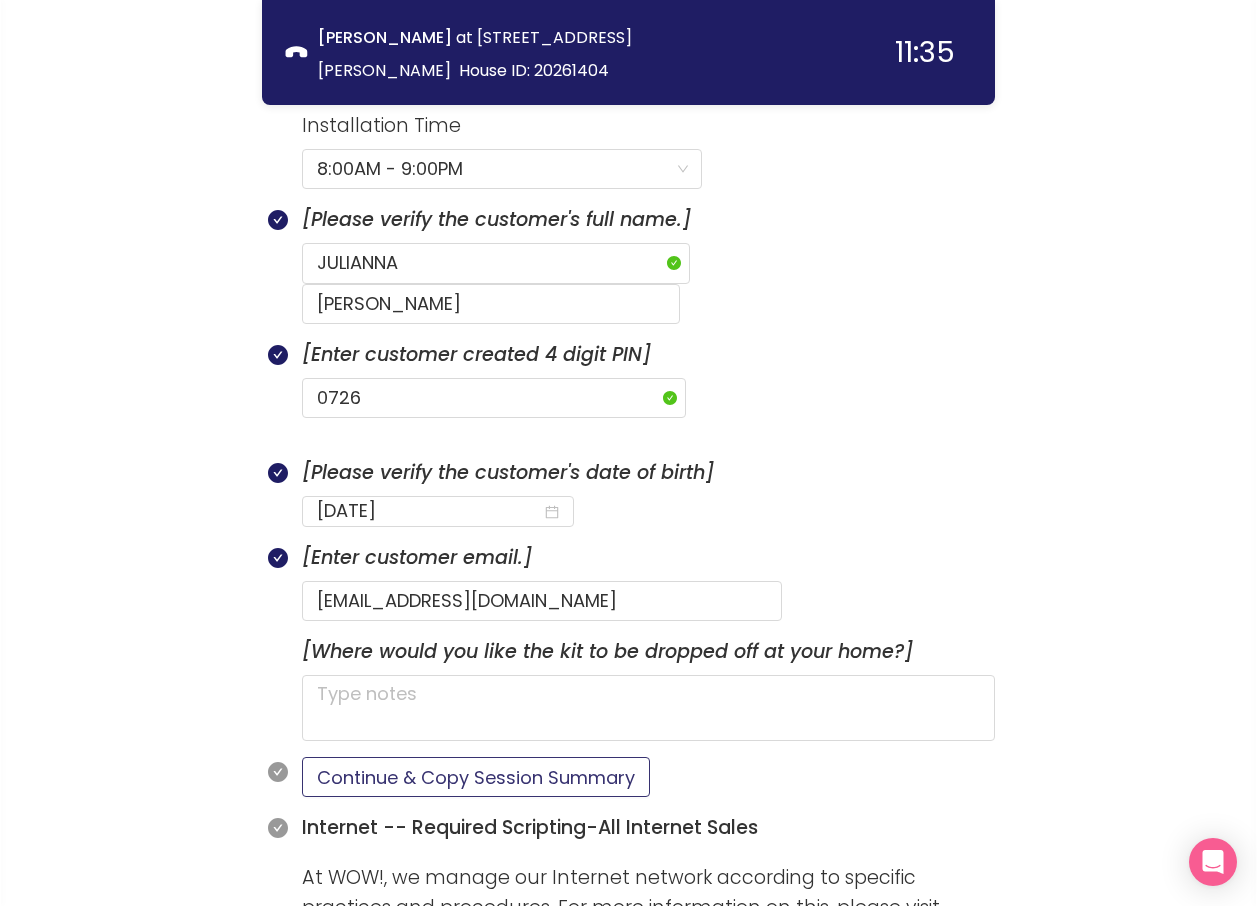 click on "Continue & Copy Session Summary" at bounding box center (476, 777) 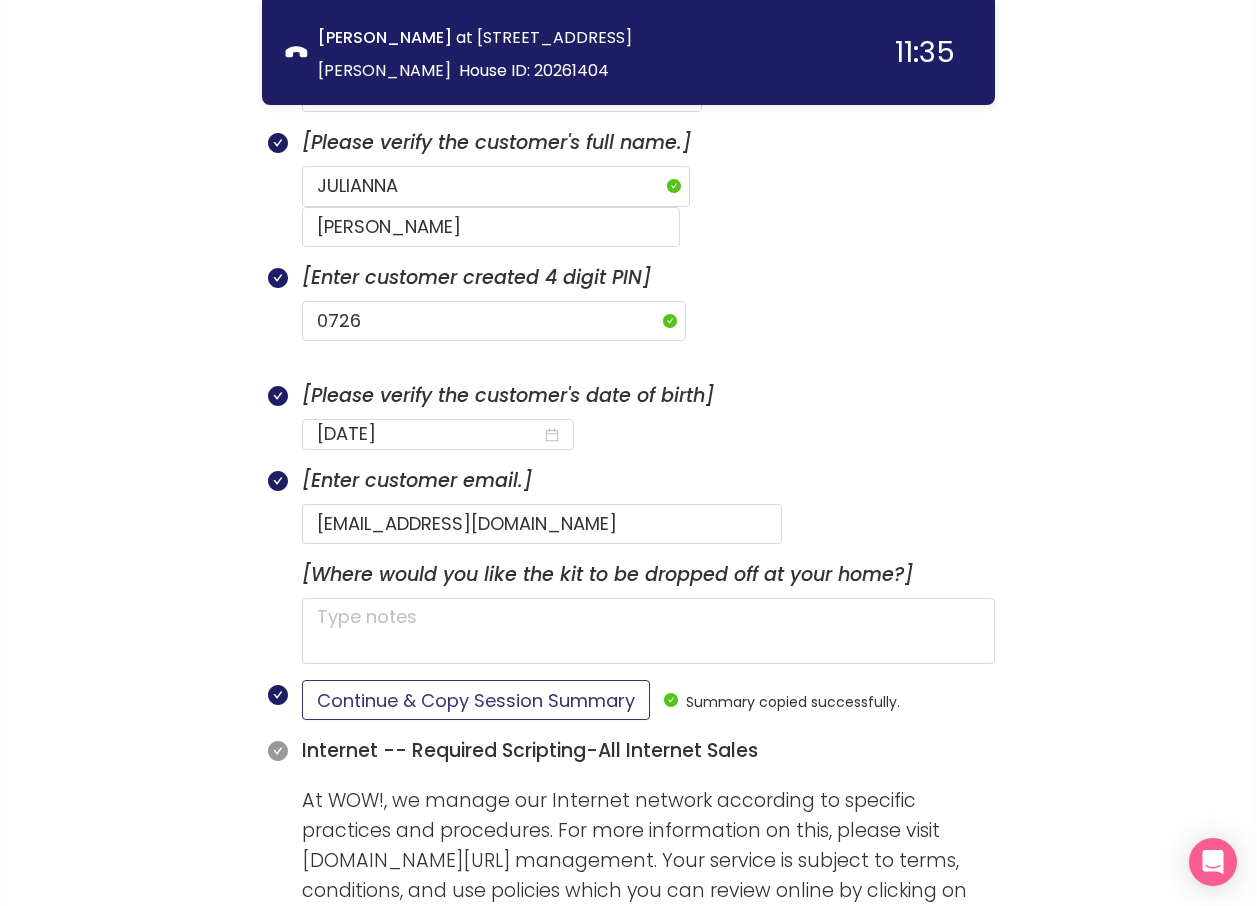 scroll, scrollTop: 1271, scrollLeft: 0, axis: vertical 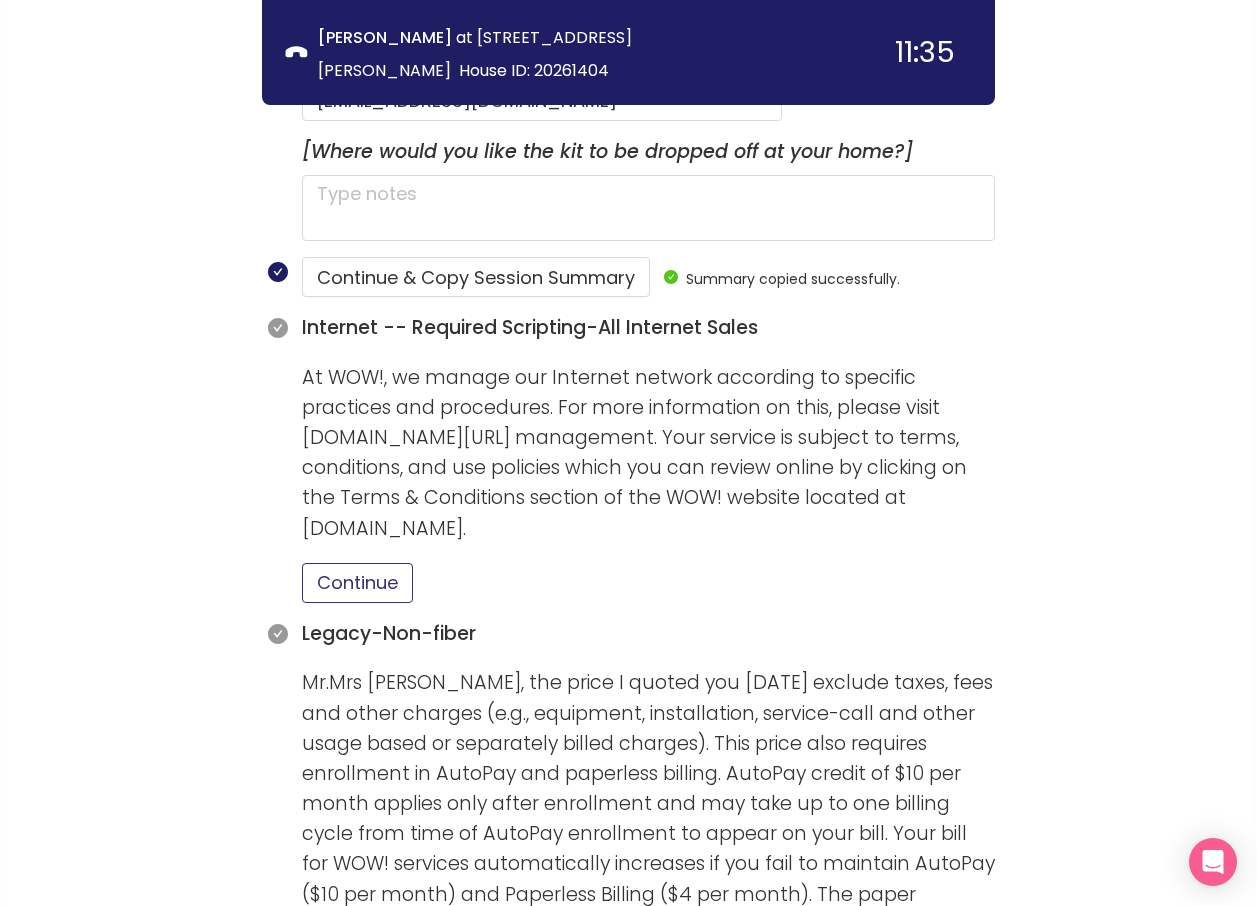 click on "Continue" at bounding box center (357, 583) 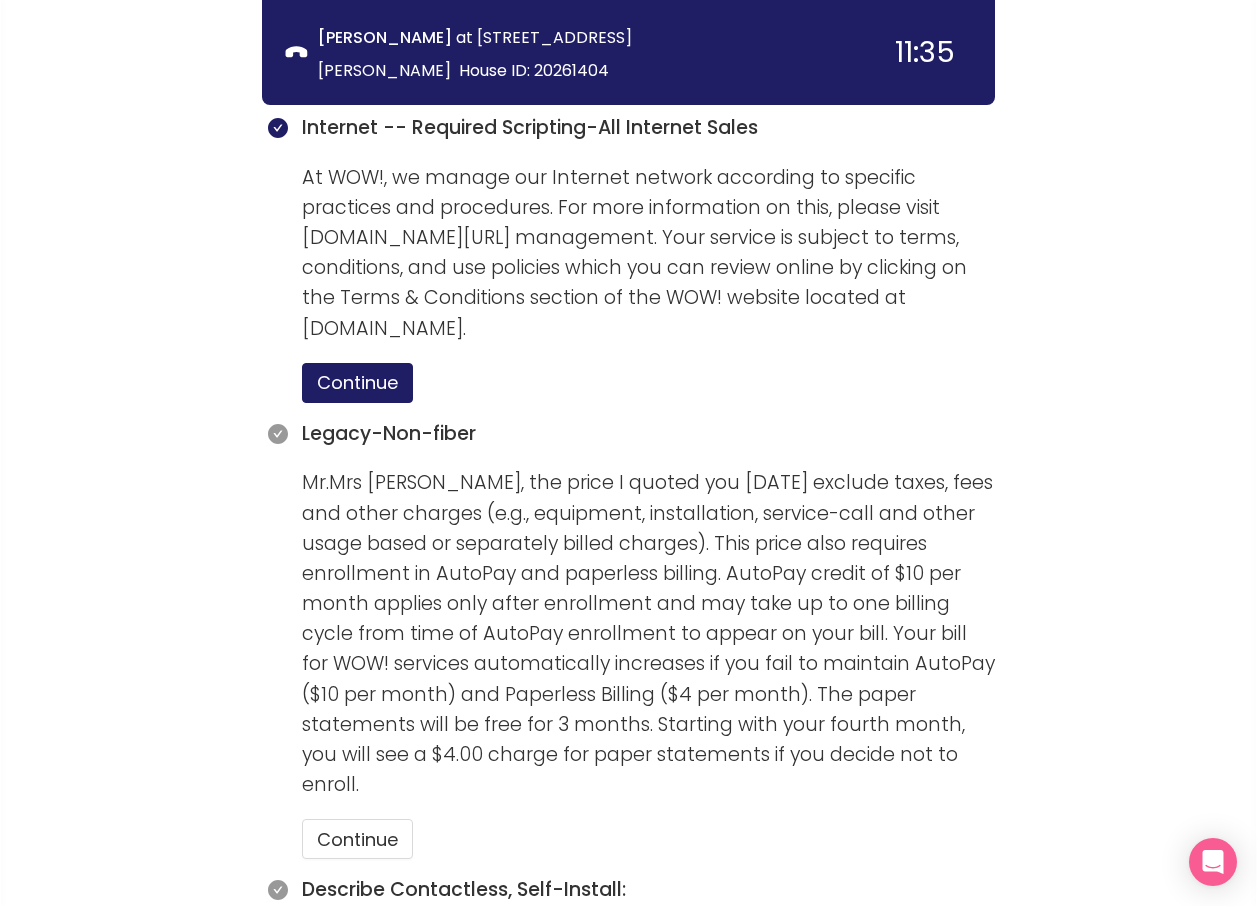 scroll, scrollTop: 2171, scrollLeft: 0, axis: vertical 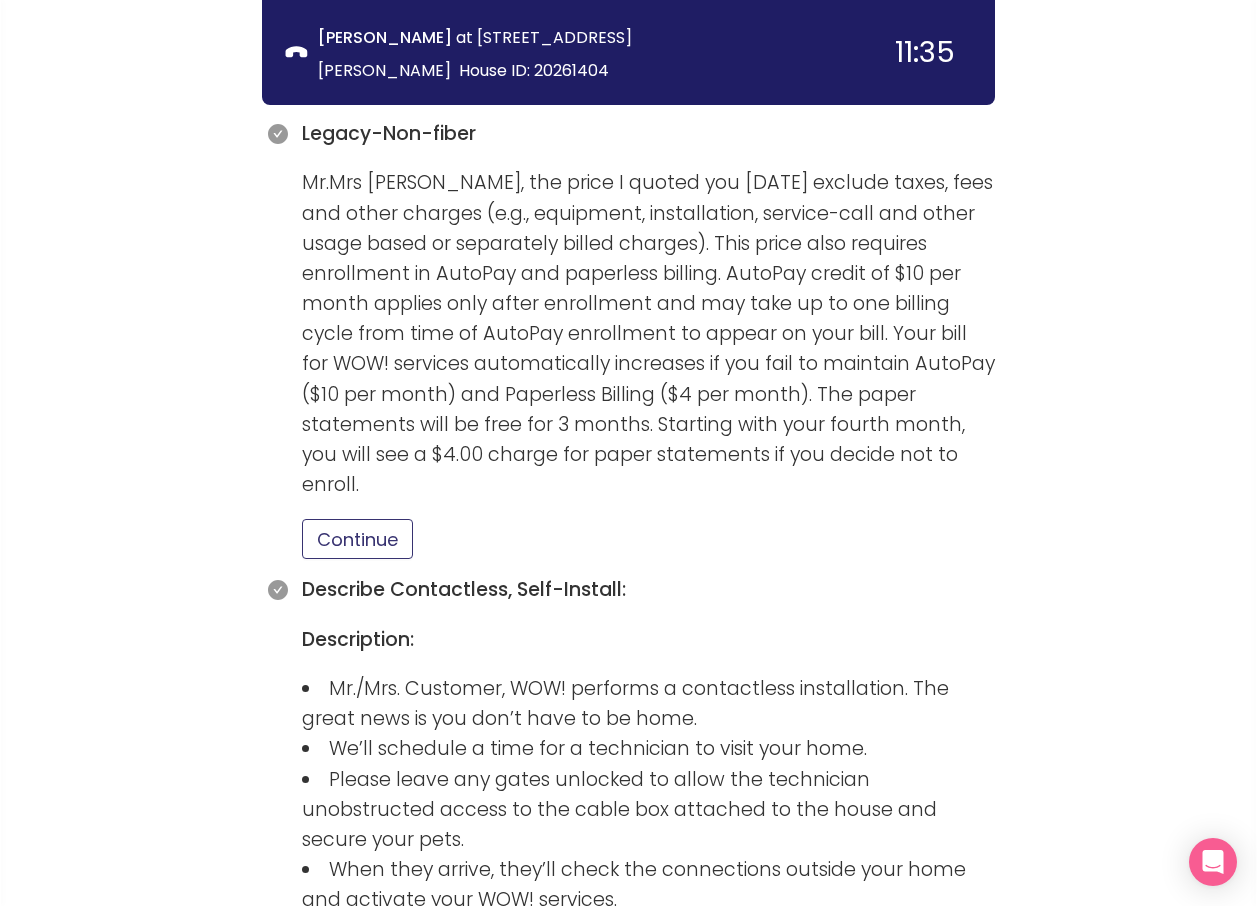 click on "Continue" at bounding box center (357, 539) 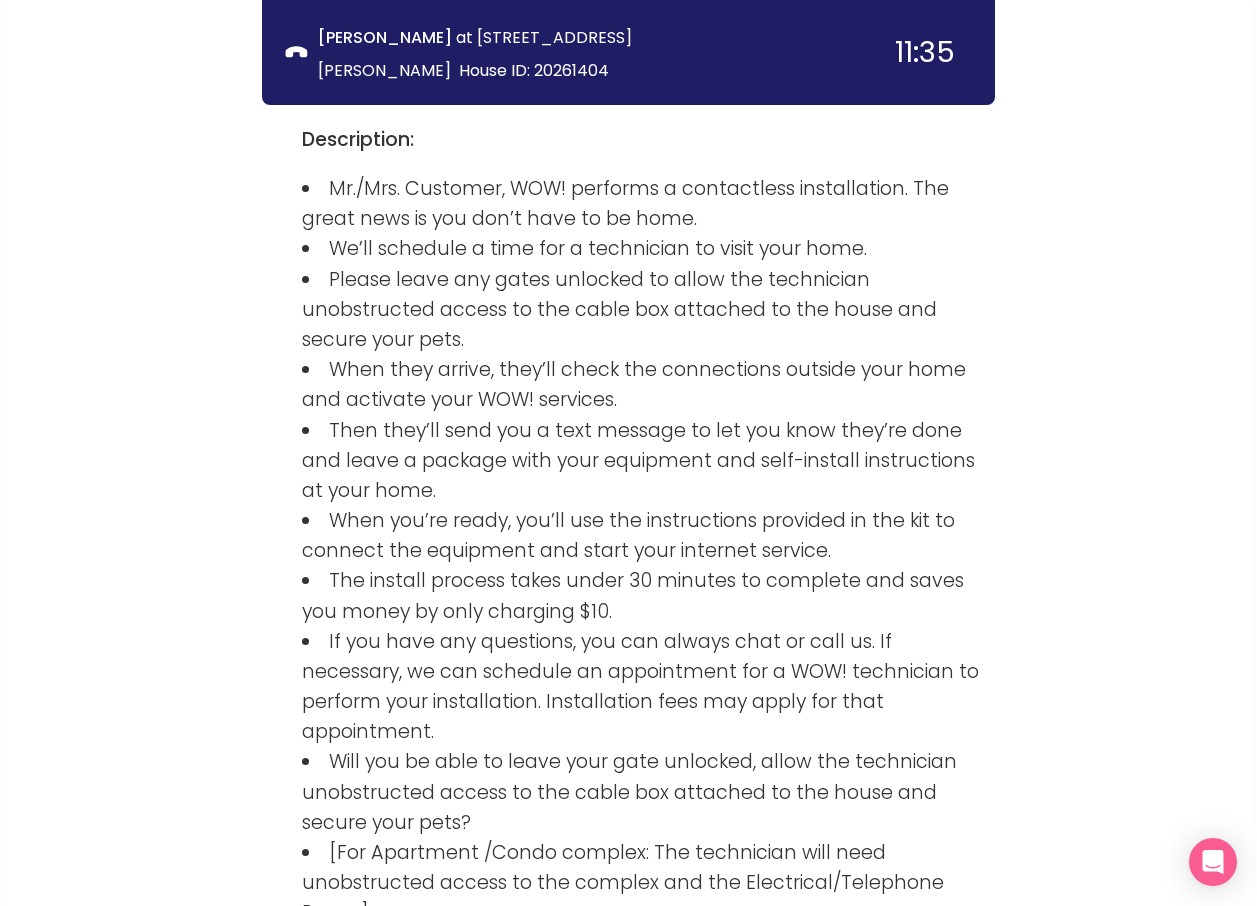 scroll, scrollTop: 3071, scrollLeft: 0, axis: vertical 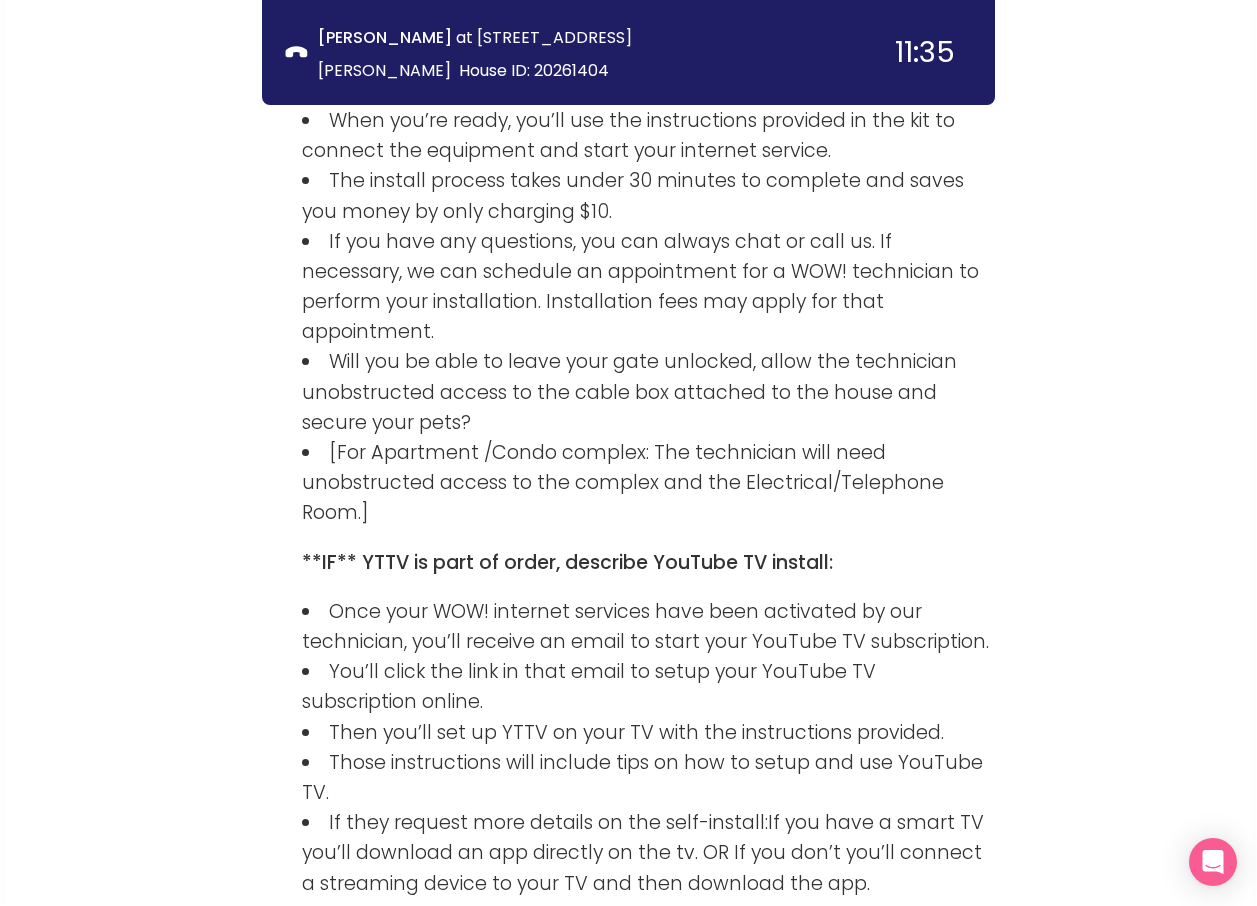 click on "Continue" at bounding box center [357, 938] 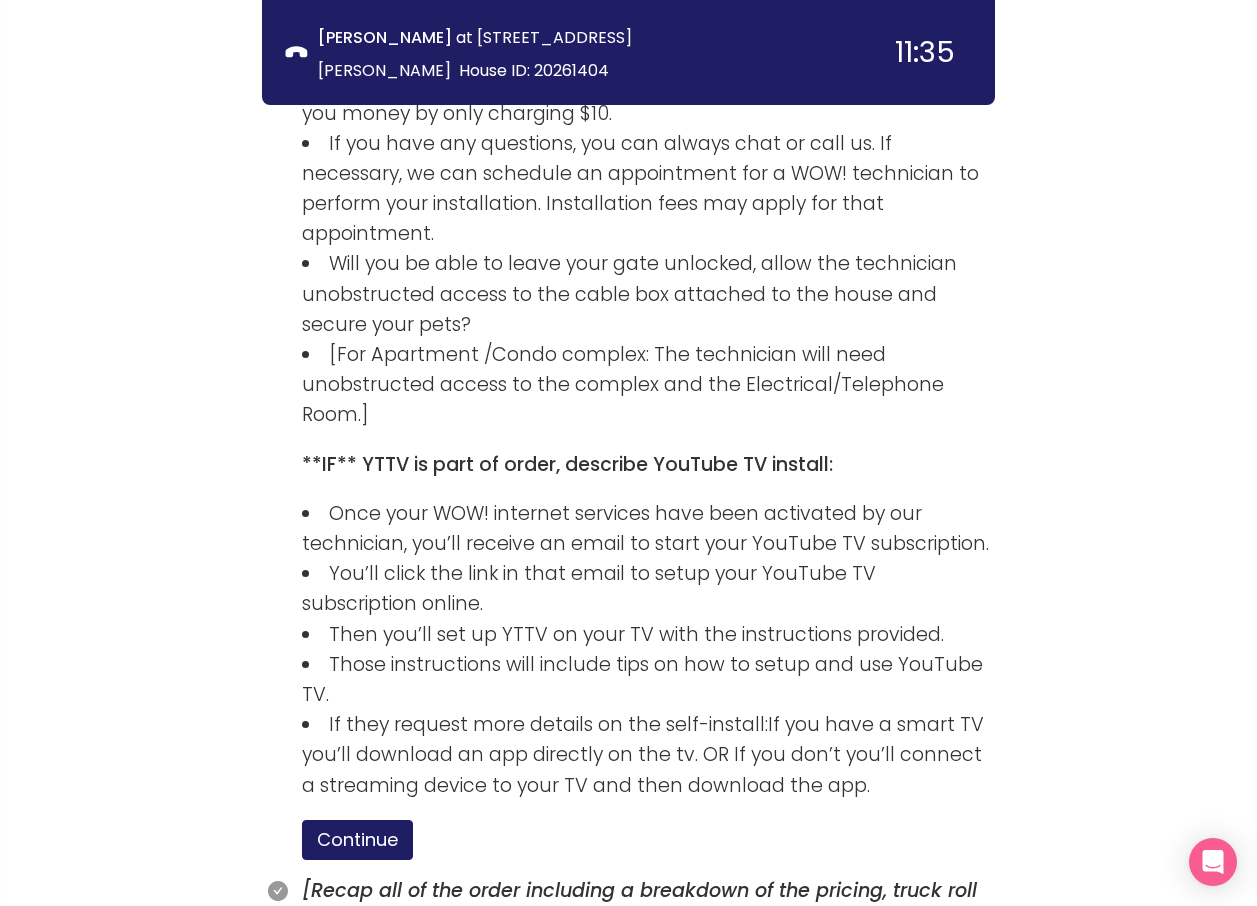 scroll, scrollTop: 3171, scrollLeft: 0, axis: vertical 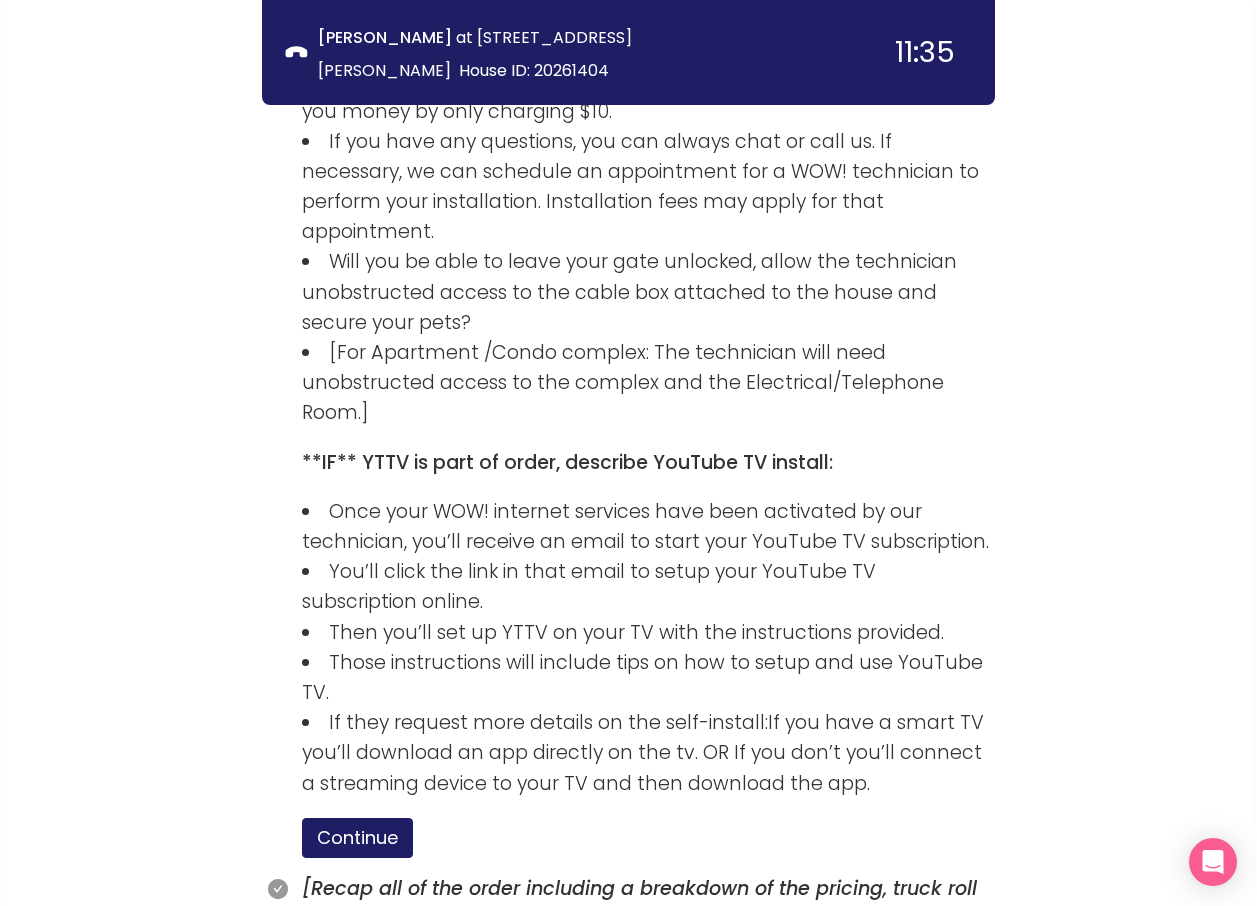 drag, startPoint x: 340, startPoint y: 865, endPoint x: 348, endPoint y: 852, distance: 15.264338 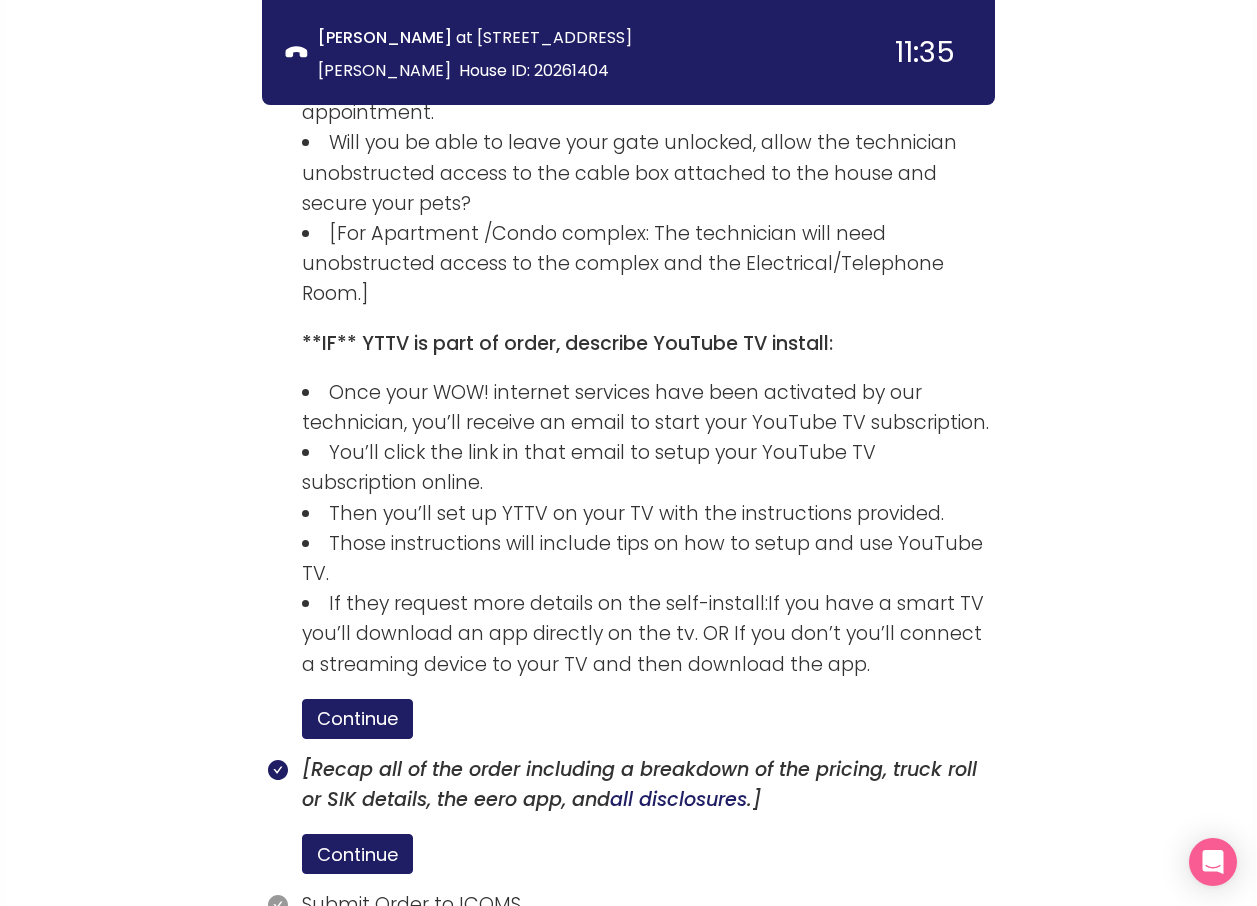 scroll, scrollTop: 3436, scrollLeft: 0, axis: vertical 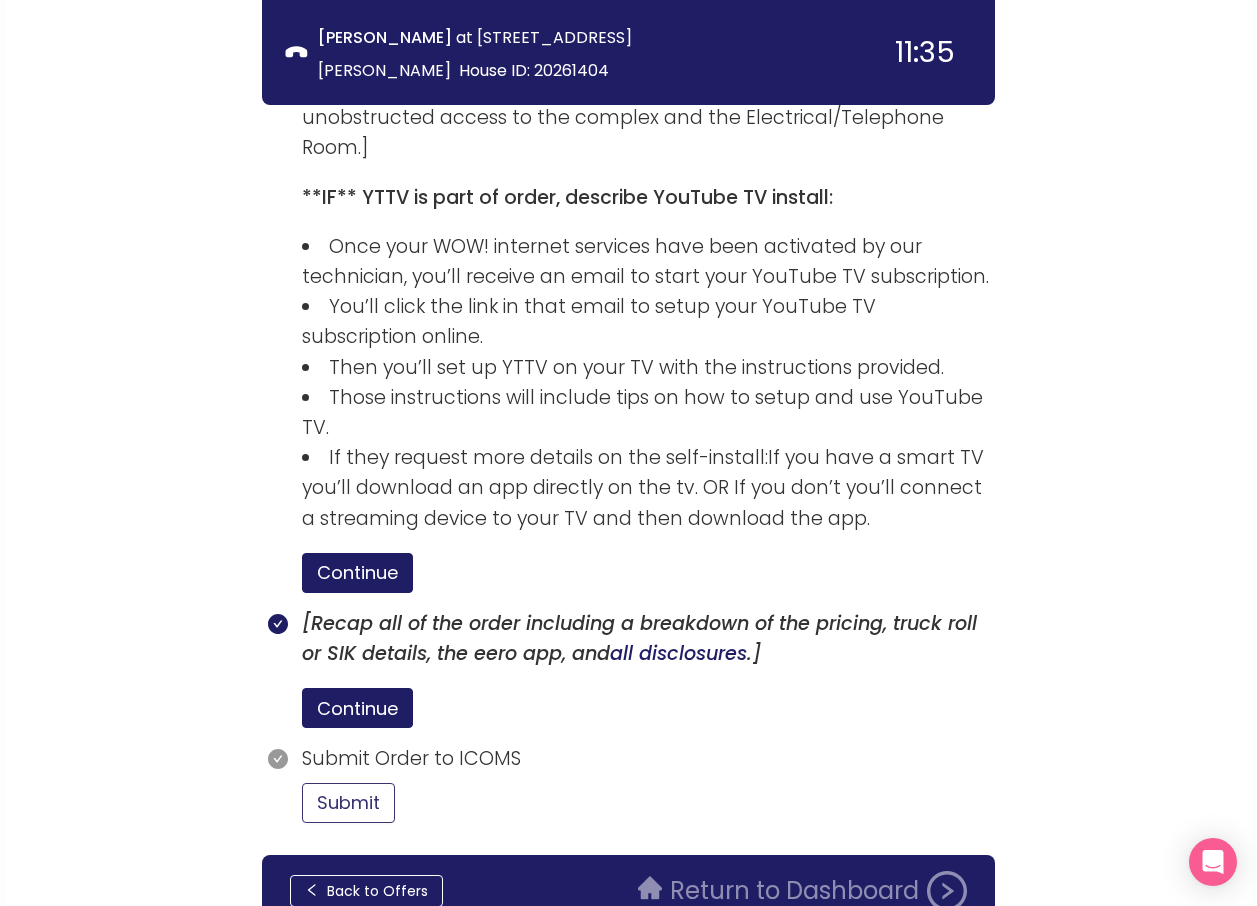 click on "Submit" at bounding box center (348, 803) 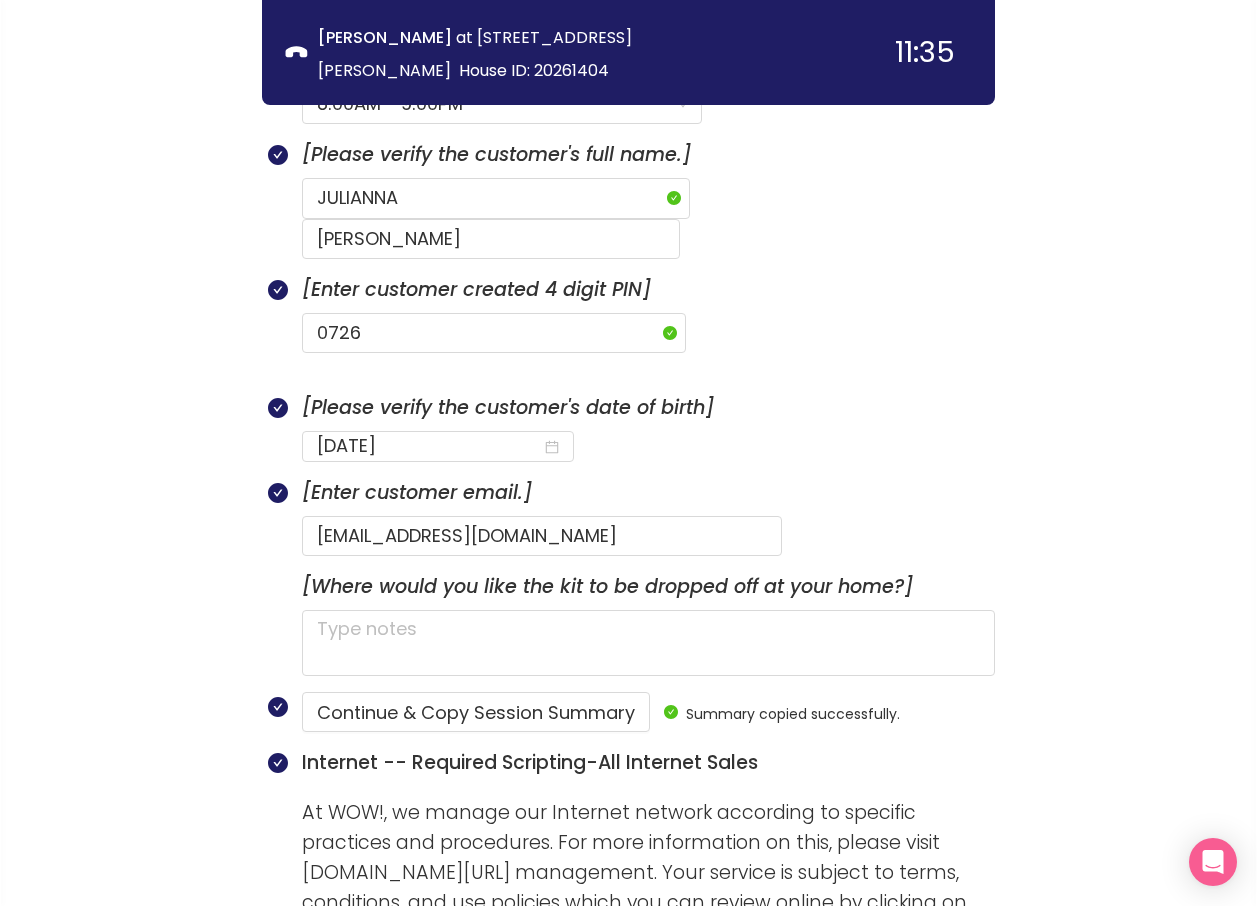 scroll, scrollTop: 1336, scrollLeft: 0, axis: vertical 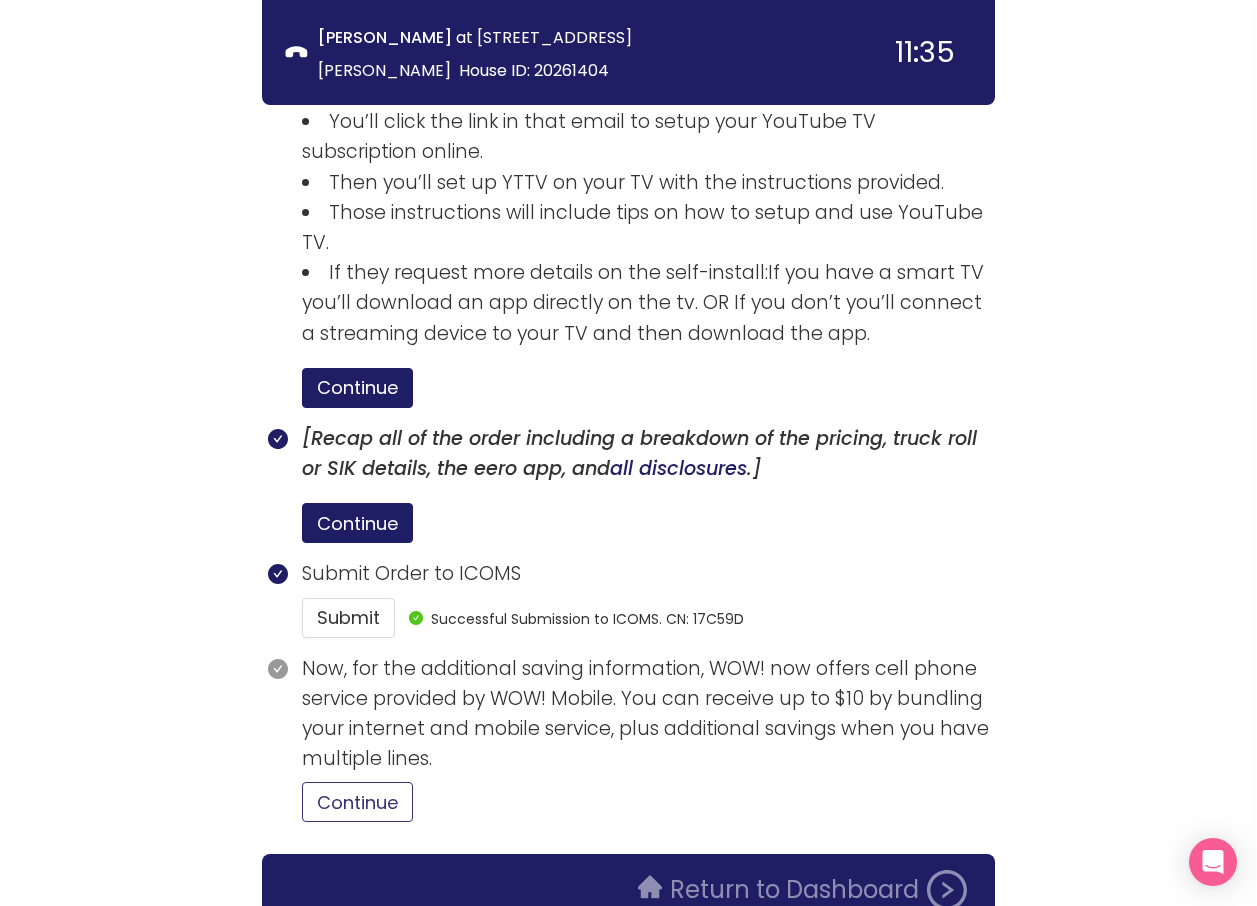 click on "Continue" at bounding box center [357, 802] 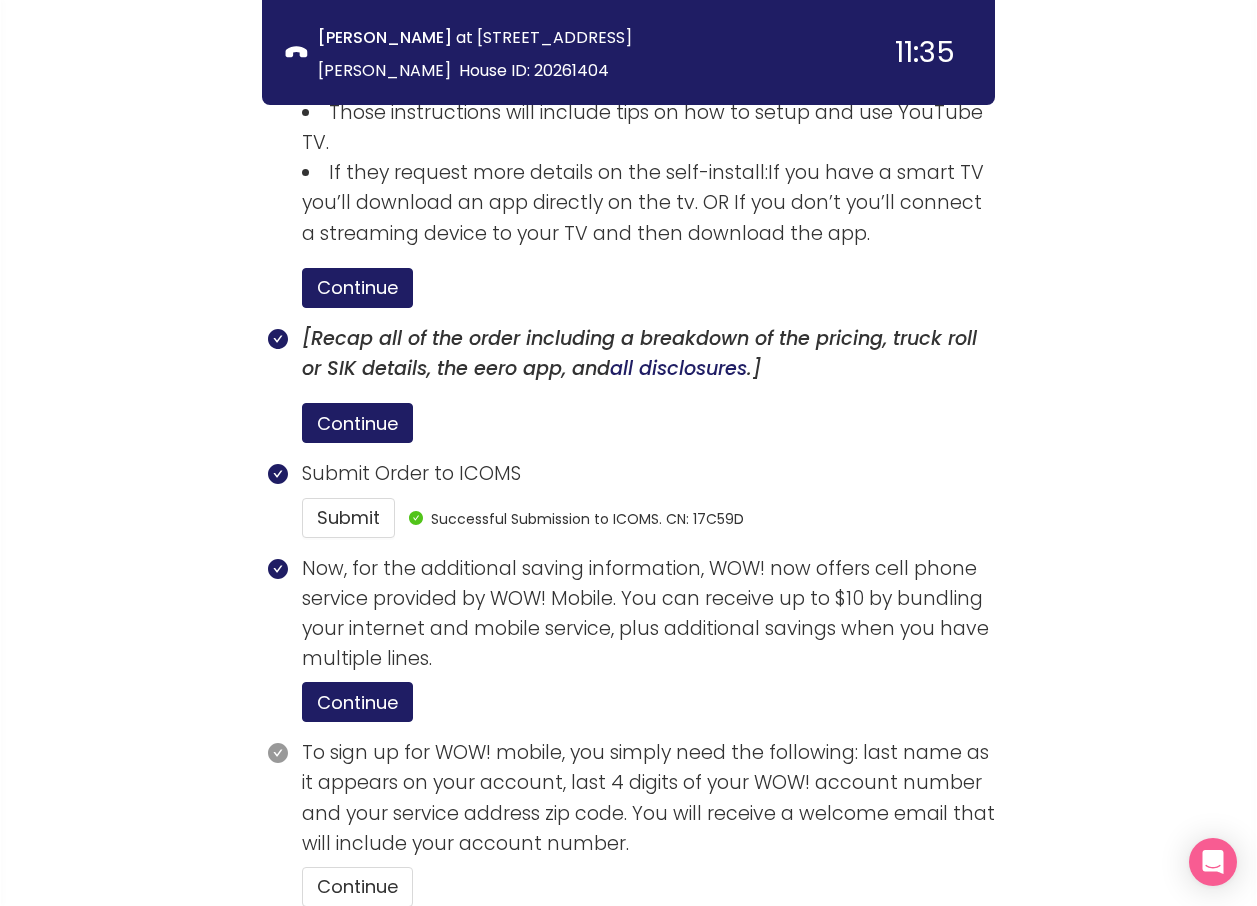scroll, scrollTop: 3805, scrollLeft: 0, axis: vertical 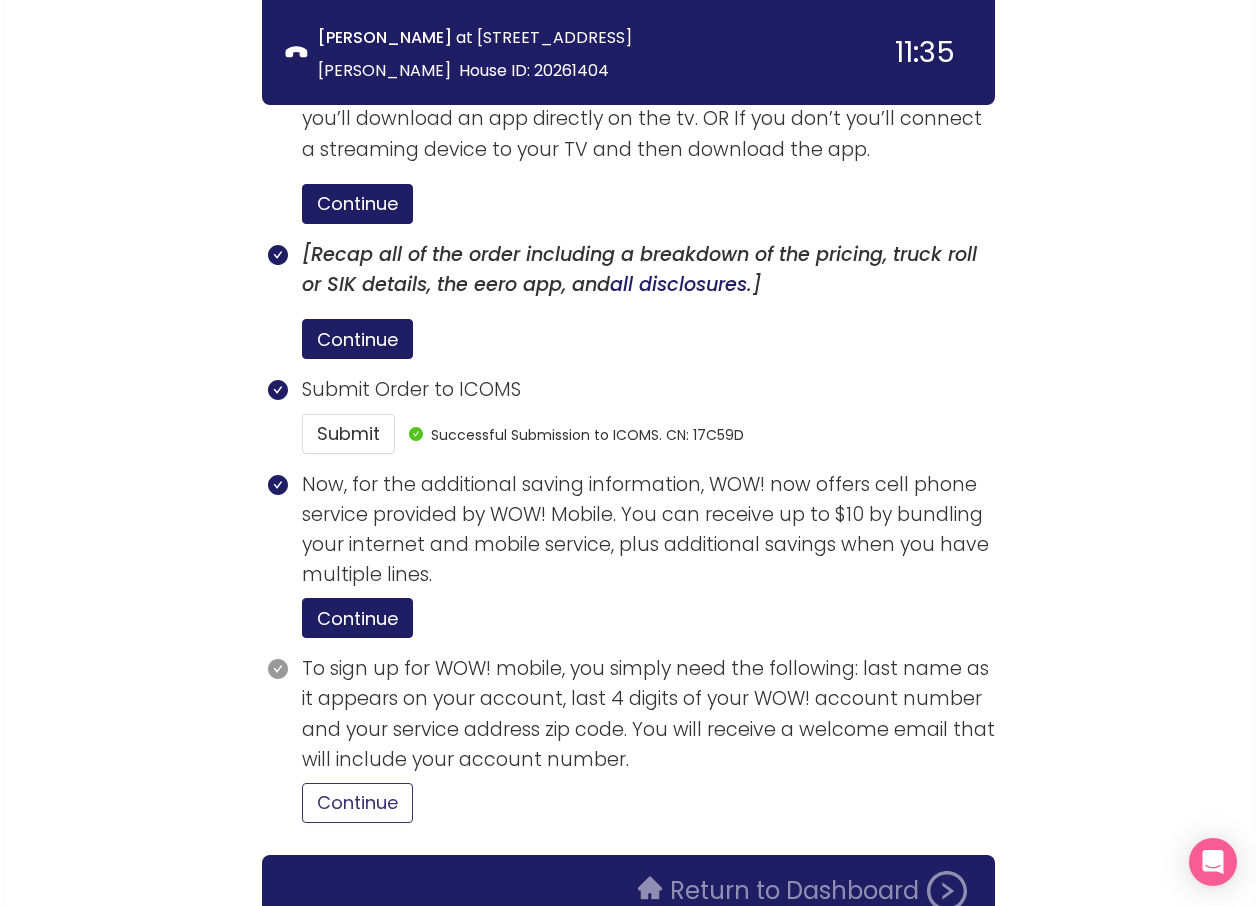 drag, startPoint x: 376, startPoint y: 703, endPoint x: 433, endPoint y: 701, distance: 57.035076 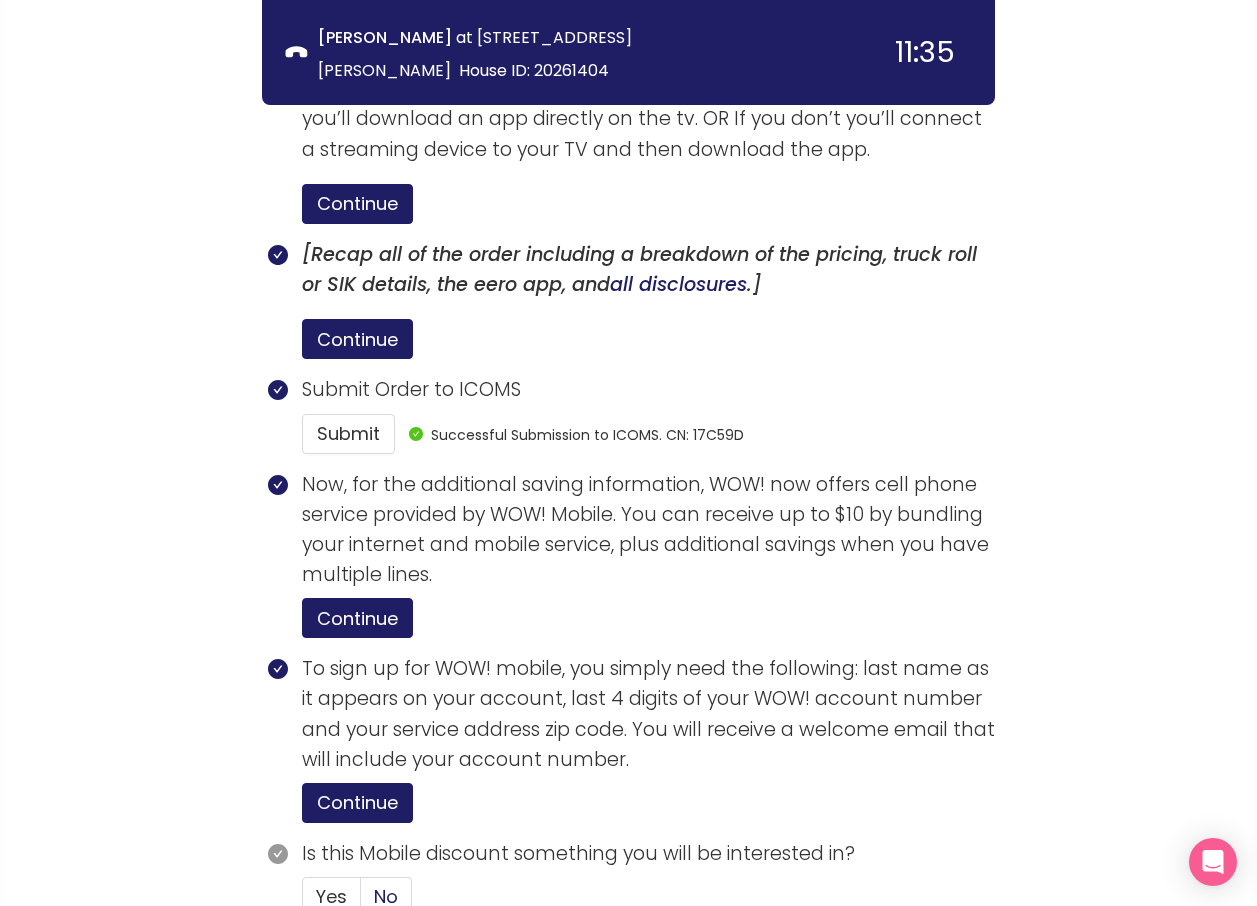 click on "Is this Mobile discount something you will be interested in?   Yes  No" 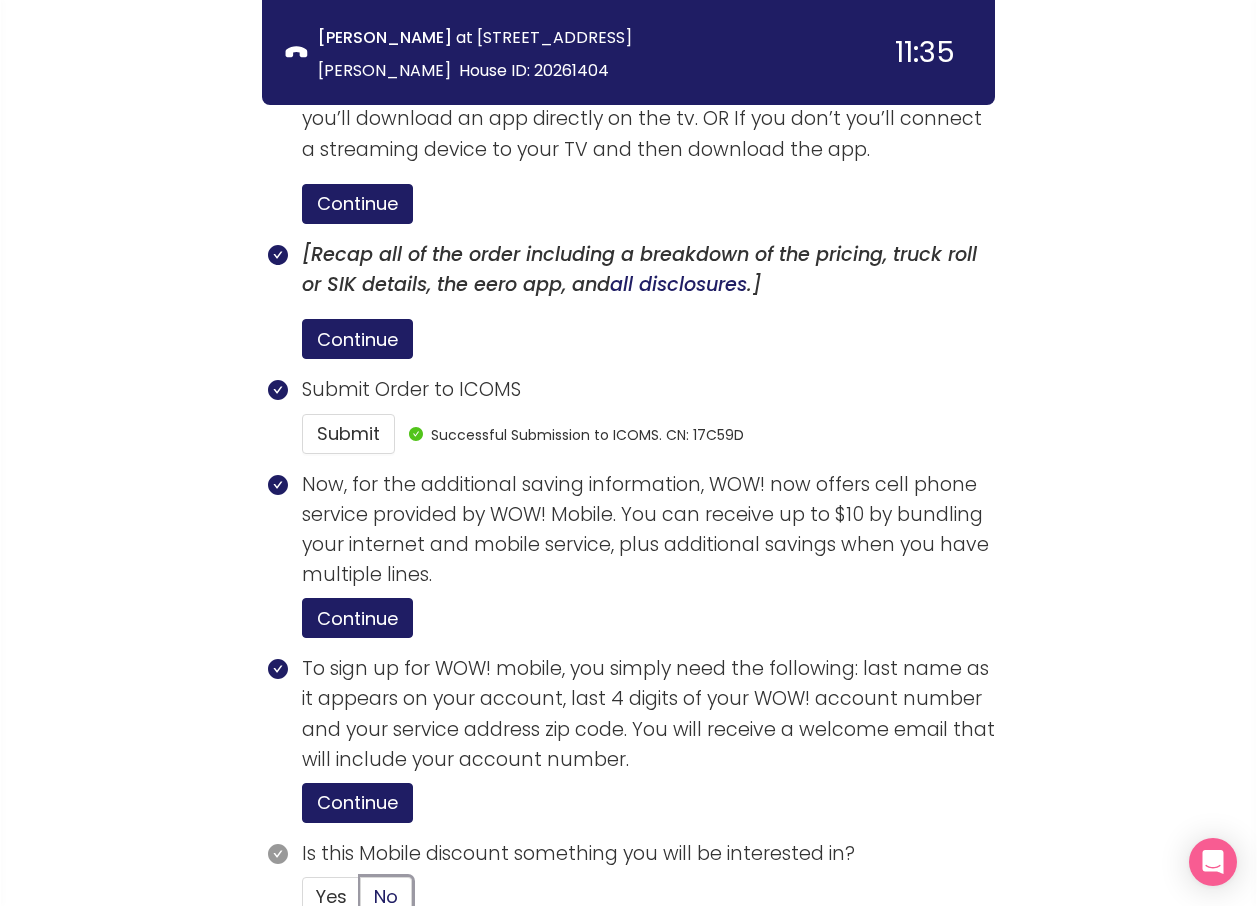 click on "No" at bounding box center [361, 903] 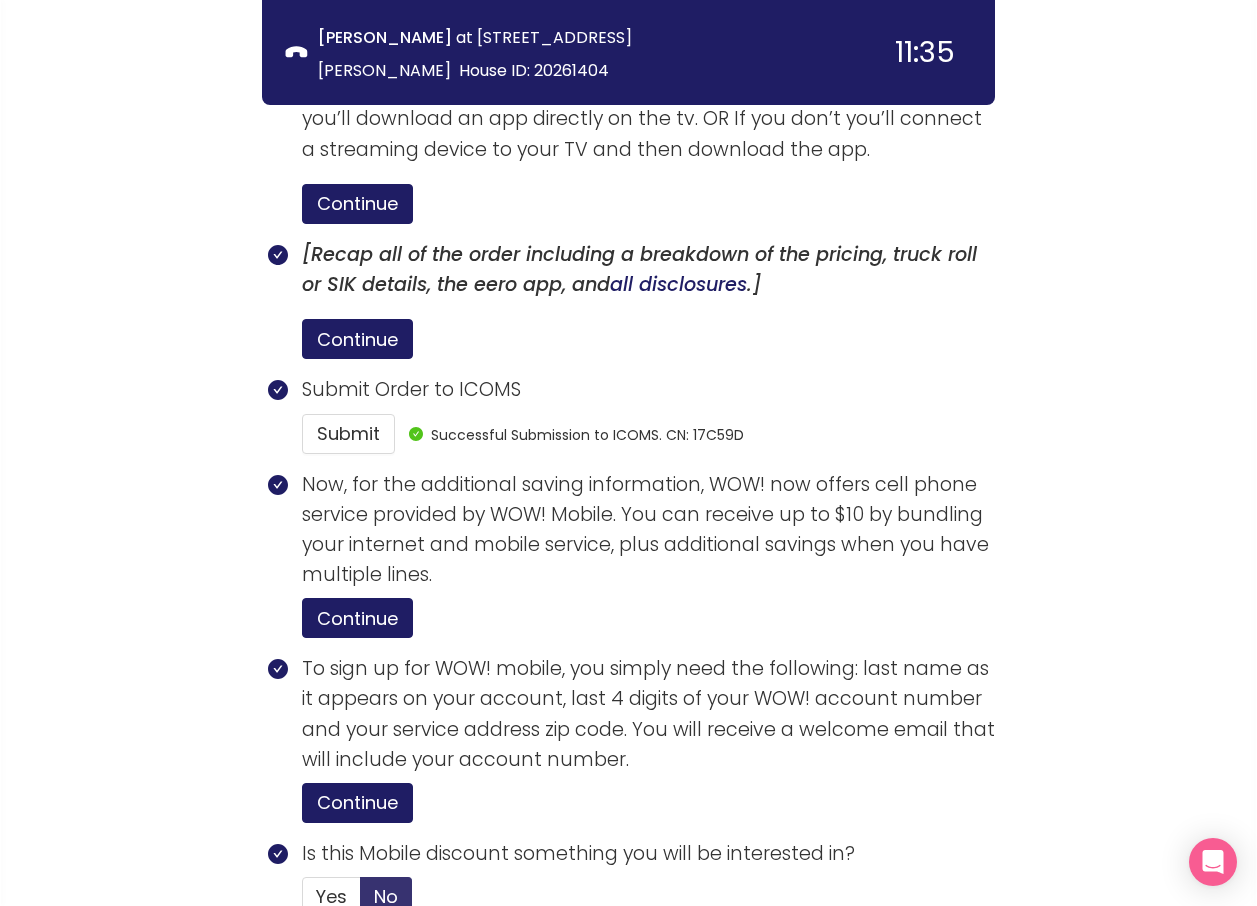 click on "No" at bounding box center (386, 896) 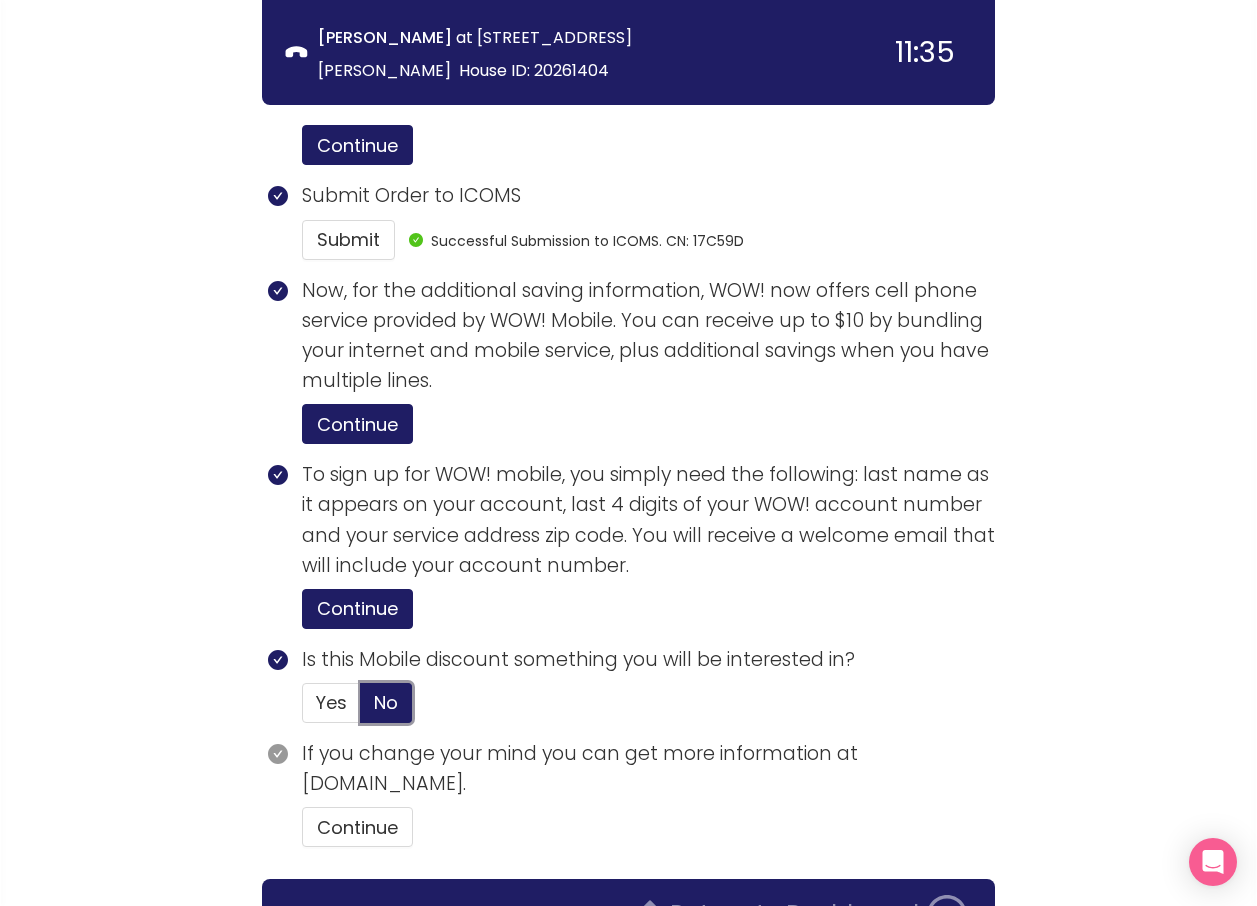 scroll, scrollTop: 4024, scrollLeft: 0, axis: vertical 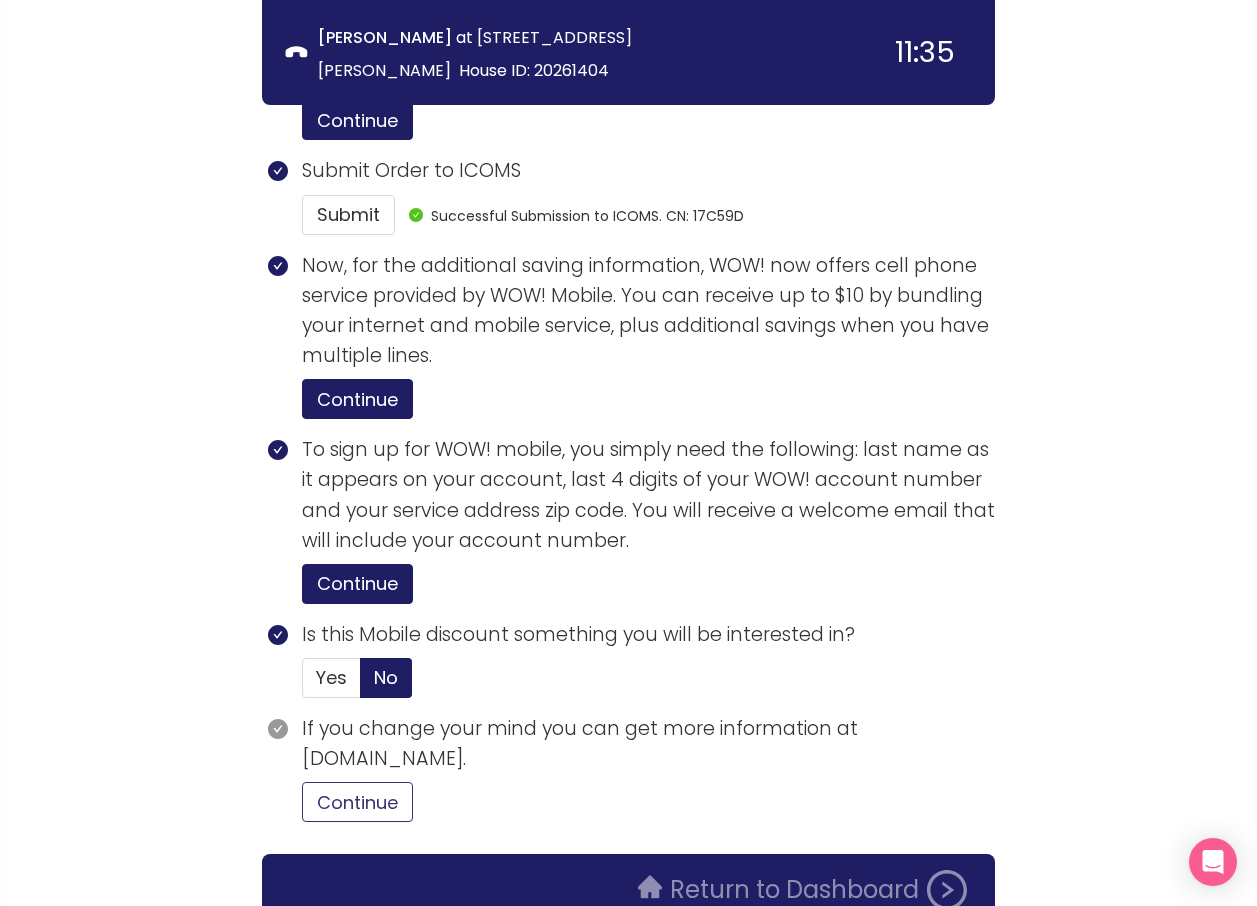 click on "Continue" at bounding box center [357, 802] 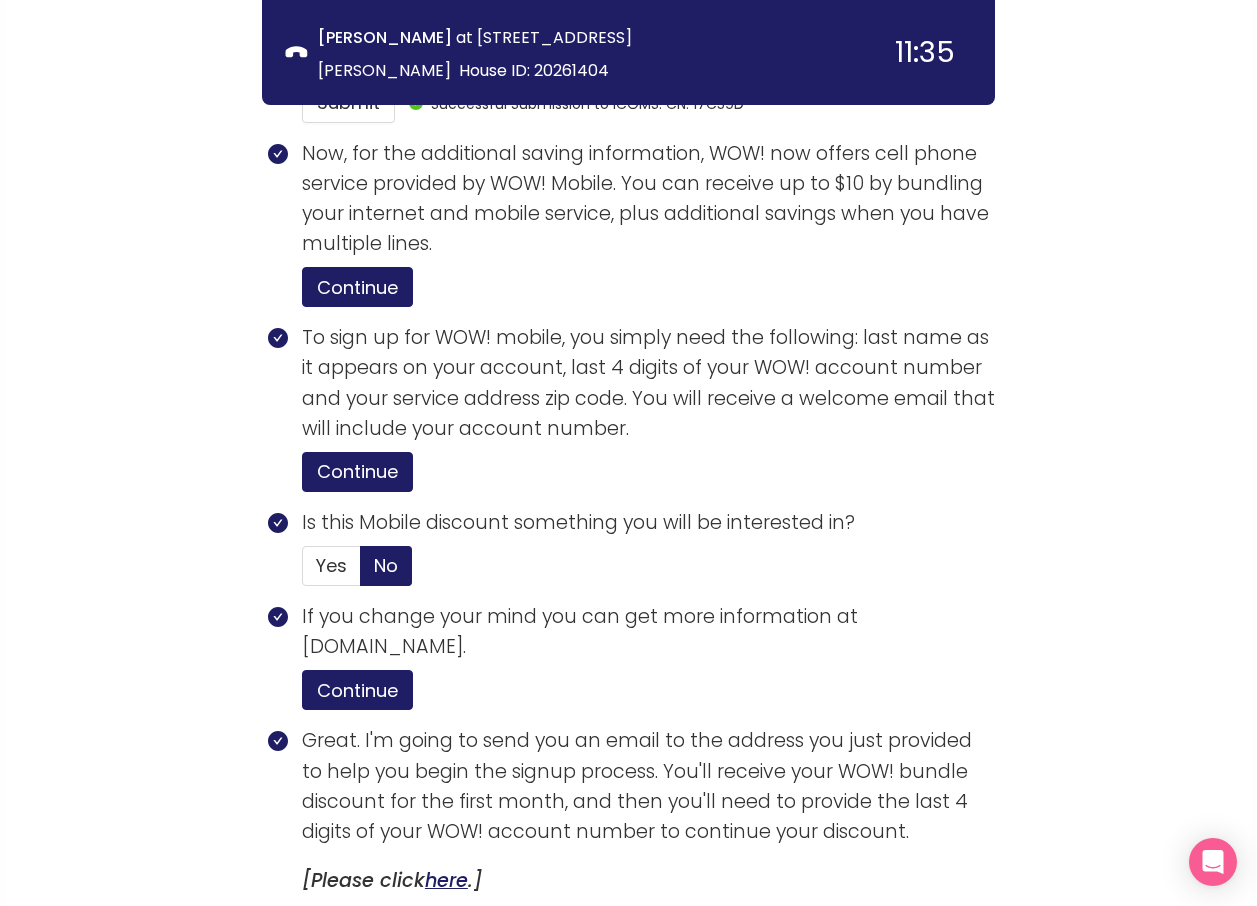 scroll, scrollTop: 4405, scrollLeft: 0, axis: vertical 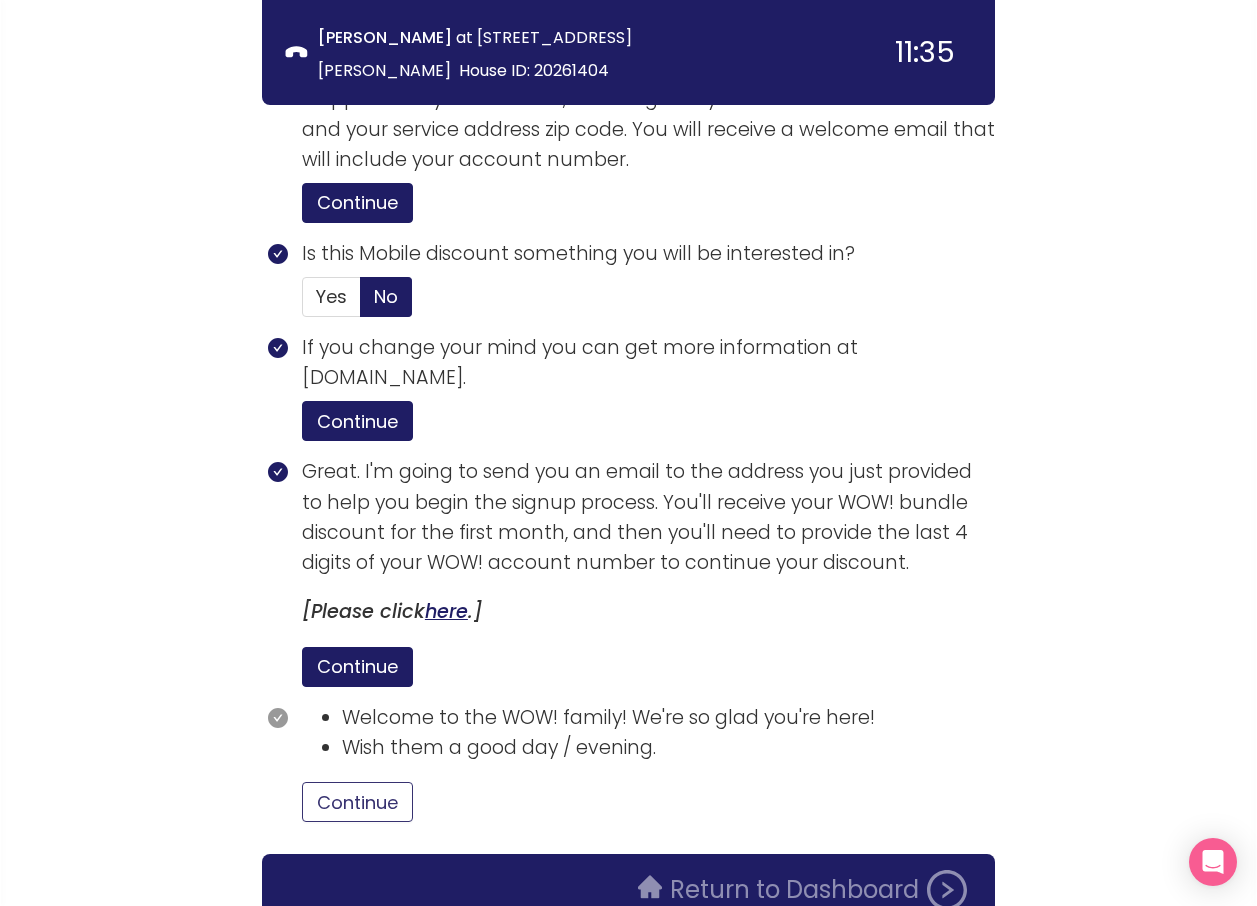 drag, startPoint x: 360, startPoint y: 689, endPoint x: 459, endPoint y: 706, distance: 100.44899 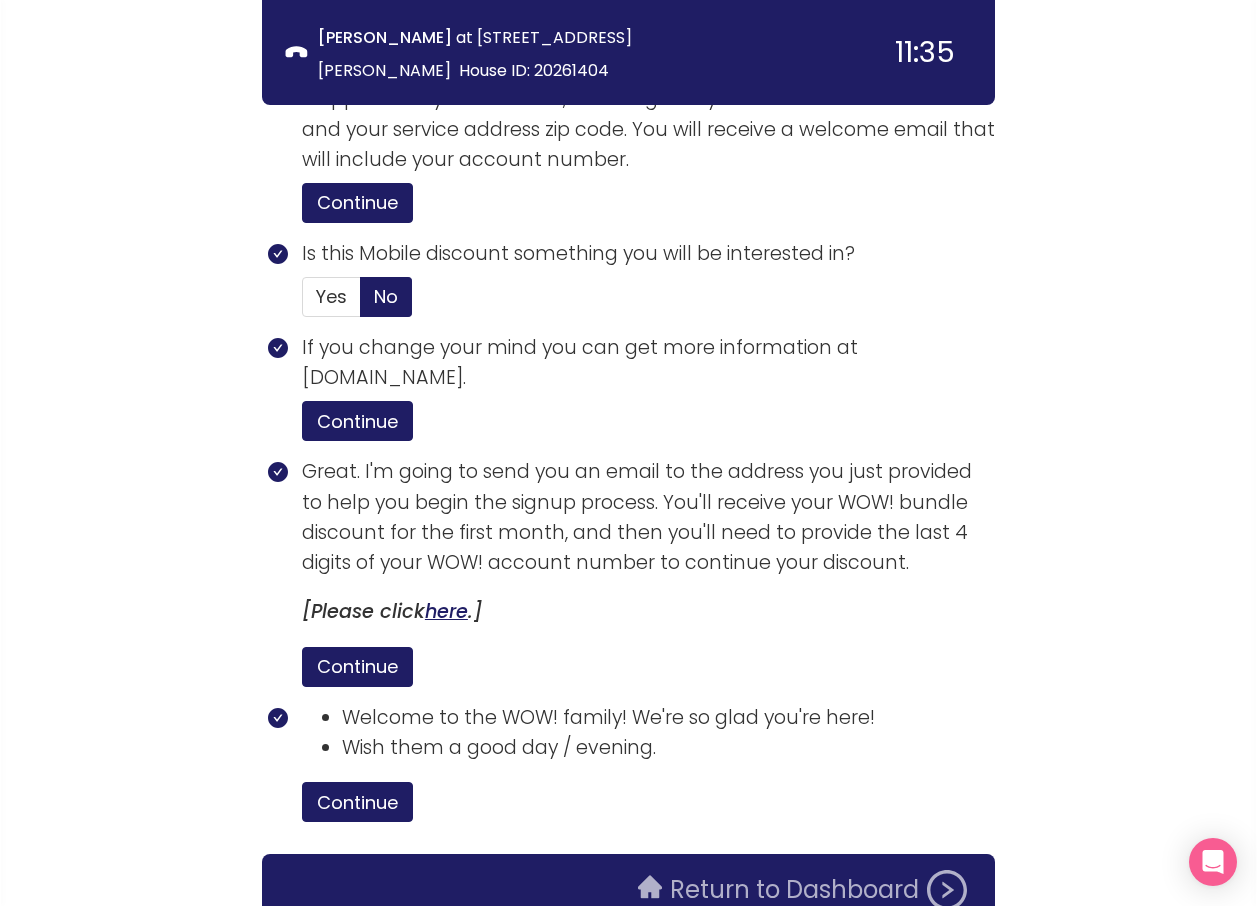 click on "Return to Dashboard" 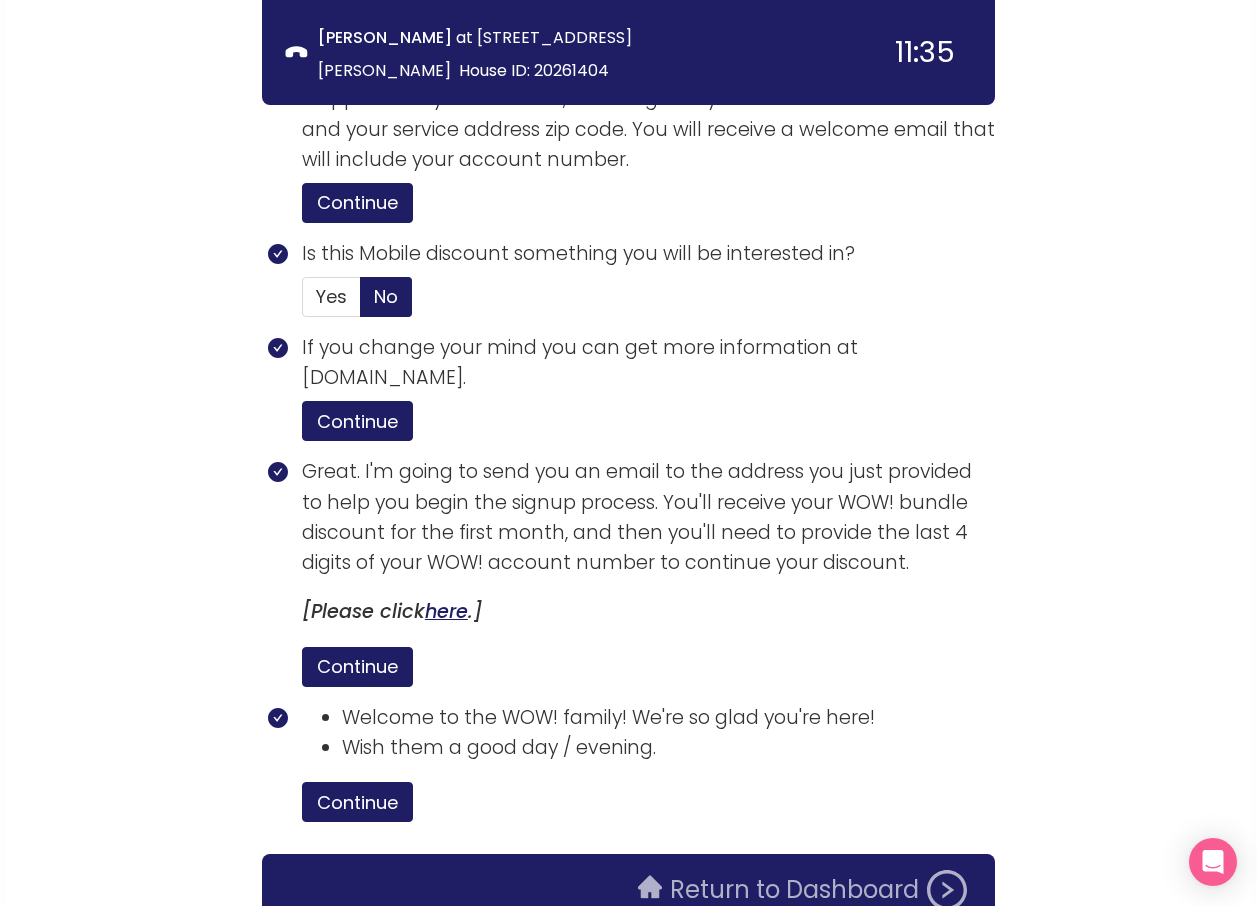 scroll, scrollTop: 0, scrollLeft: 0, axis: both 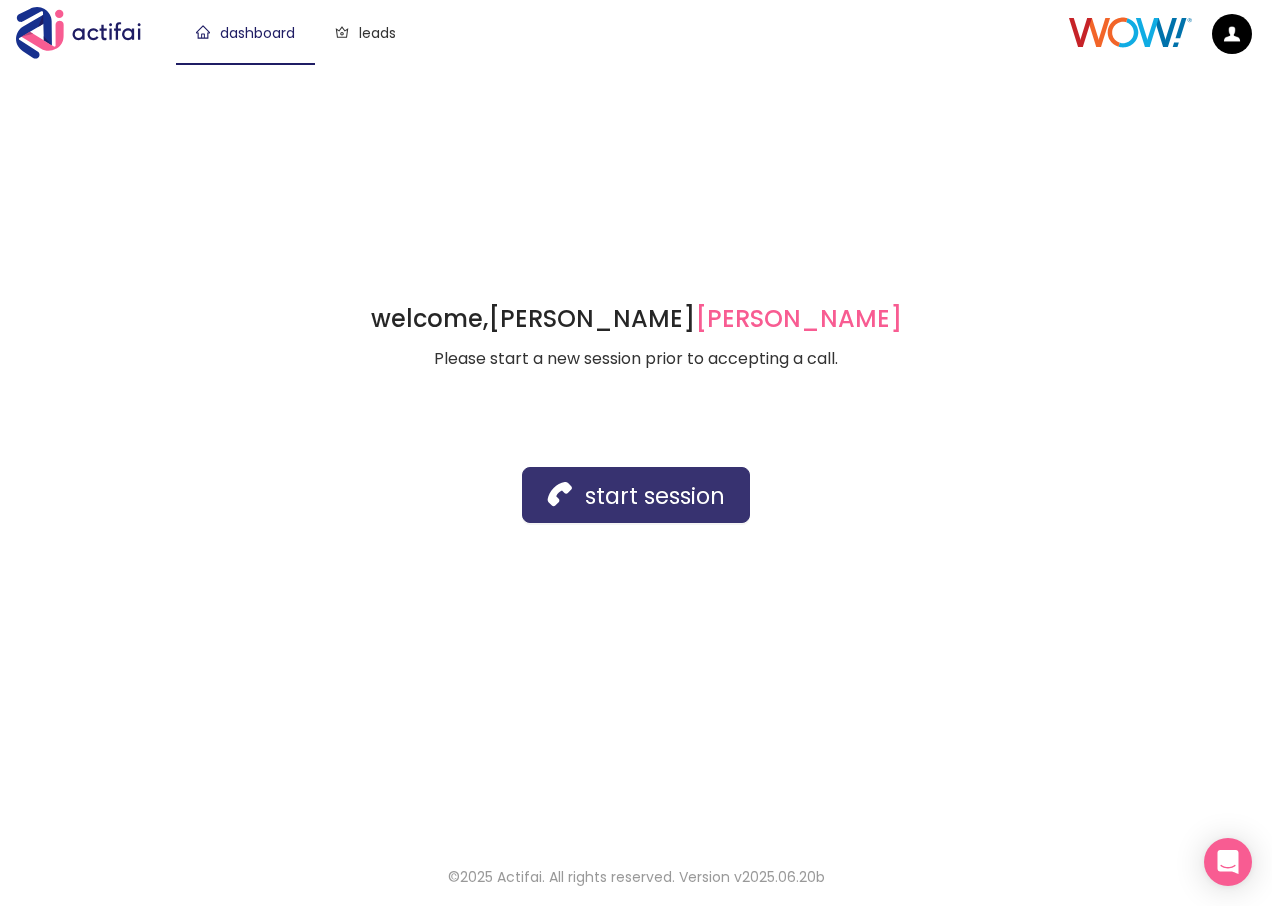 click on "start session" at bounding box center [636, 495] 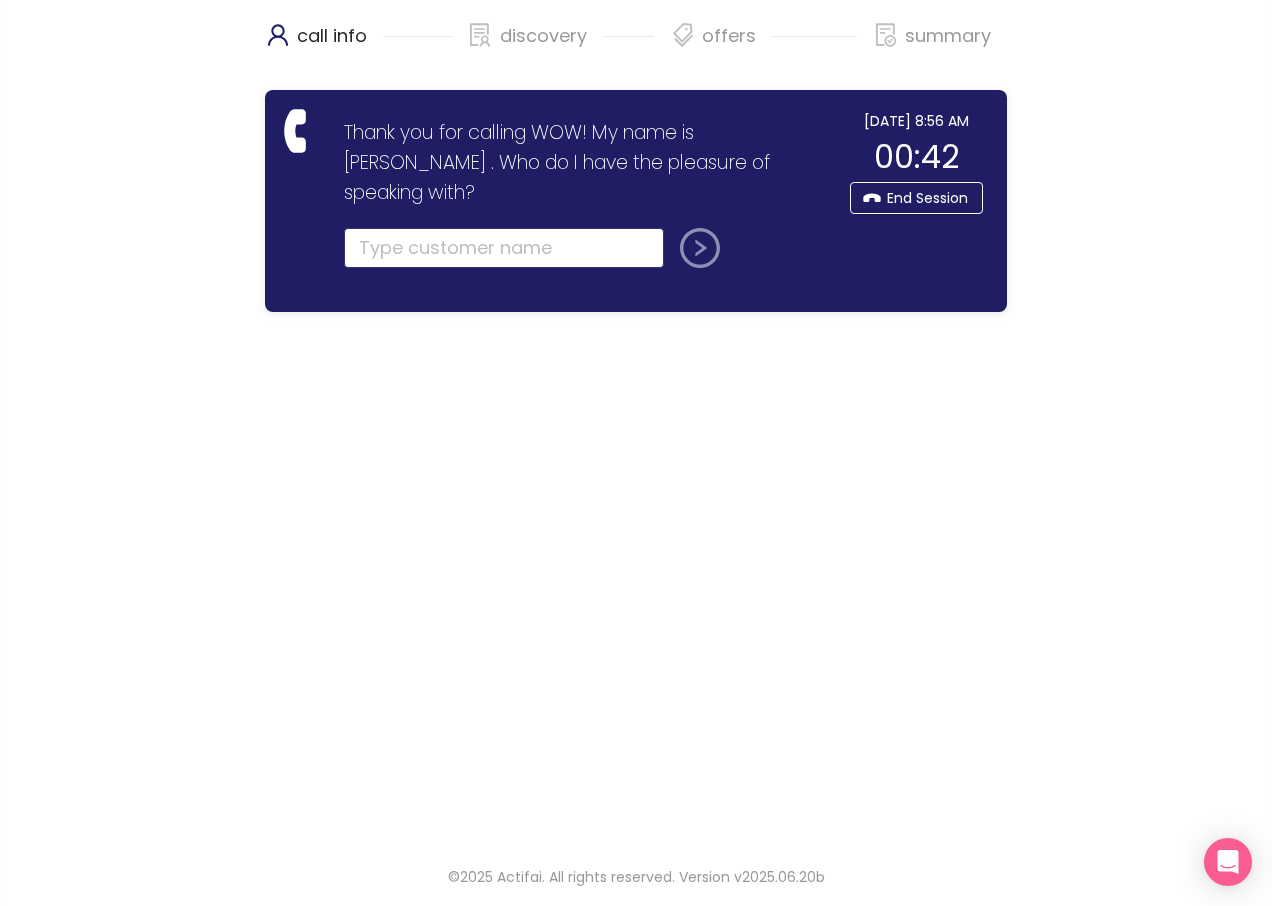 click 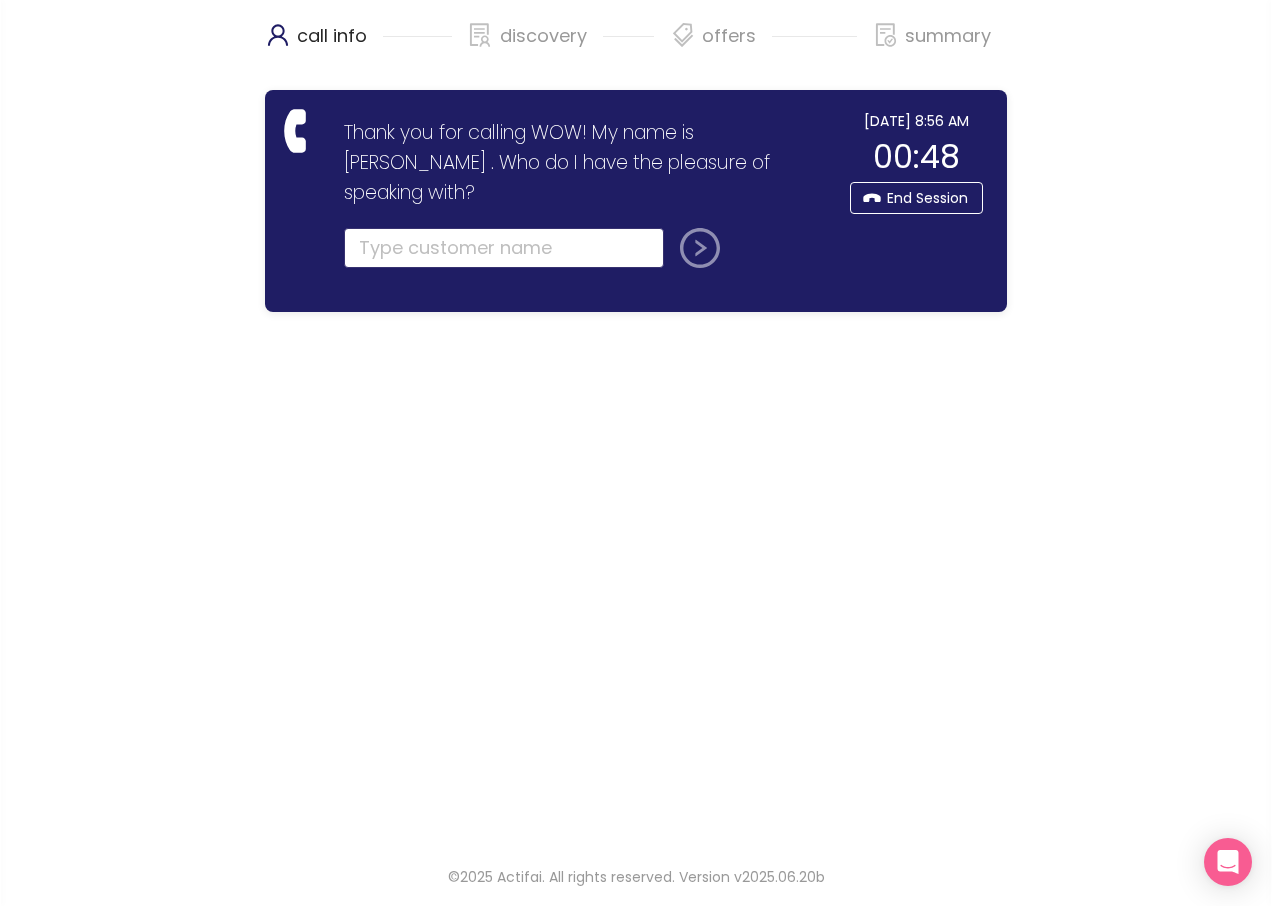 click 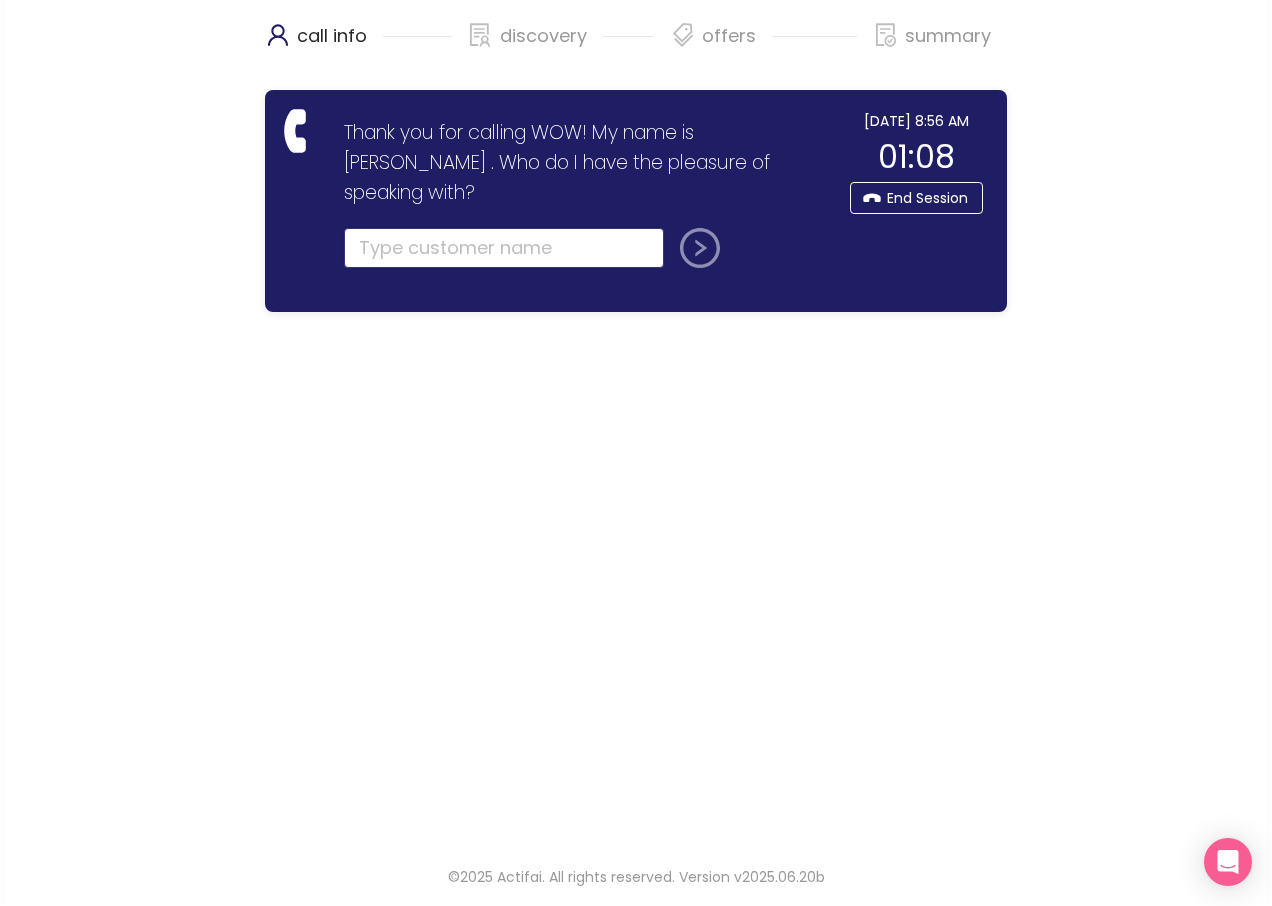 click 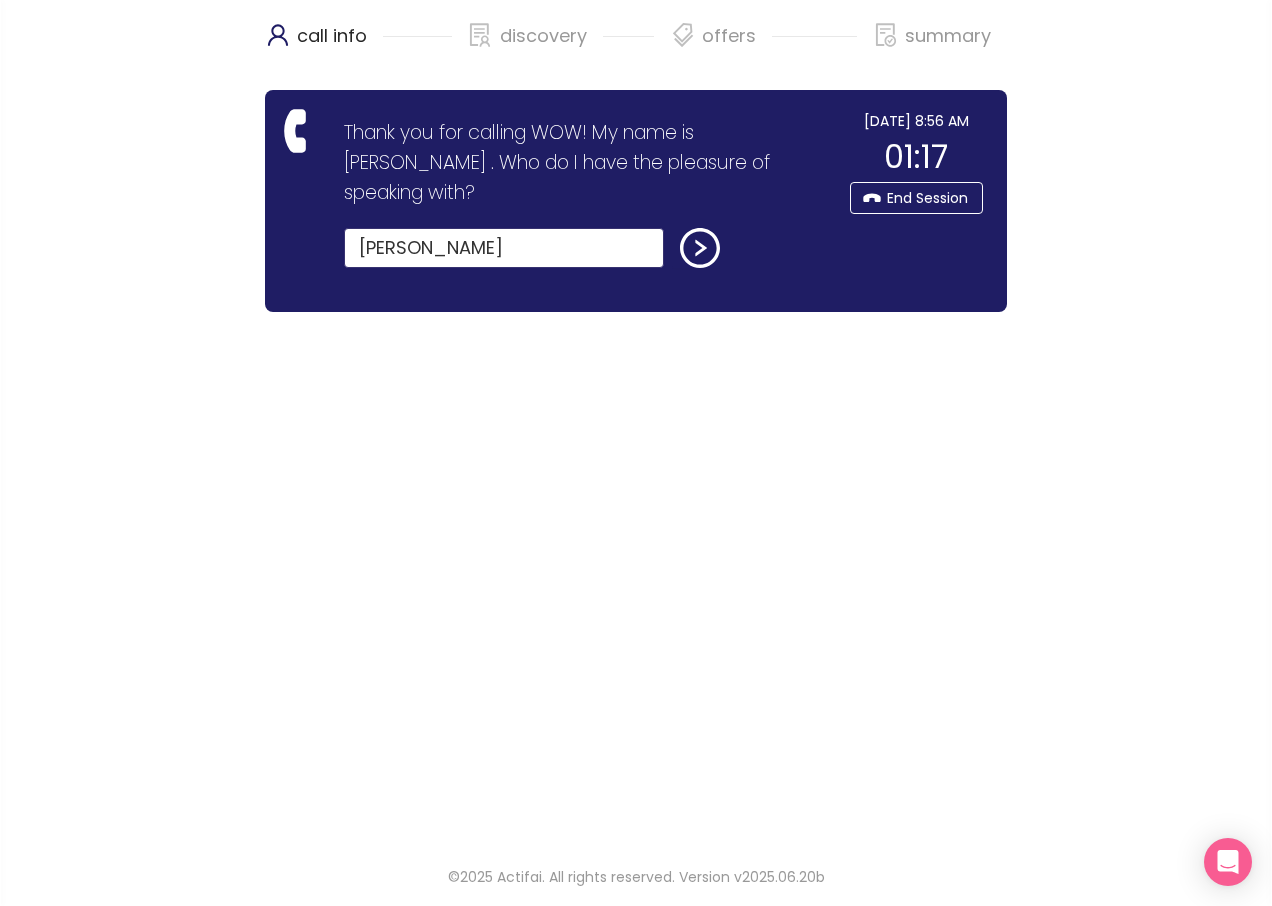 type on "[PERSON_NAME]" 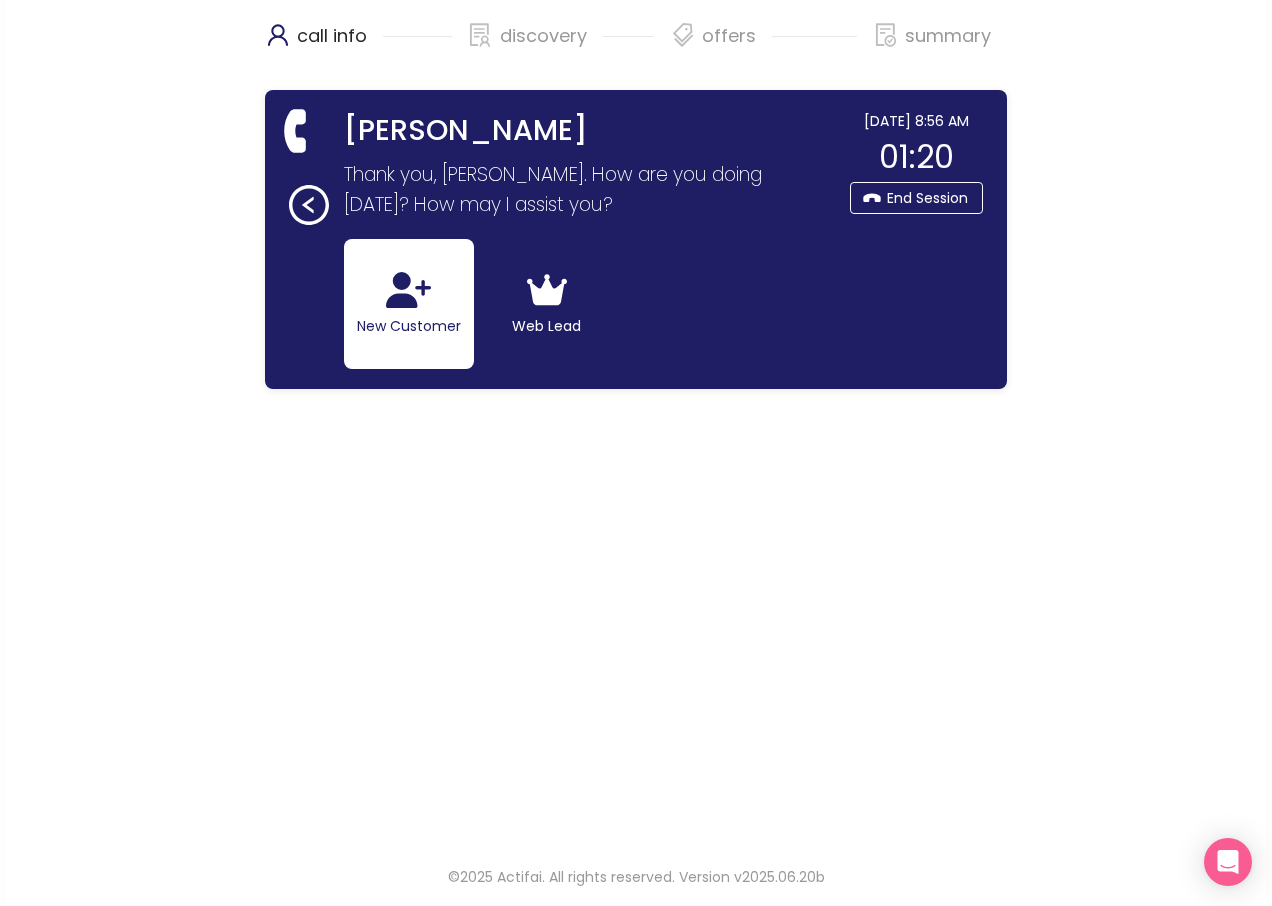 click on "New Customer" 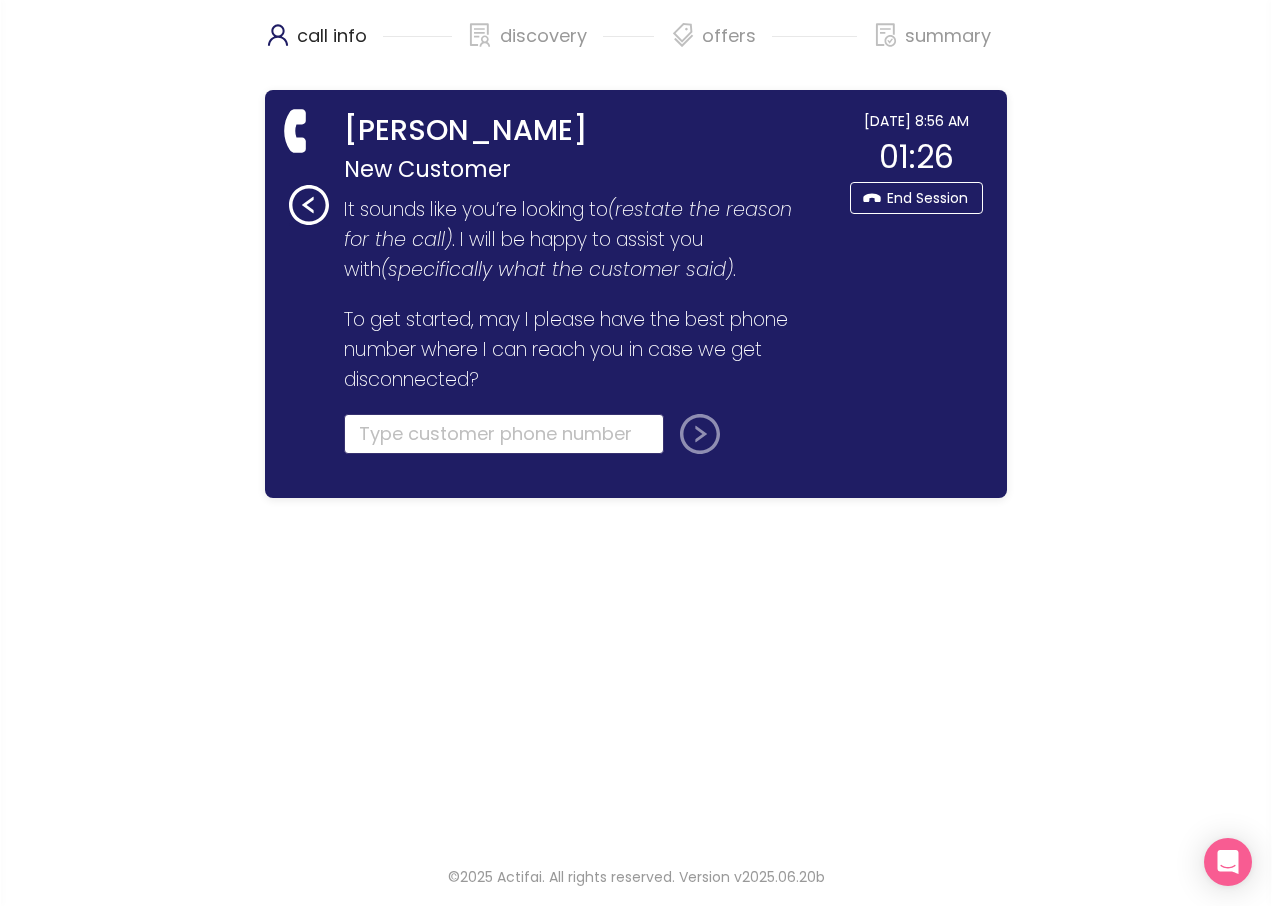 click 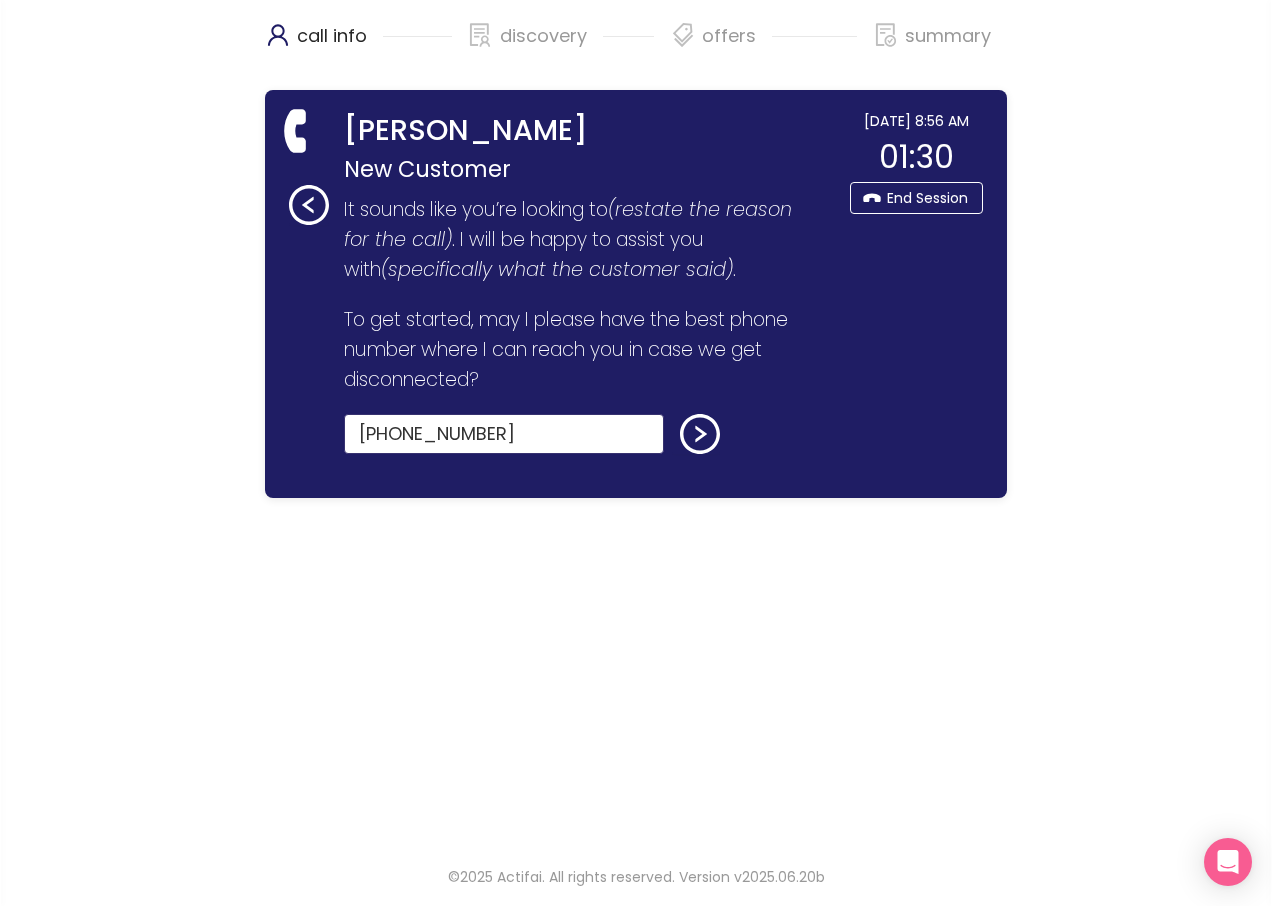 type on "[PHONE_NUMBER]" 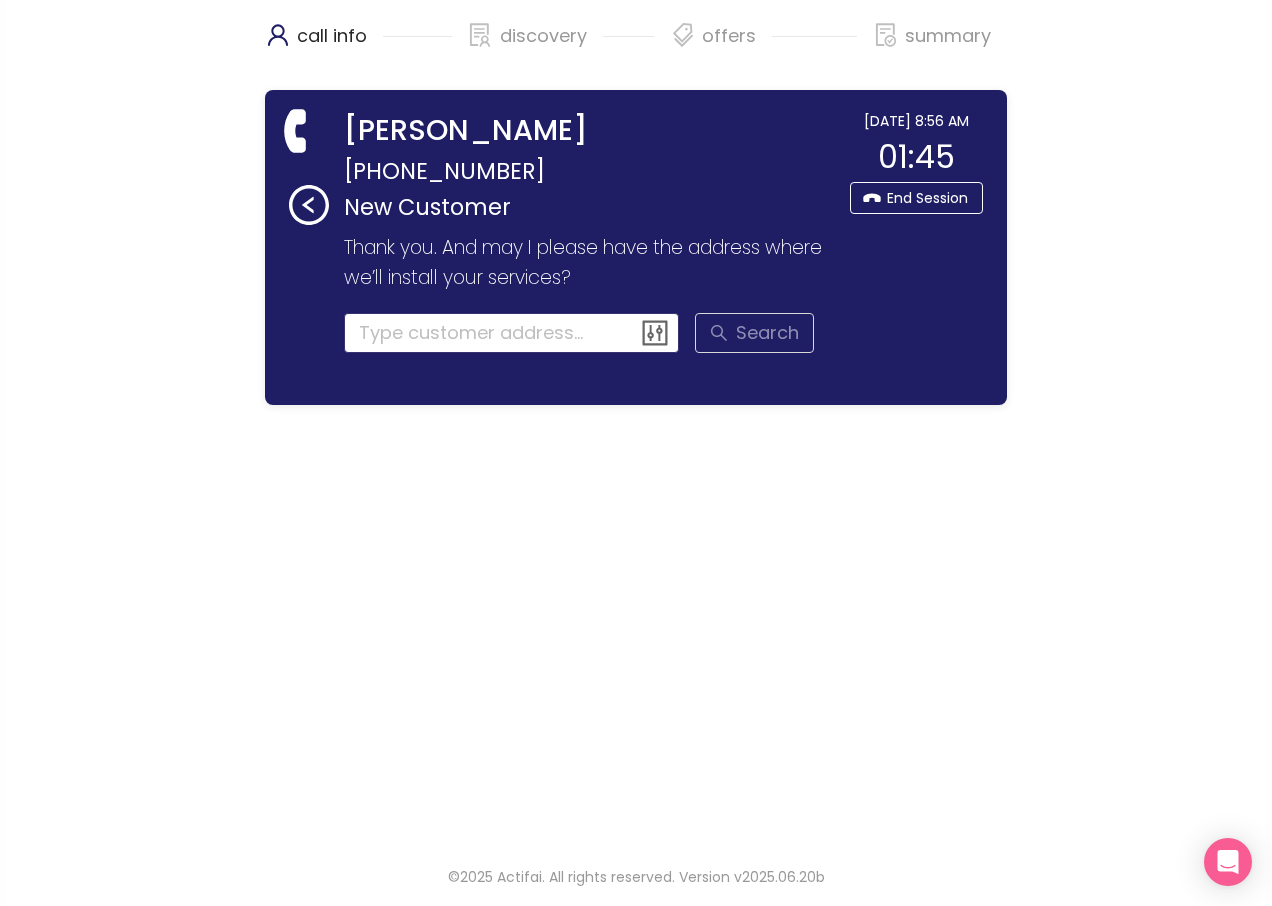 click at bounding box center (512, 333) 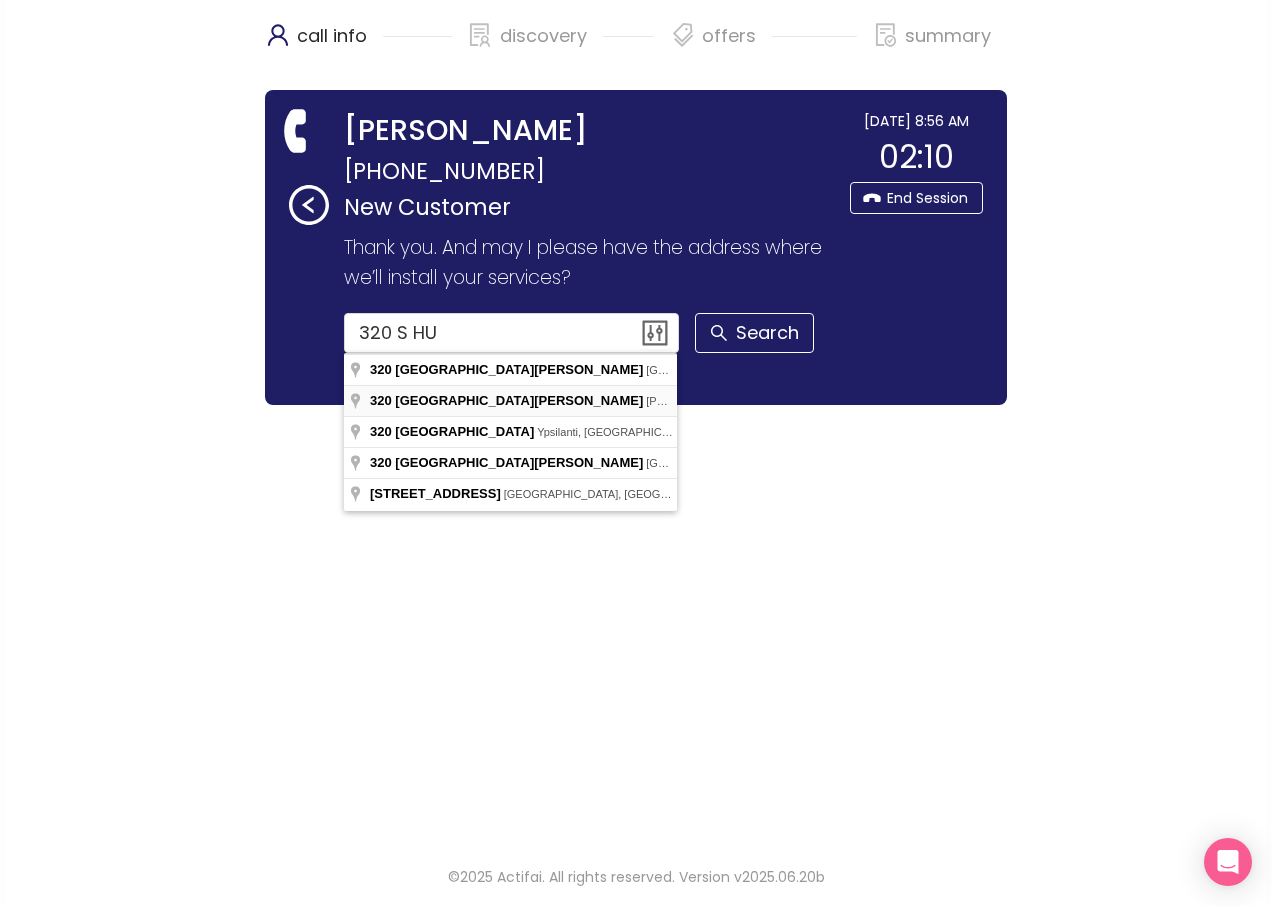 type on "[STREET_ADDRESS][PERSON_NAME][PERSON_NAME]" 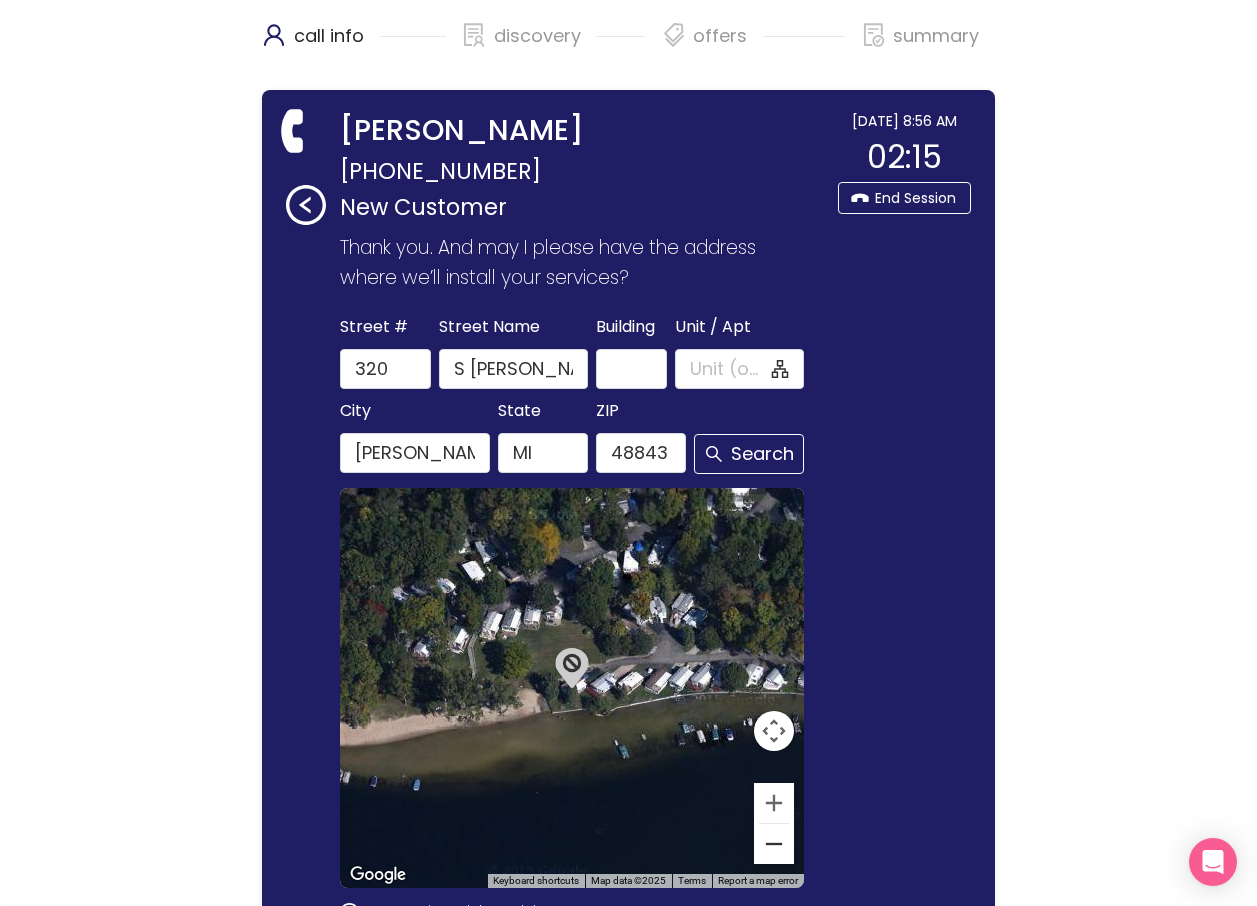click at bounding box center [774, 844] 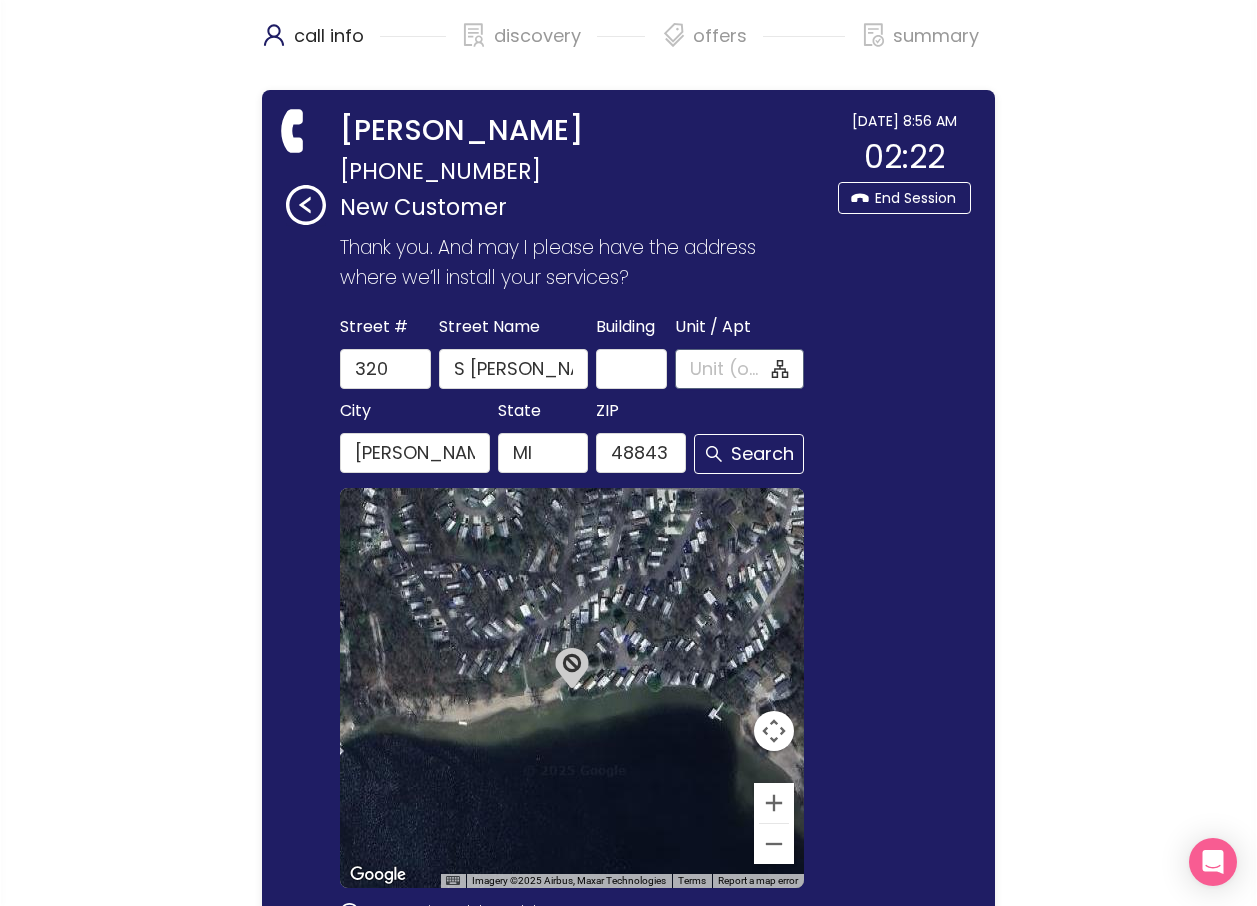 click on "Unit / Apt" at bounding box center (729, 369) 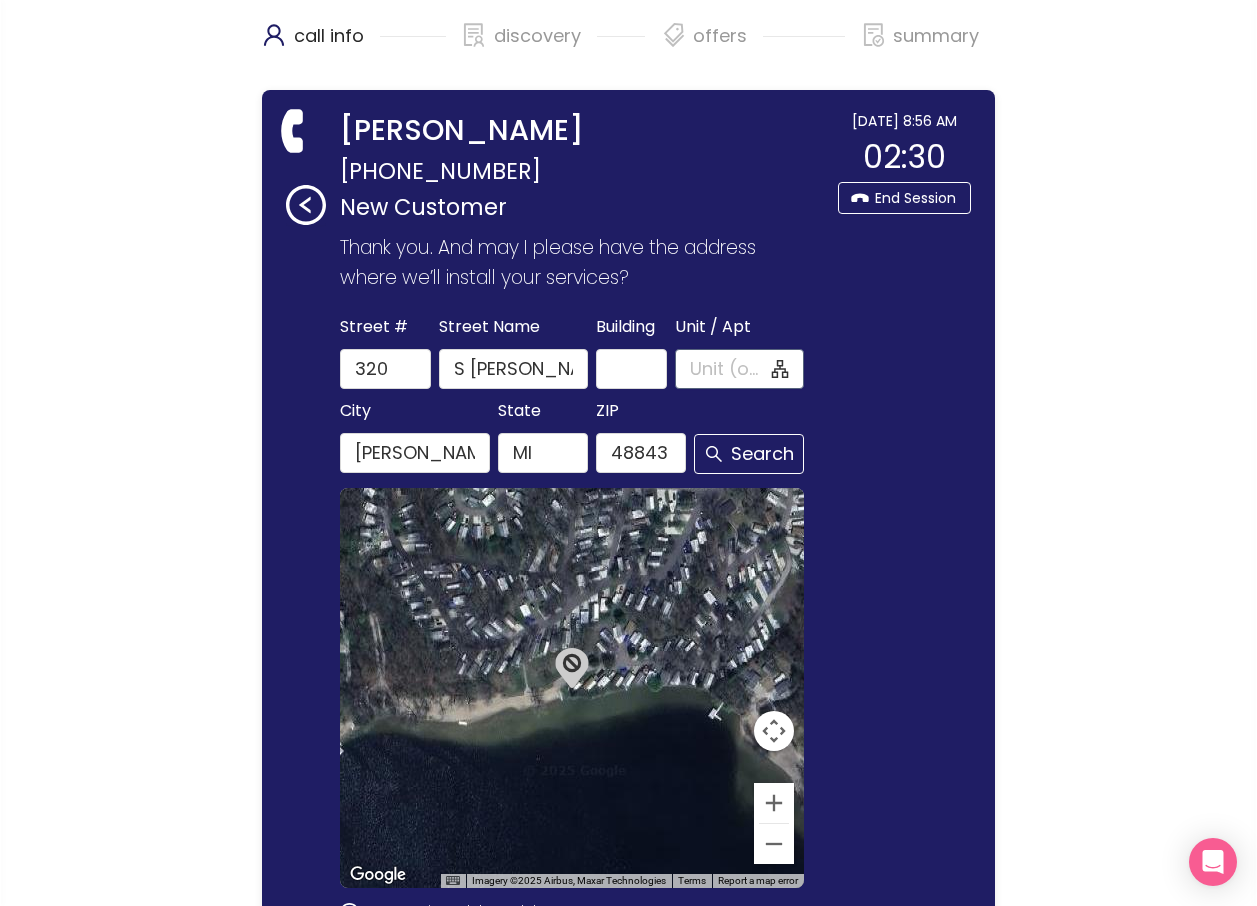 click on "Unit / Apt" at bounding box center [729, 369] 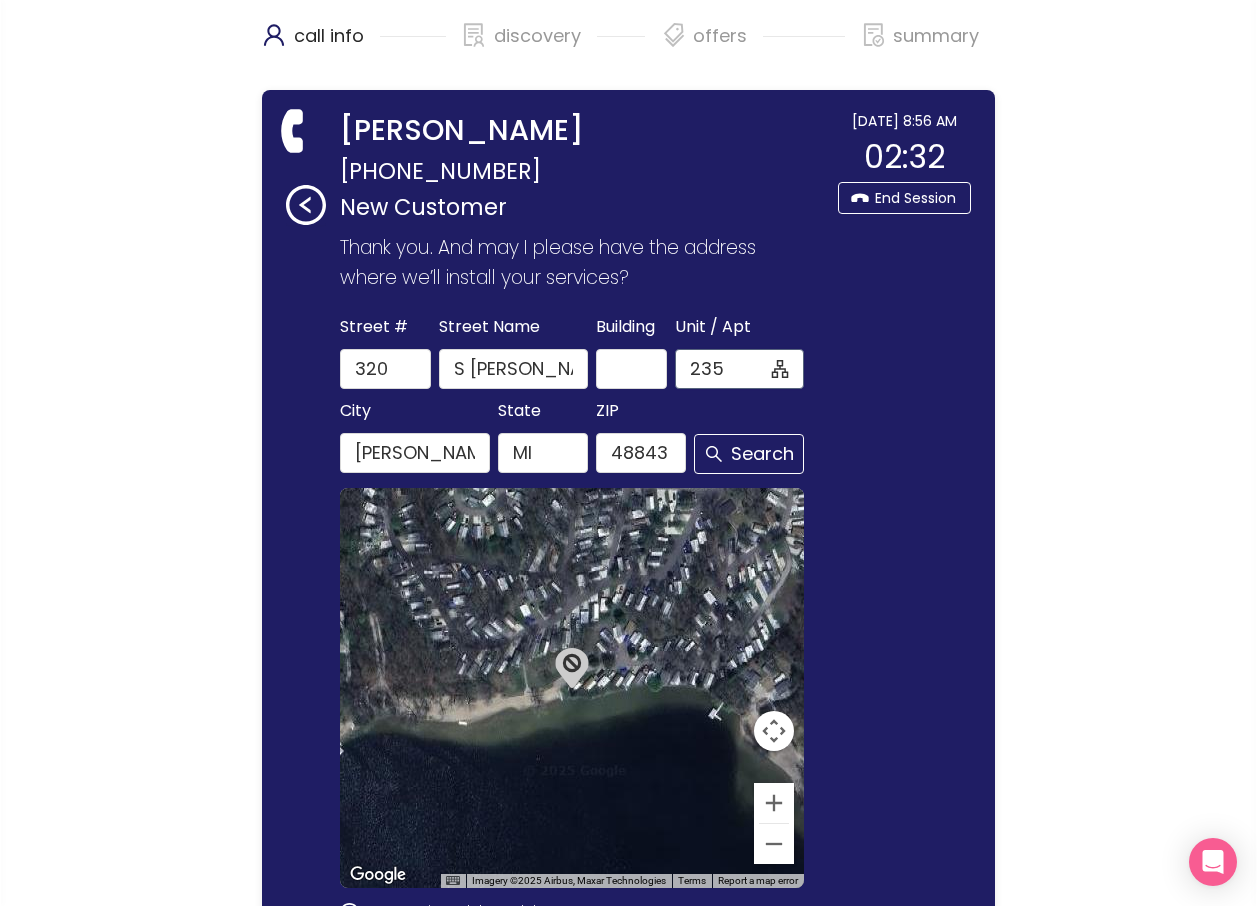 type on "235" 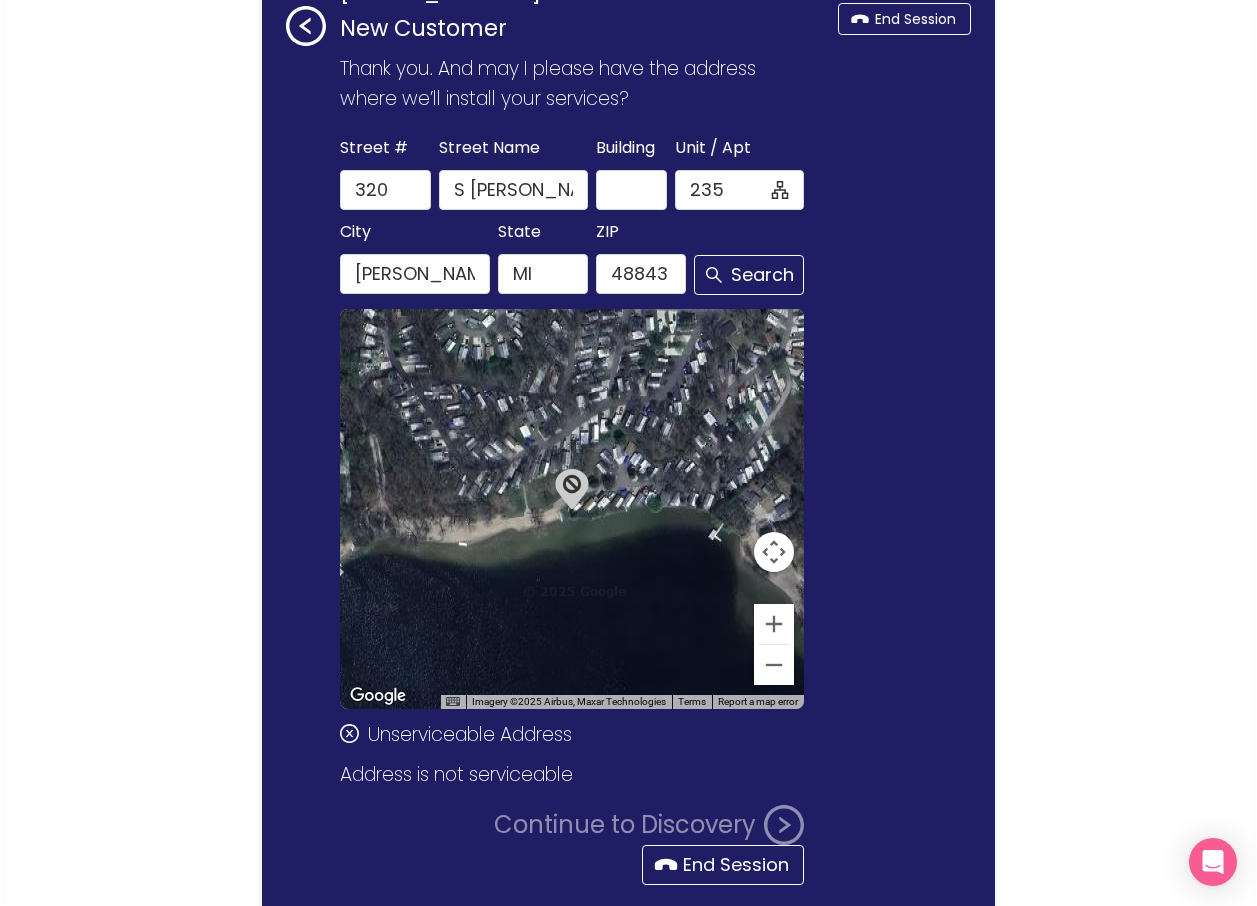 scroll, scrollTop: 200, scrollLeft: 0, axis: vertical 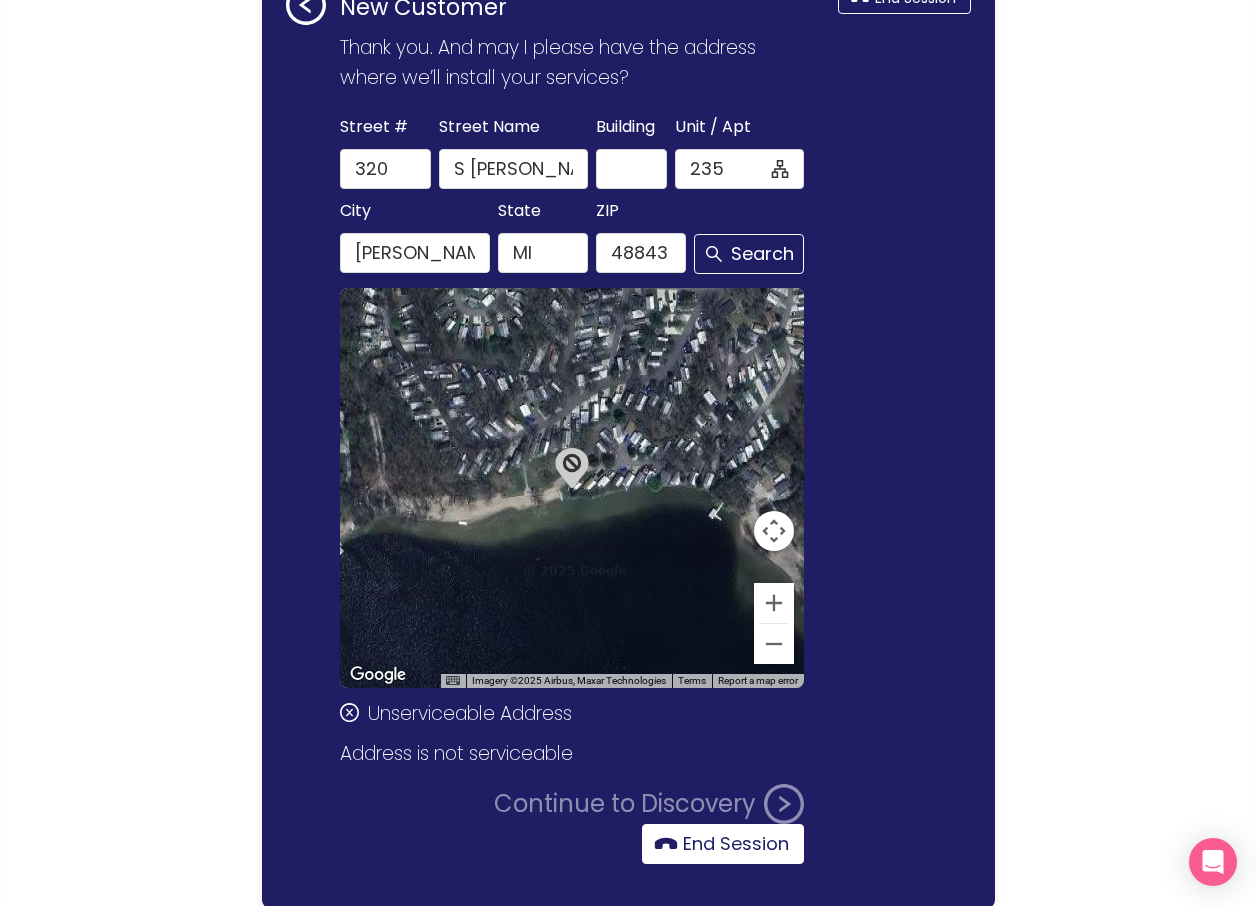 click on "End Session" 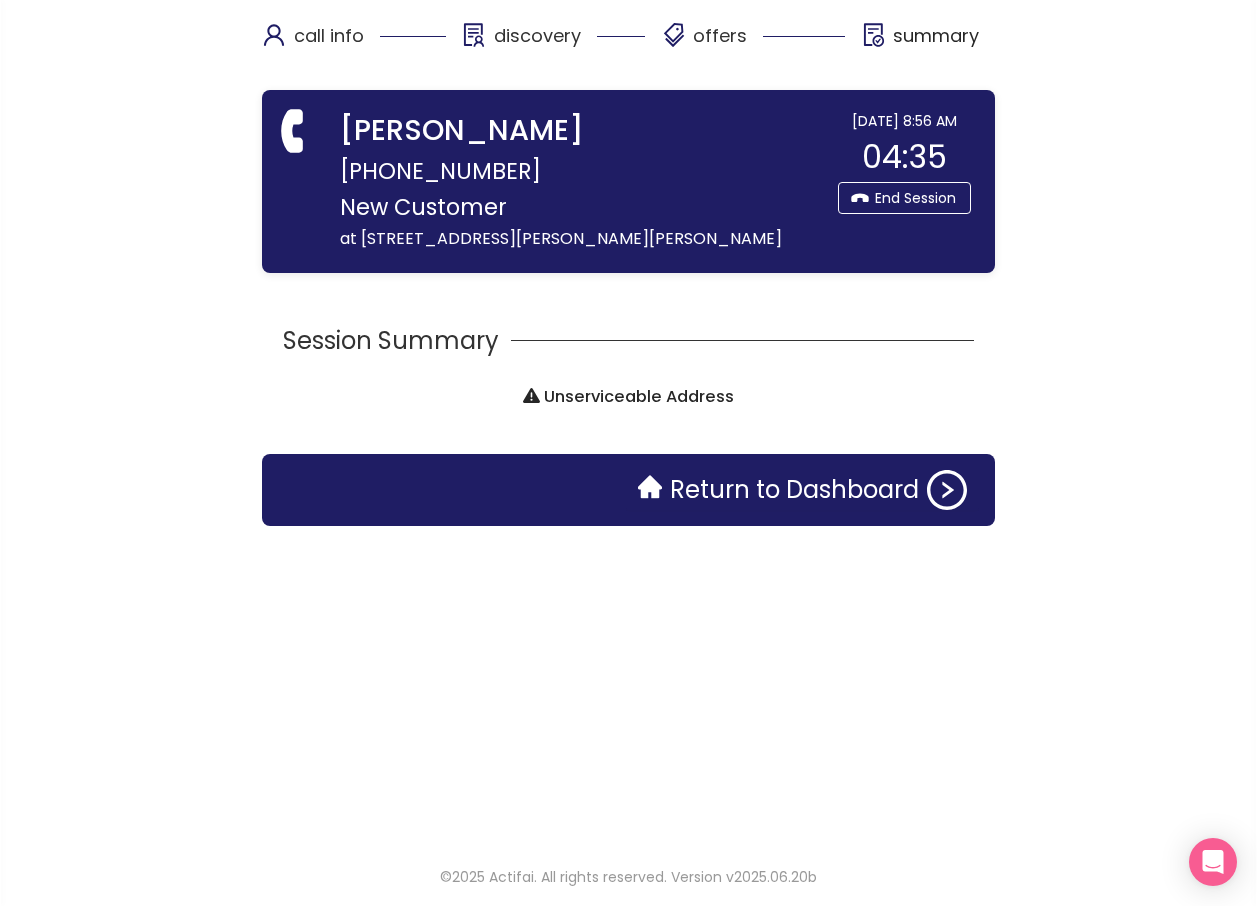 scroll, scrollTop: 0, scrollLeft: 0, axis: both 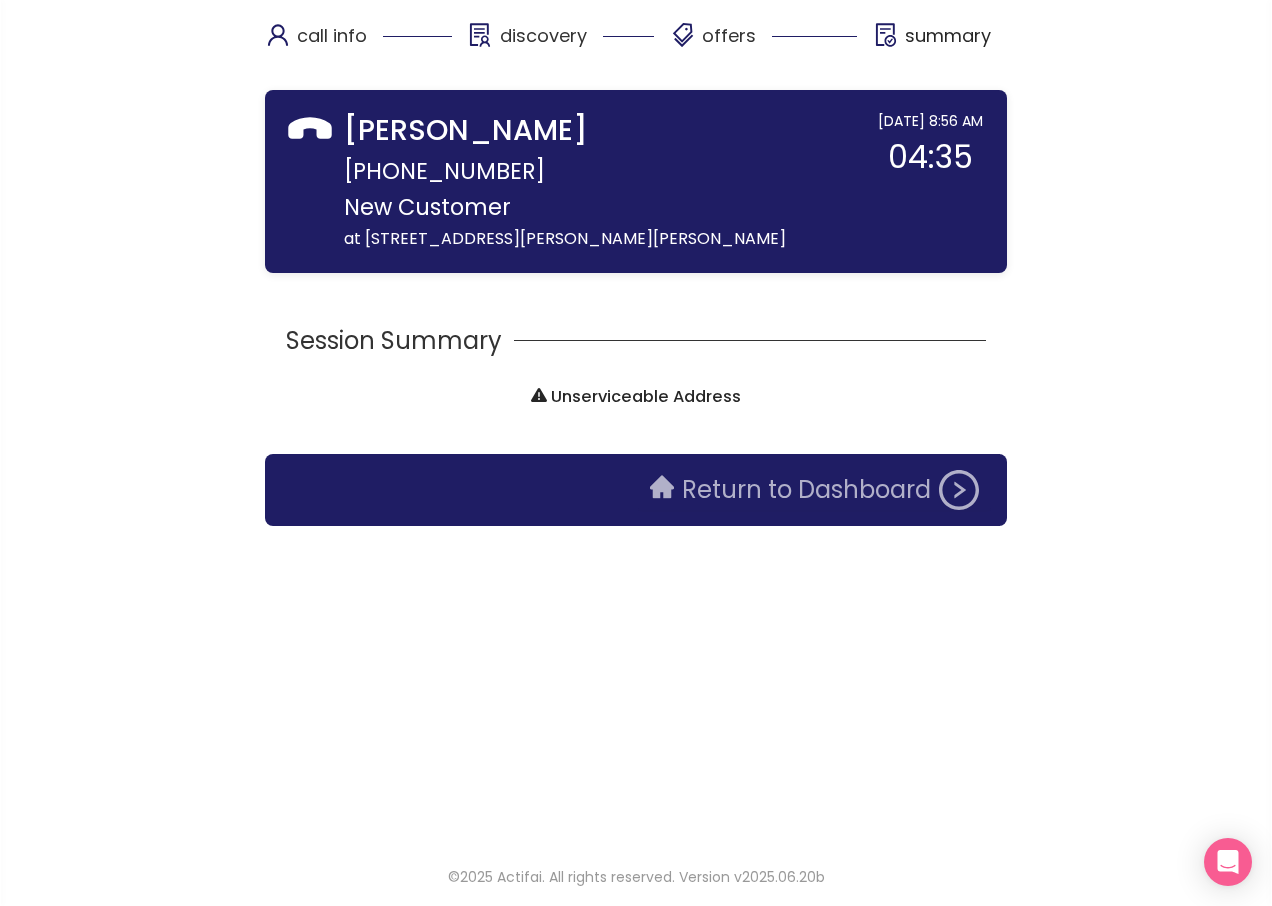click on "Return to Dashboard" 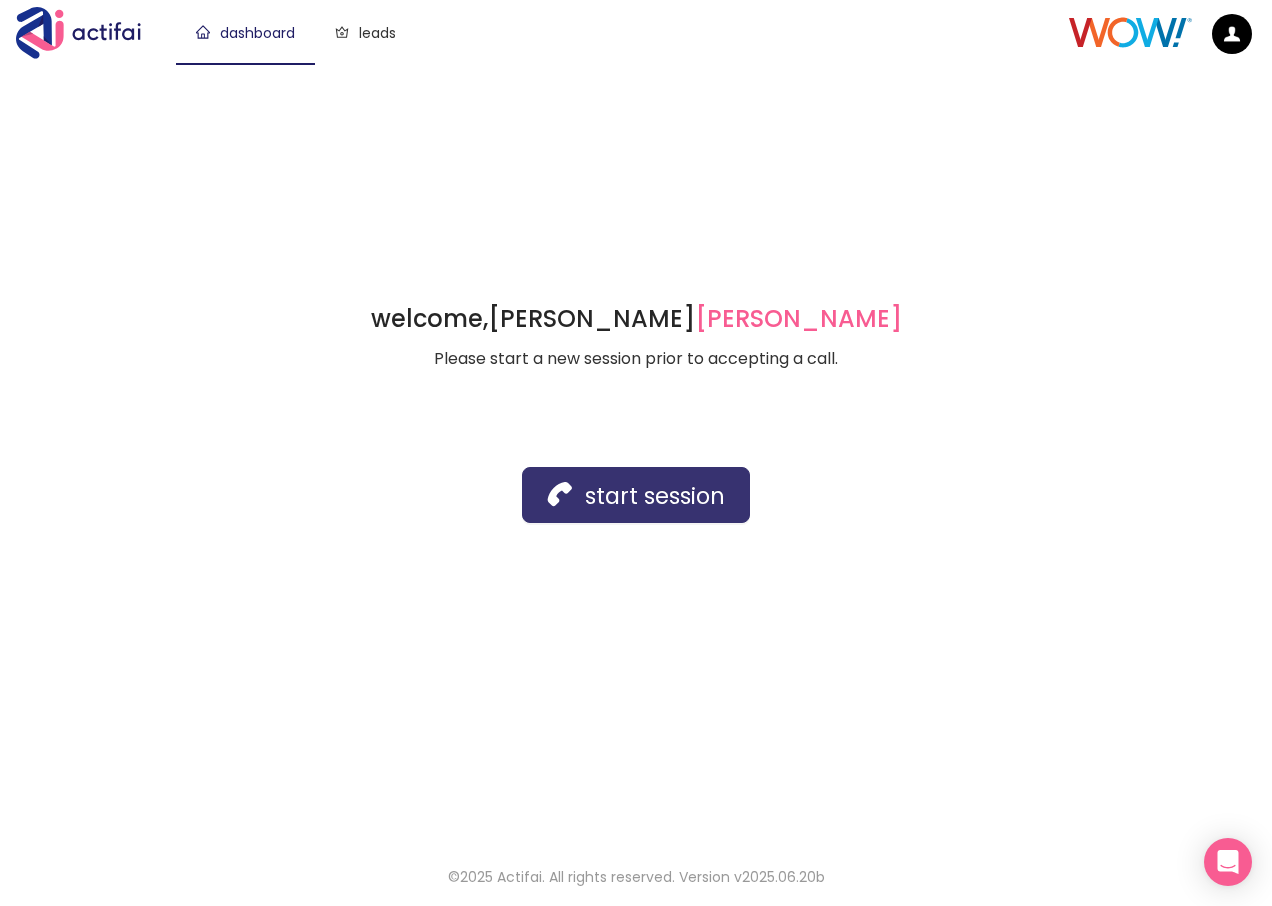 click on "start session" at bounding box center [636, 495] 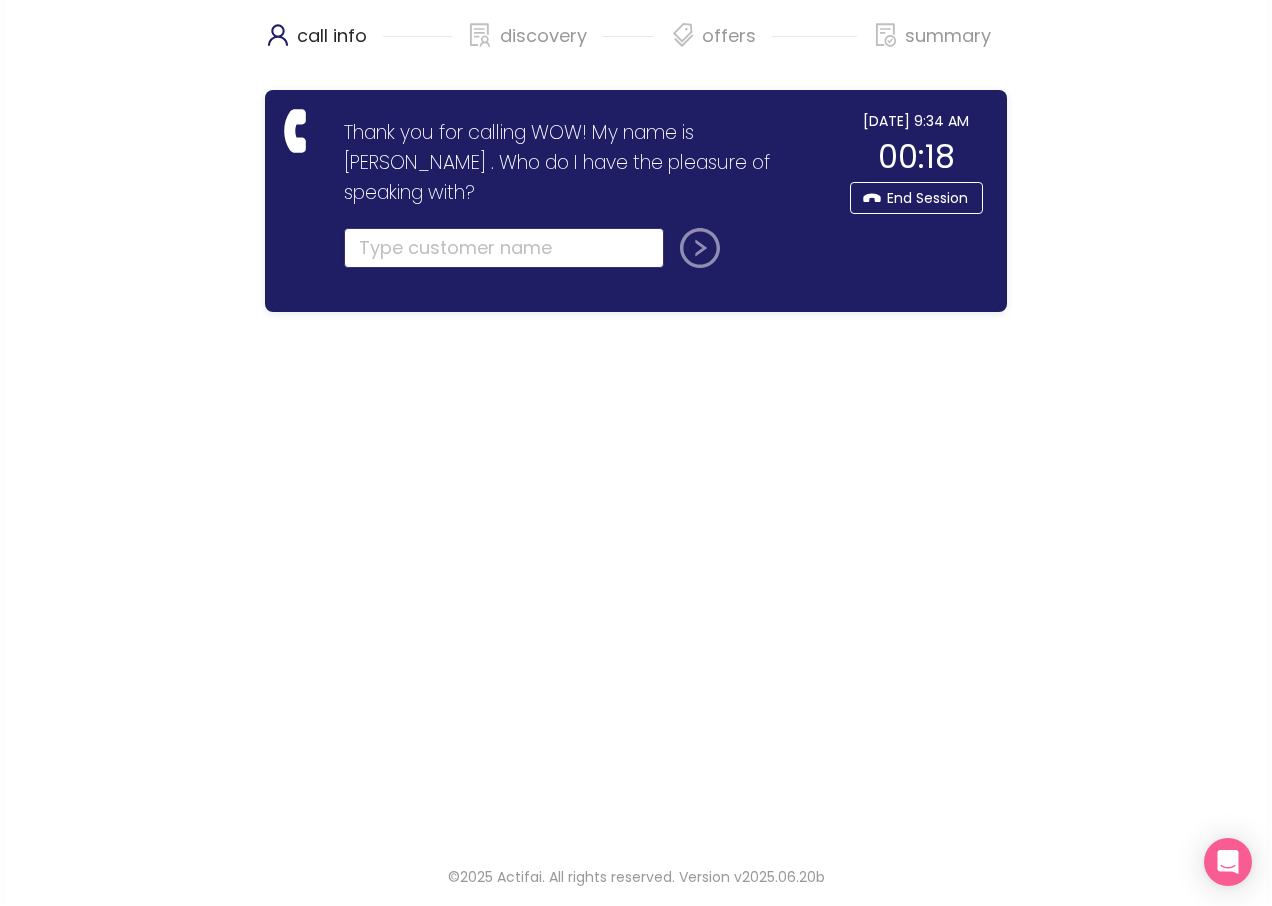 click 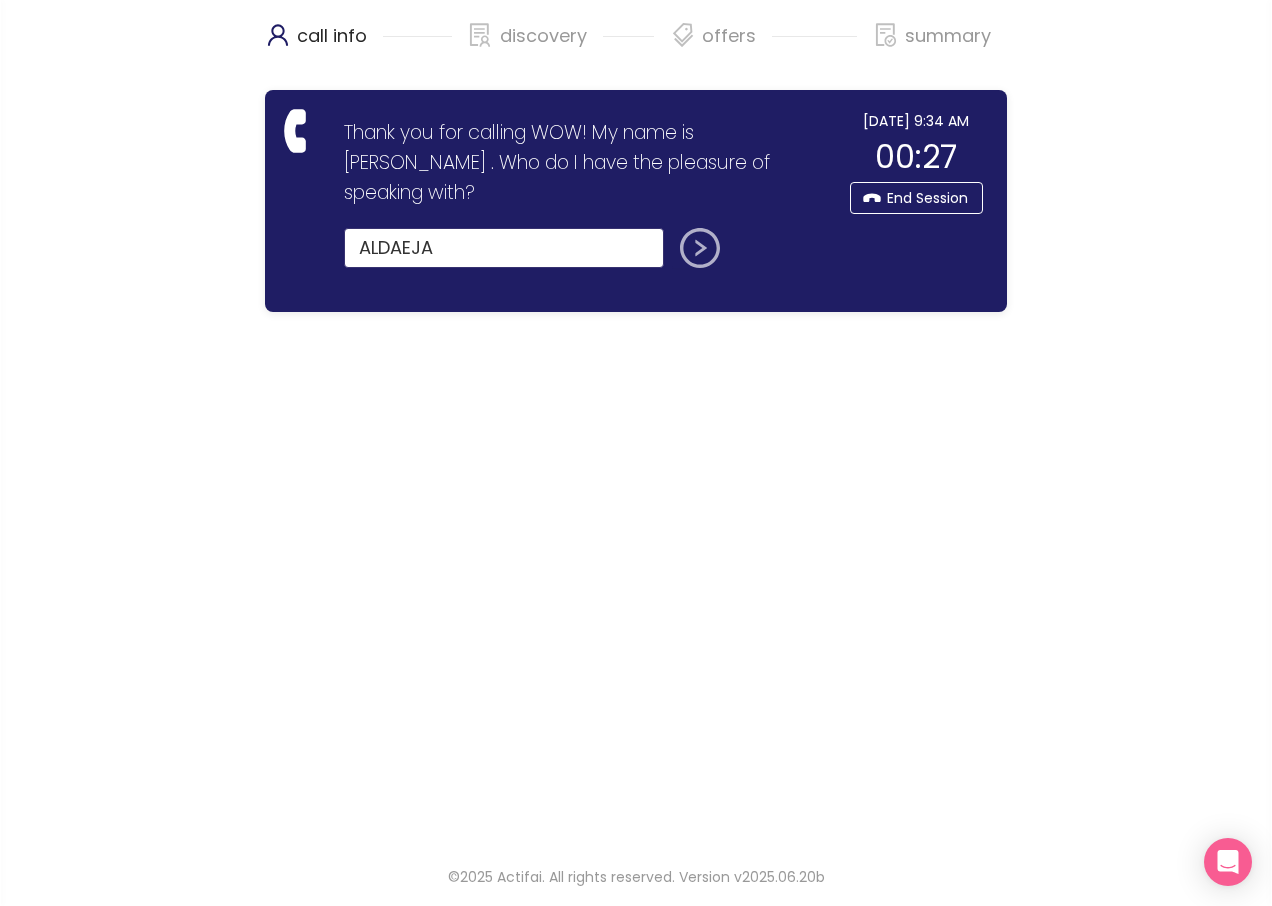 type on "ALDAEJA" 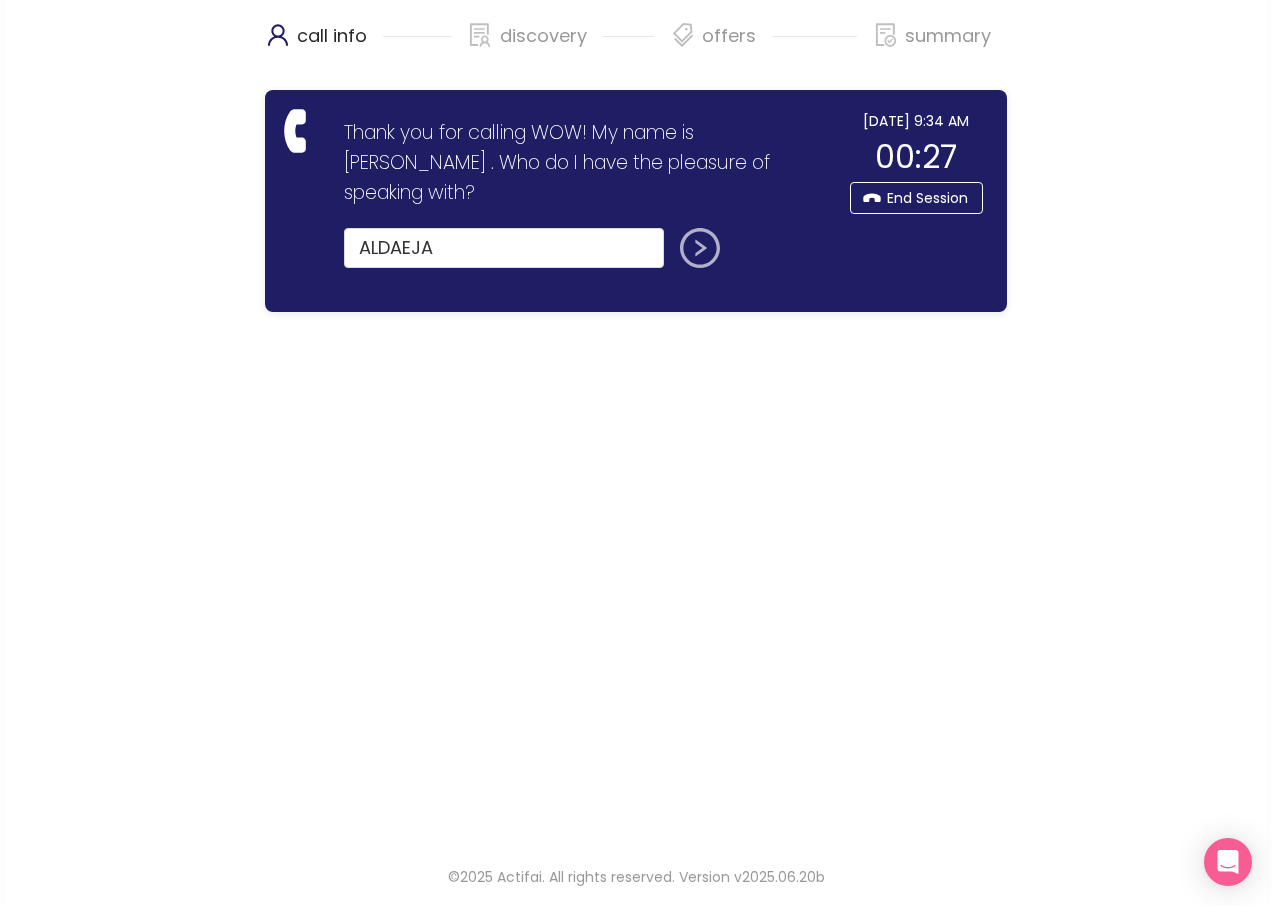 click 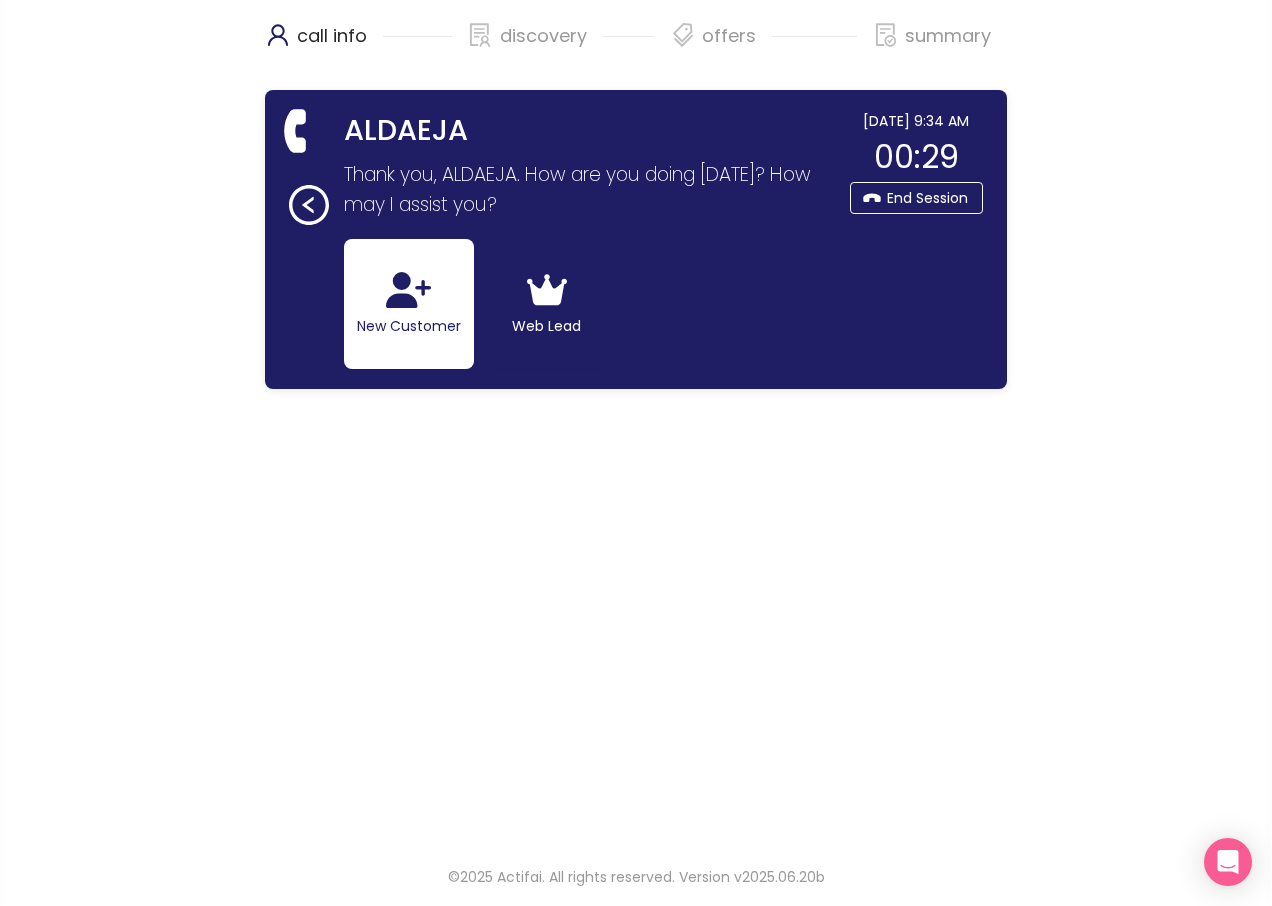 click 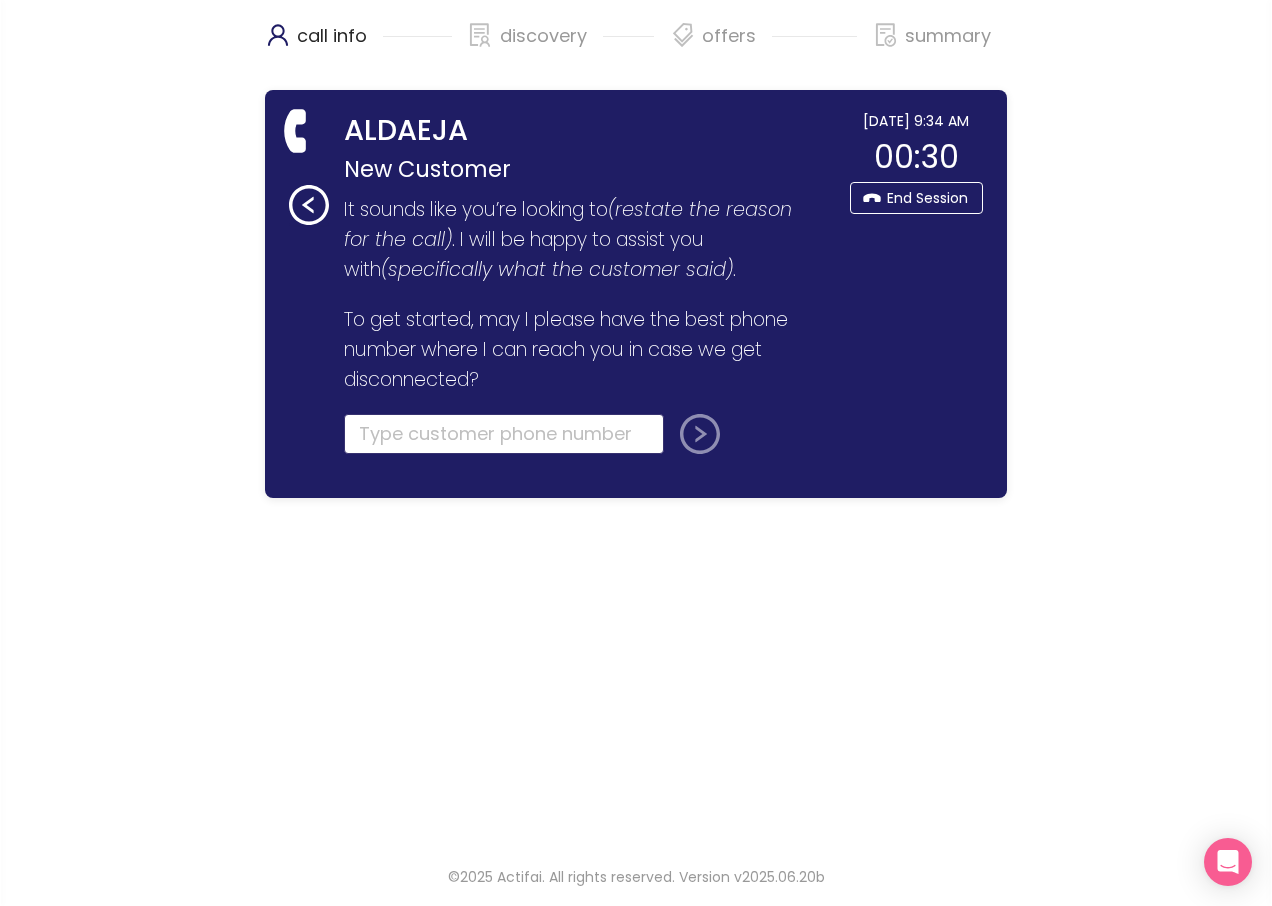 click 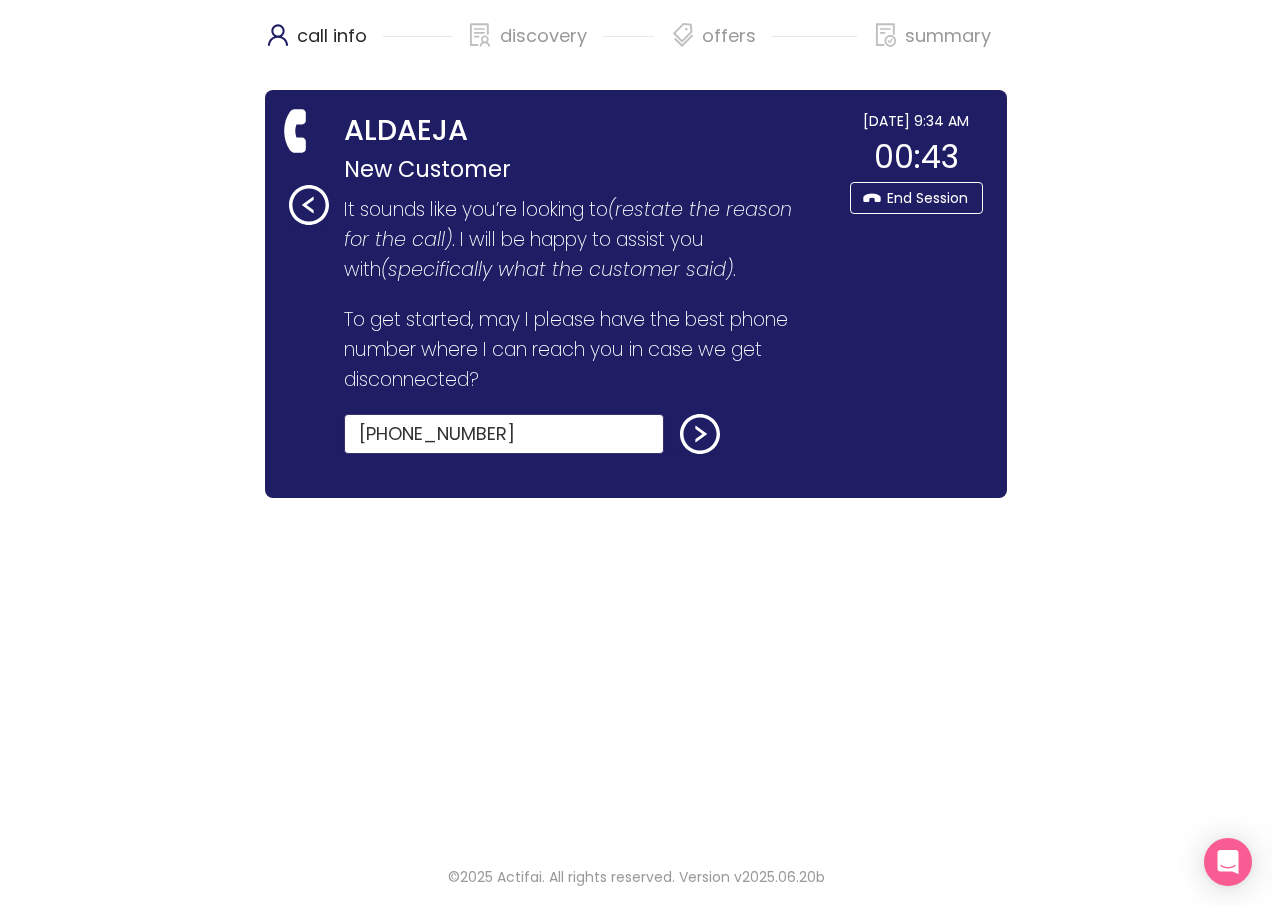 type on "[PHONE_NUMBER]" 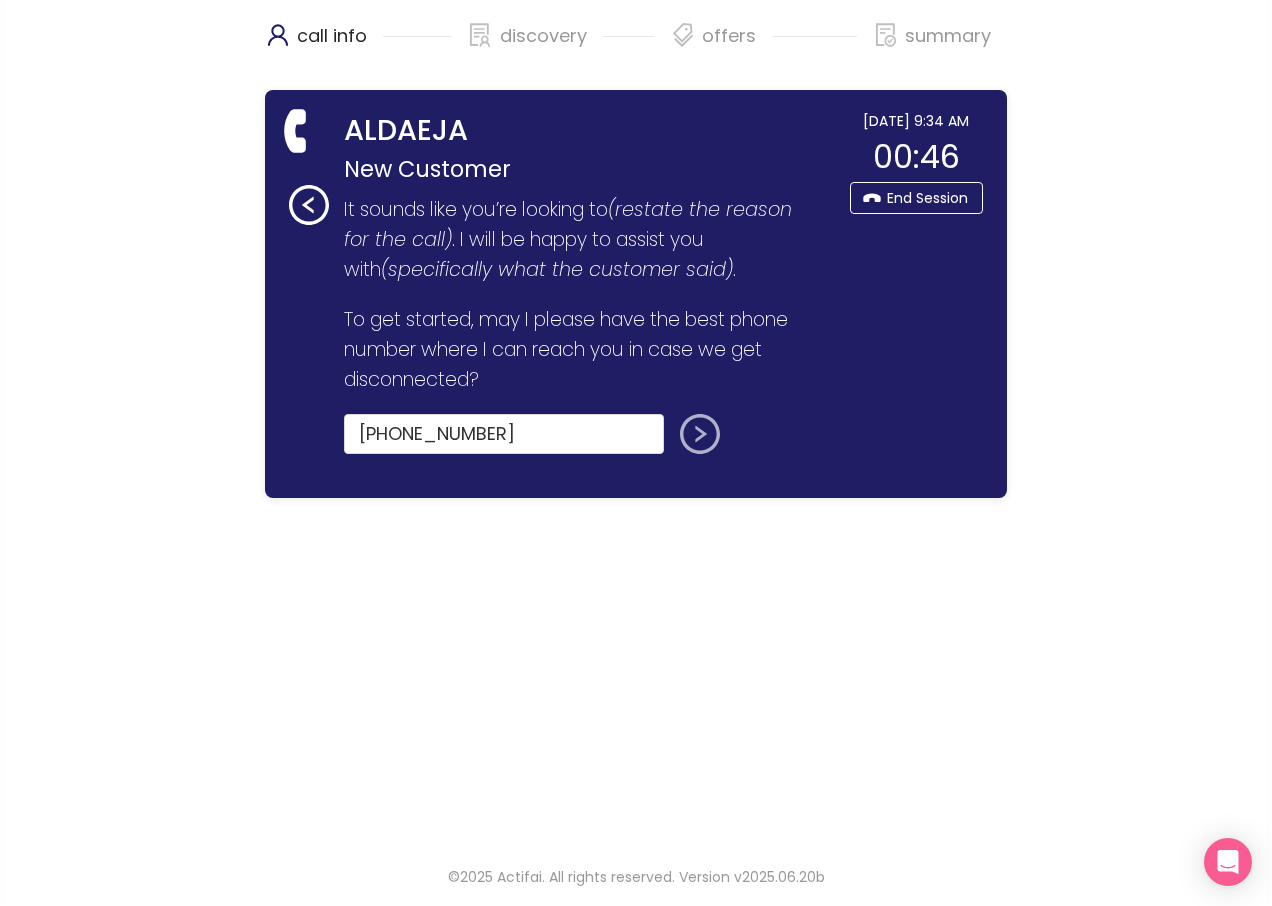 click 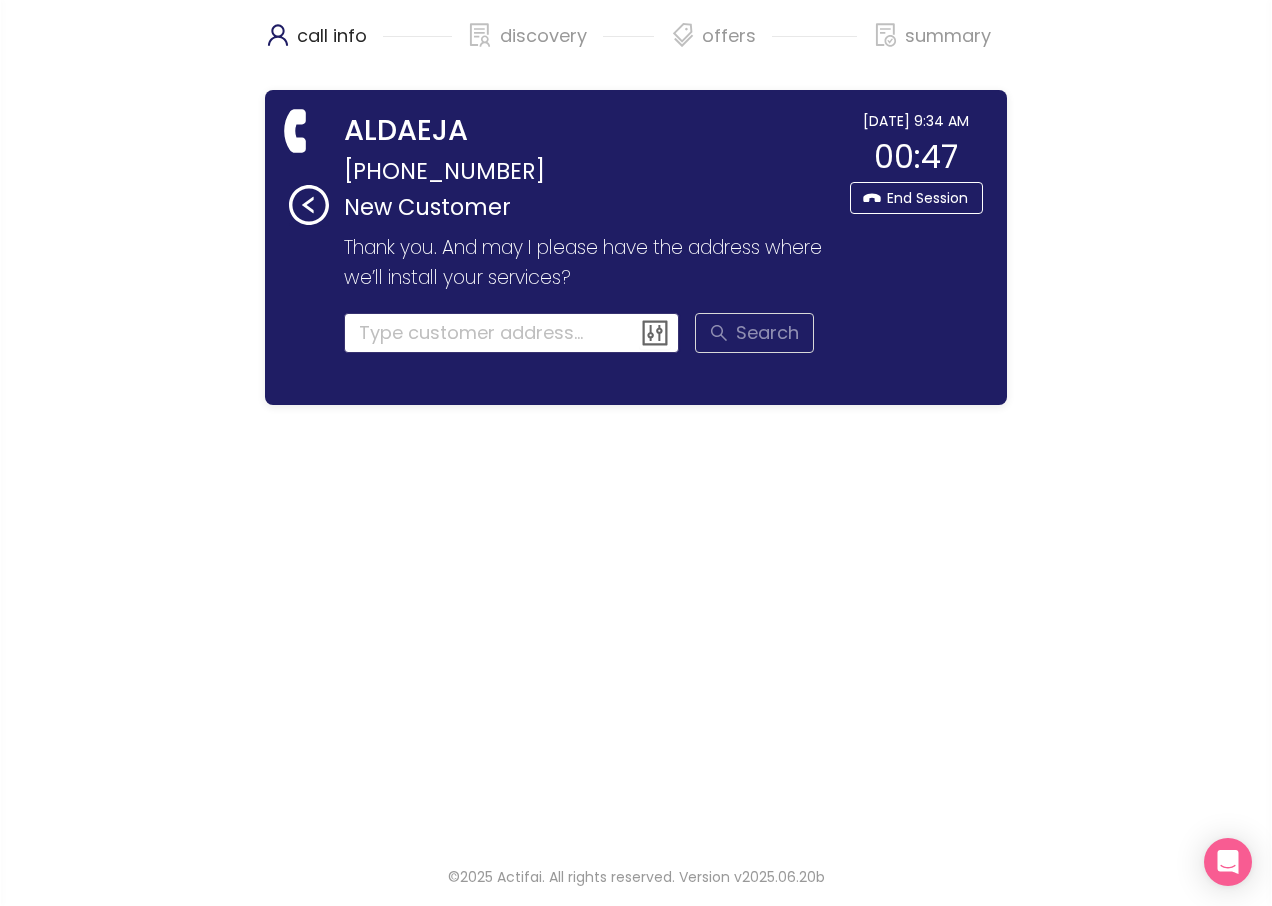 click at bounding box center [512, 333] 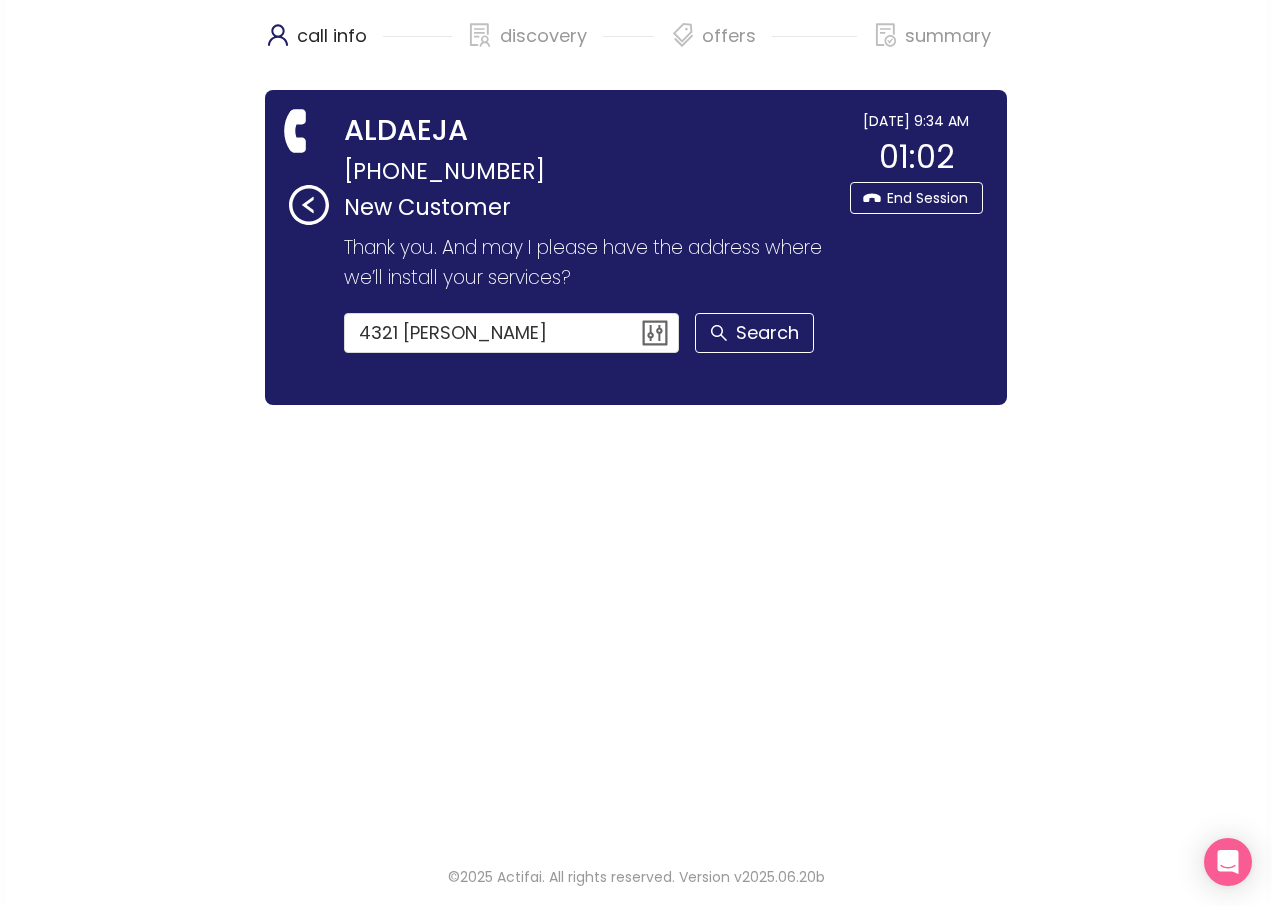 type on "[STREET_ADDRESS][PERSON_NAME]" 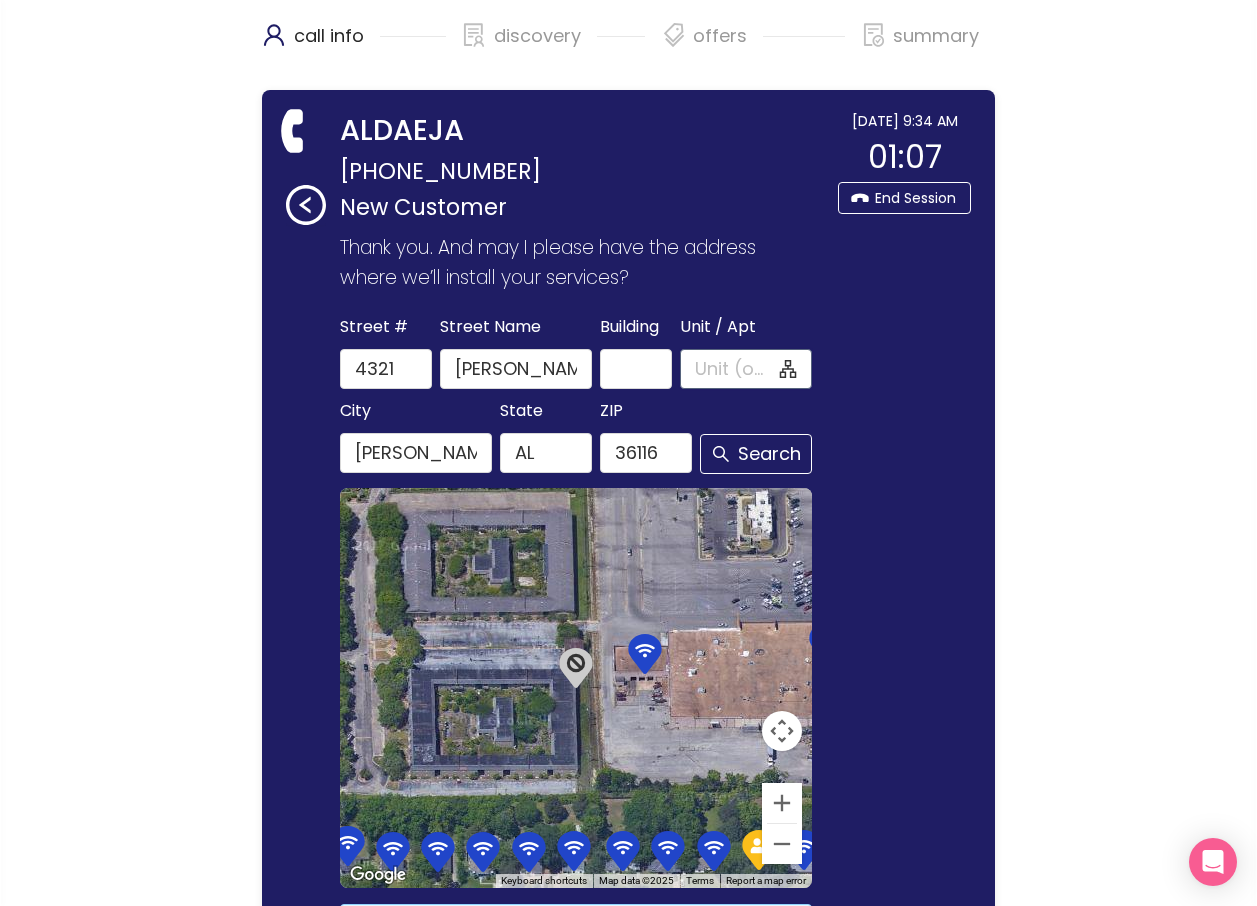 click on "Unit / Apt" at bounding box center (735, 369) 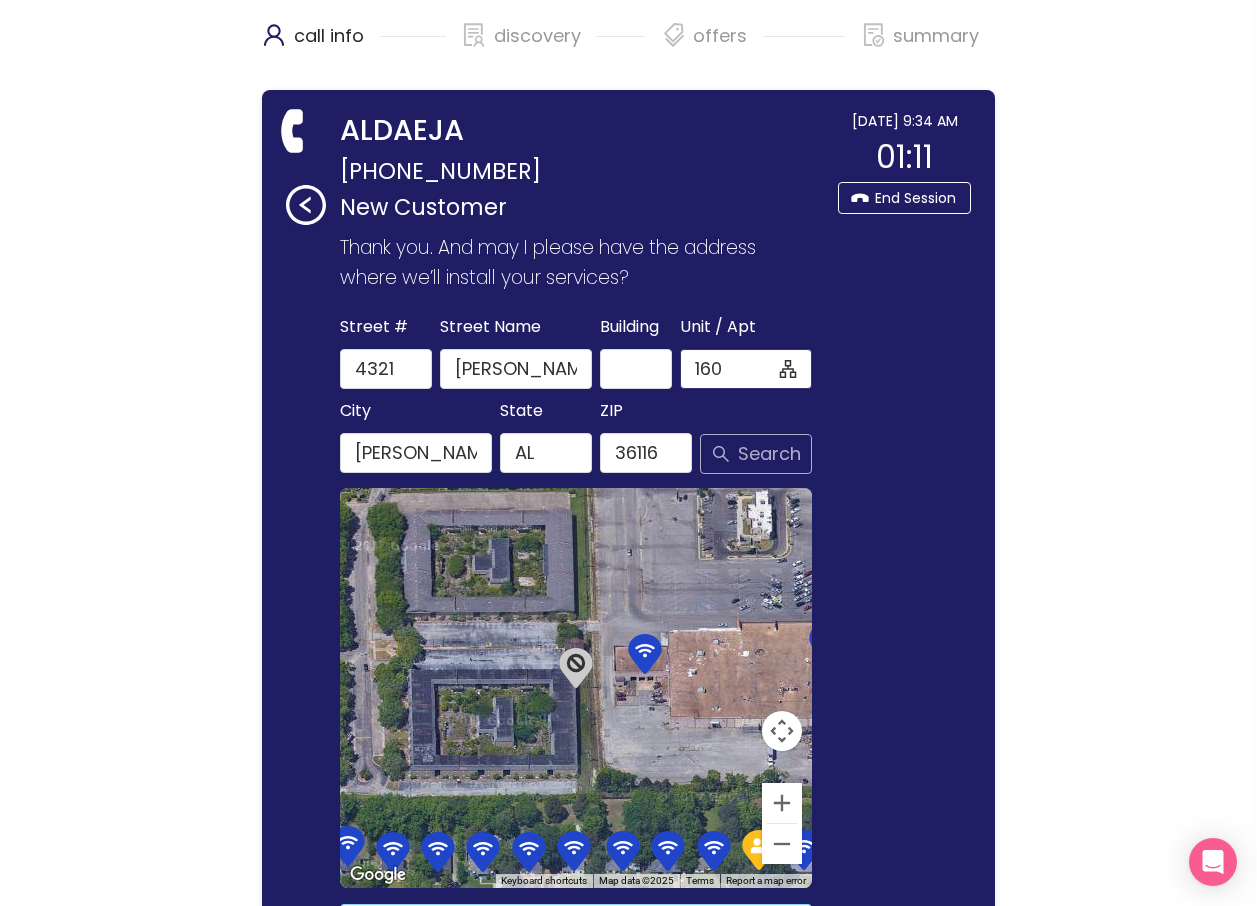 type on "160" 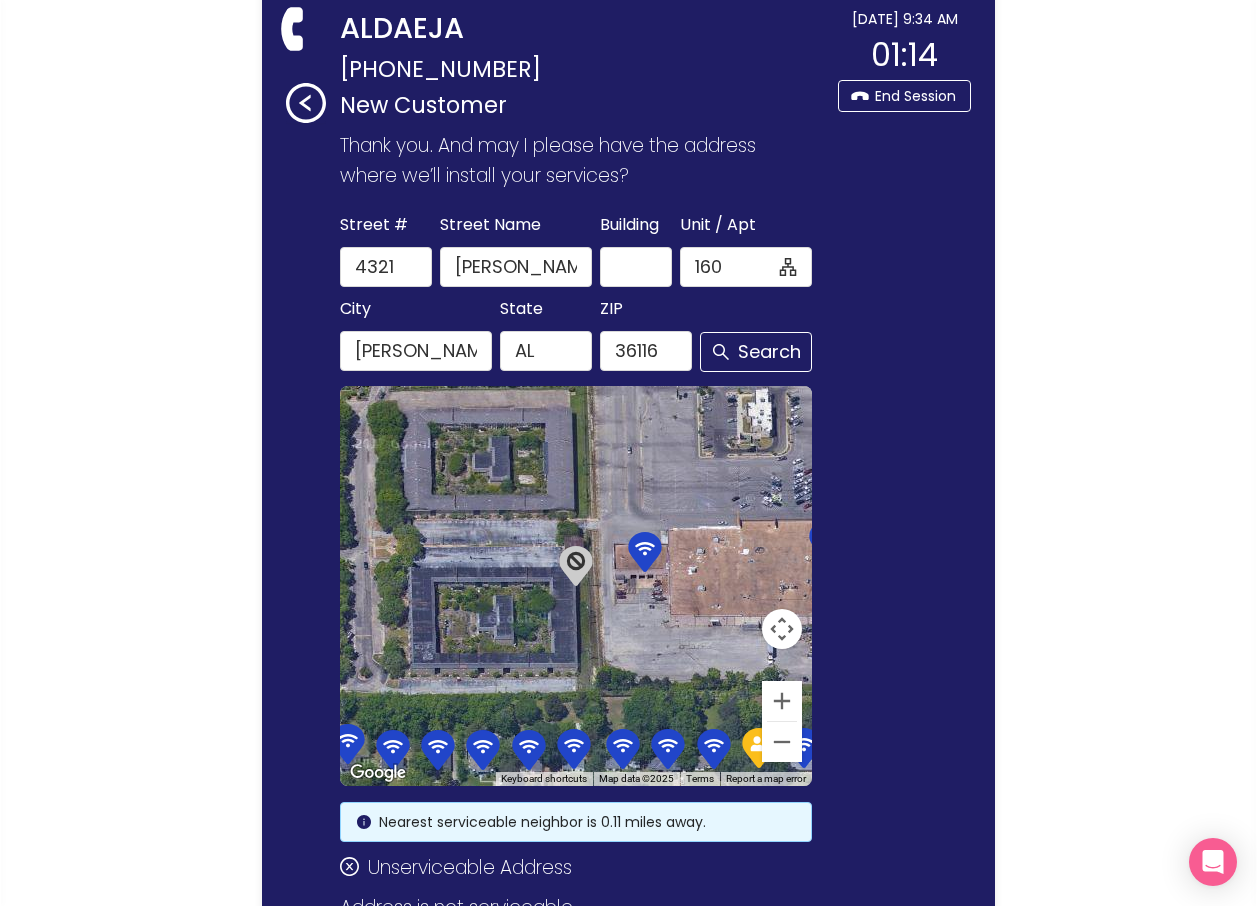 scroll, scrollTop: 200, scrollLeft: 0, axis: vertical 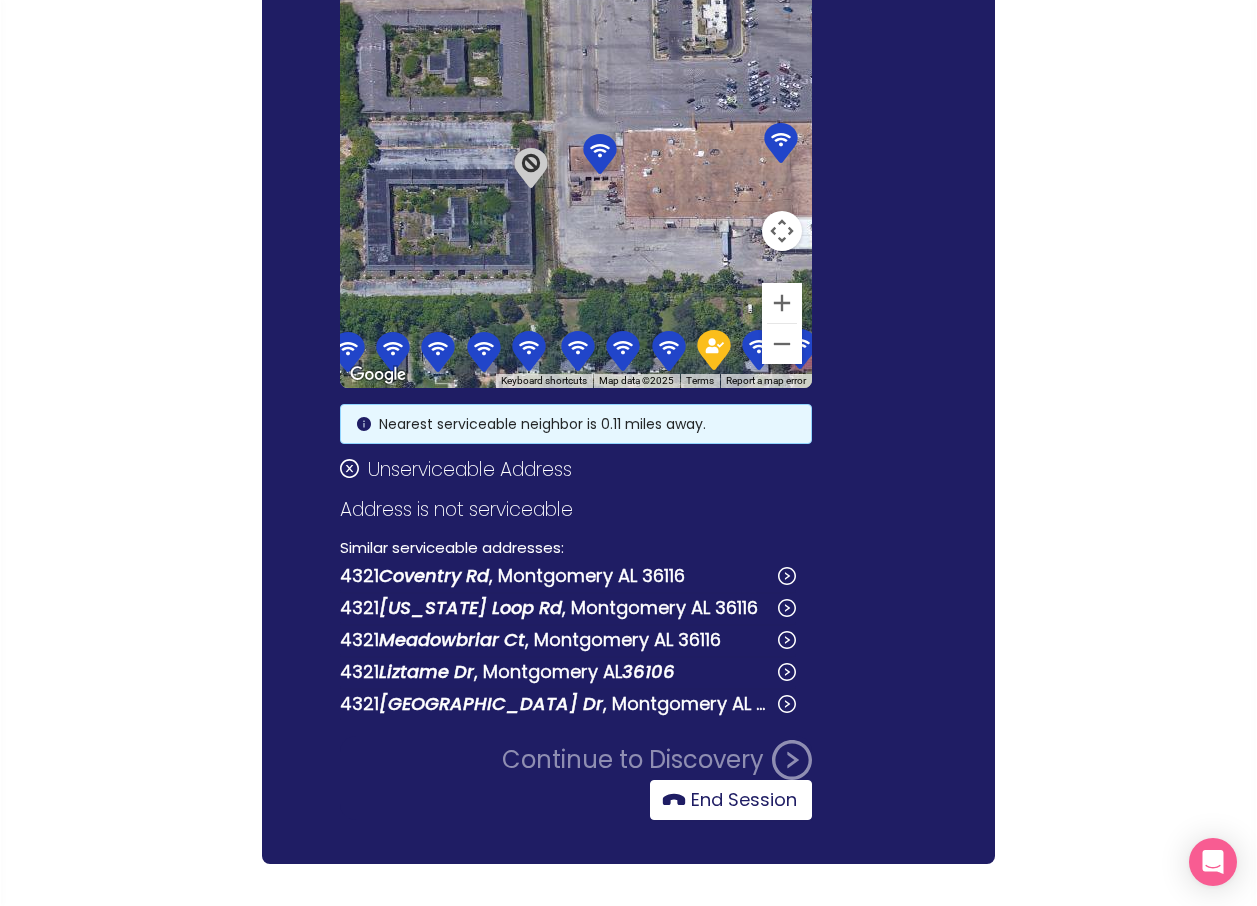 click on "End Session" 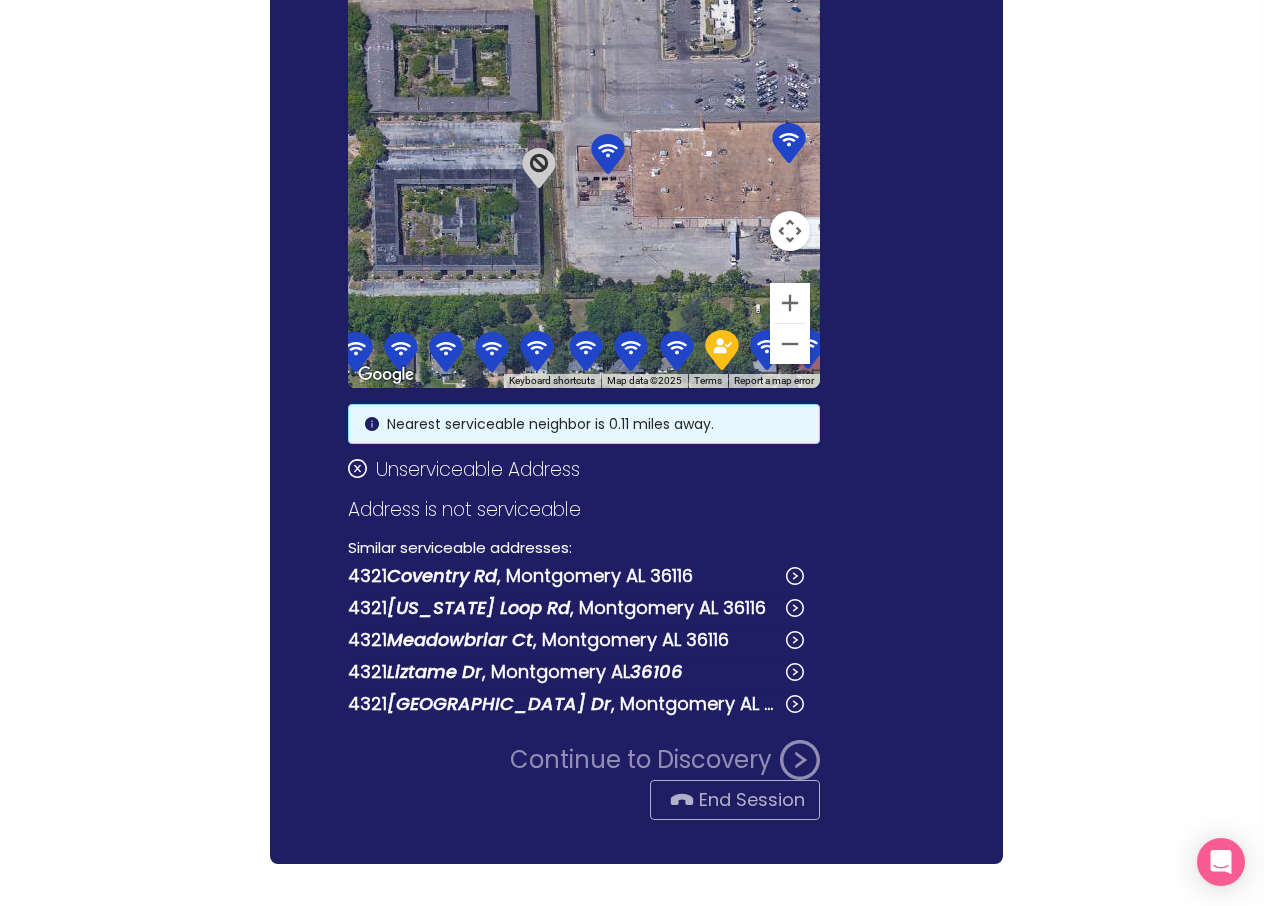 scroll, scrollTop: 0, scrollLeft: 0, axis: both 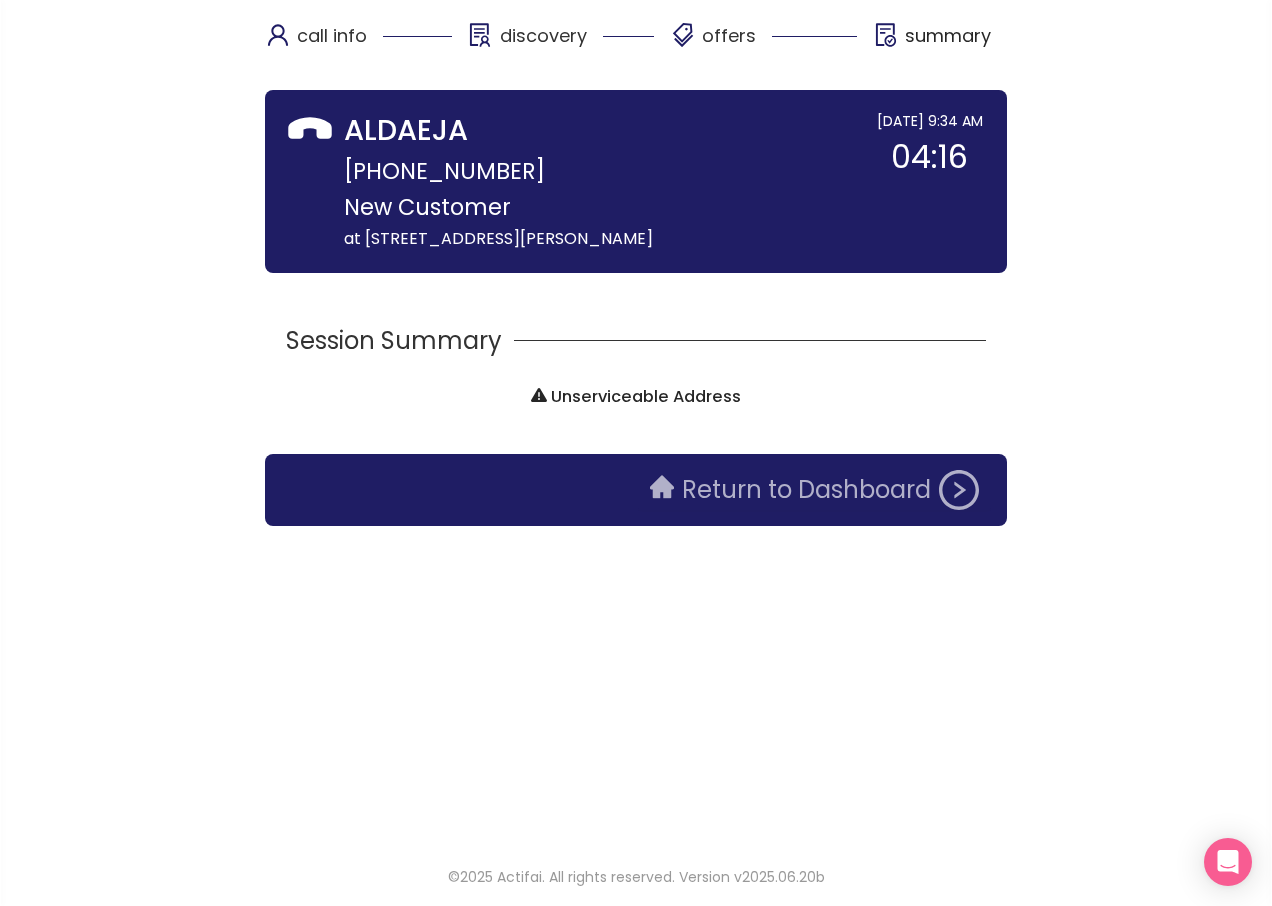 click on "Return to Dashboard" 